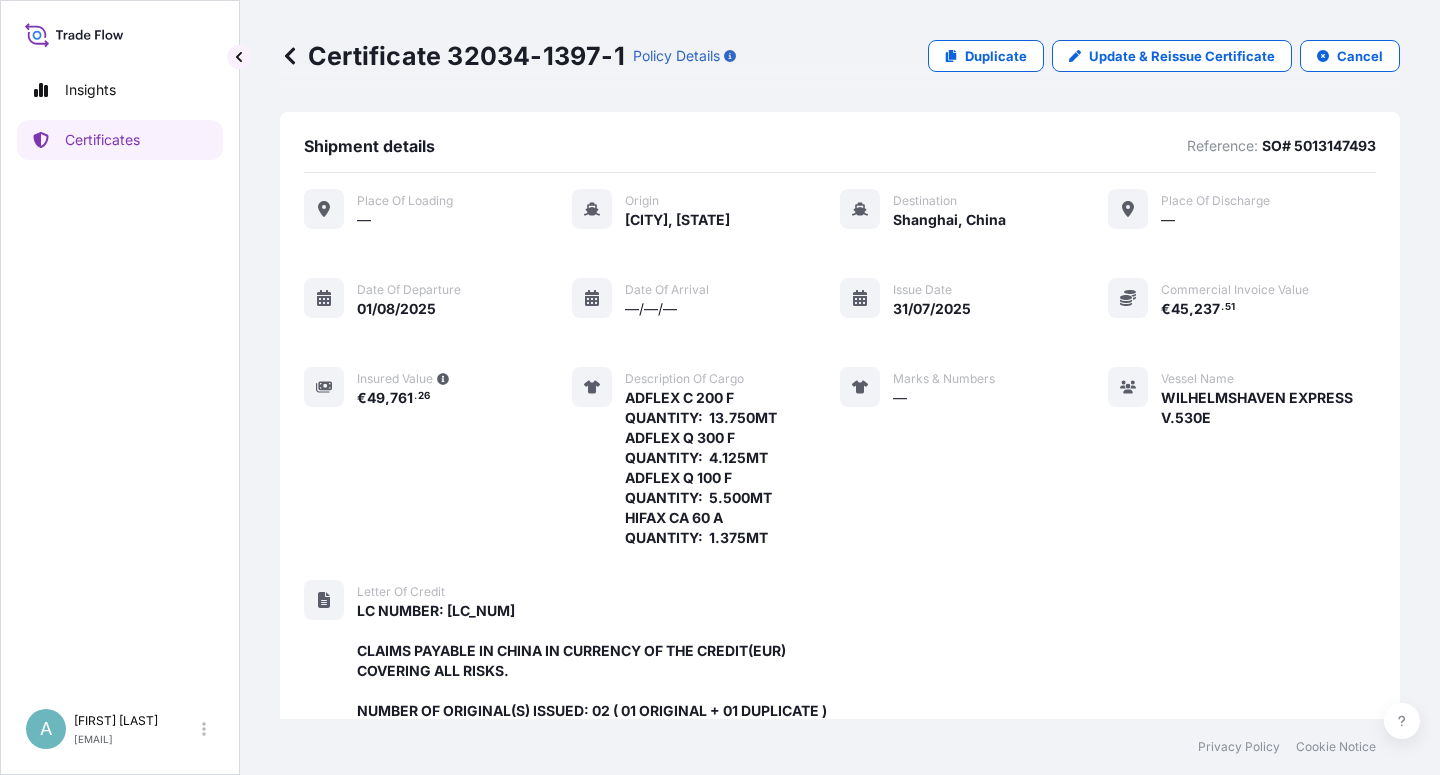 scroll, scrollTop: 0, scrollLeft: 0, axis: both 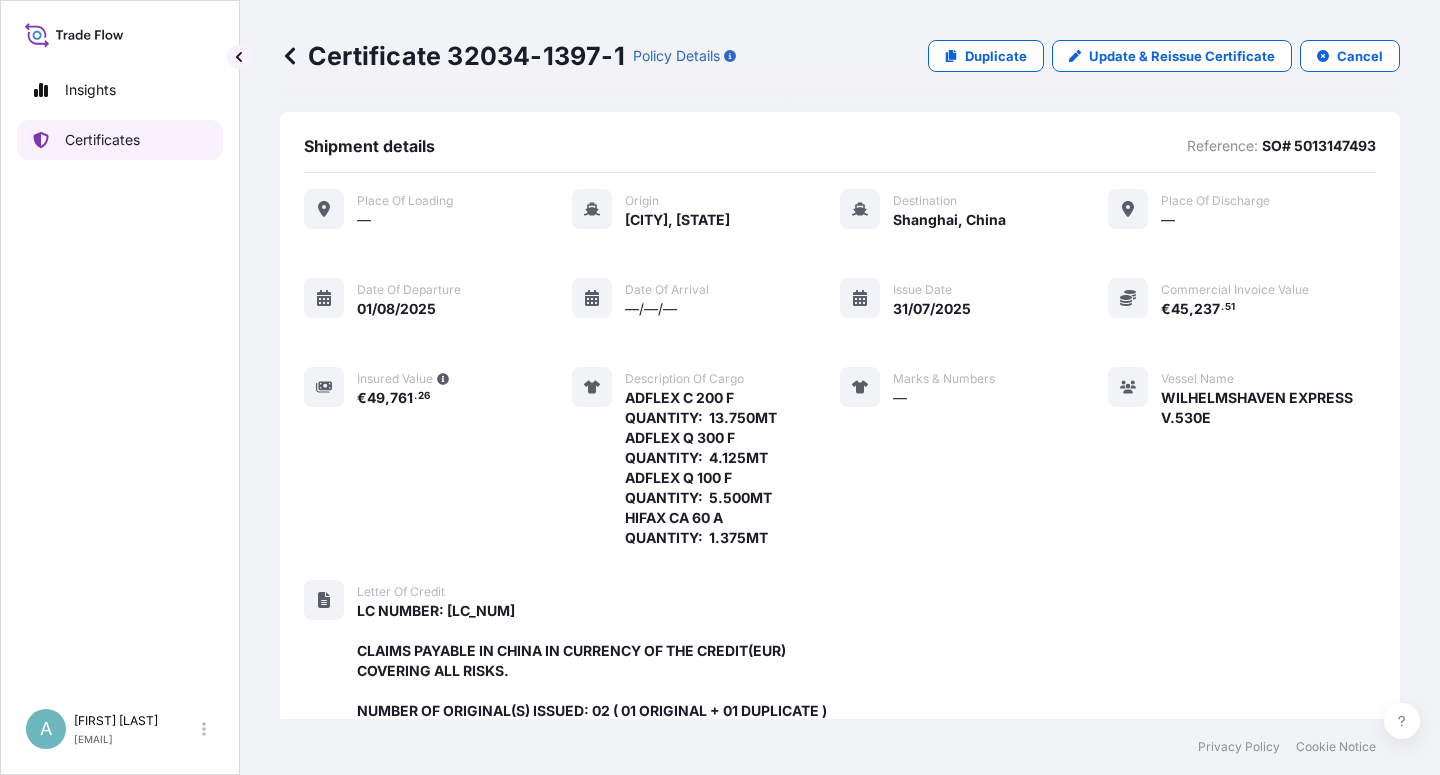 click on "Certificates" at bounding box center (102, 140) 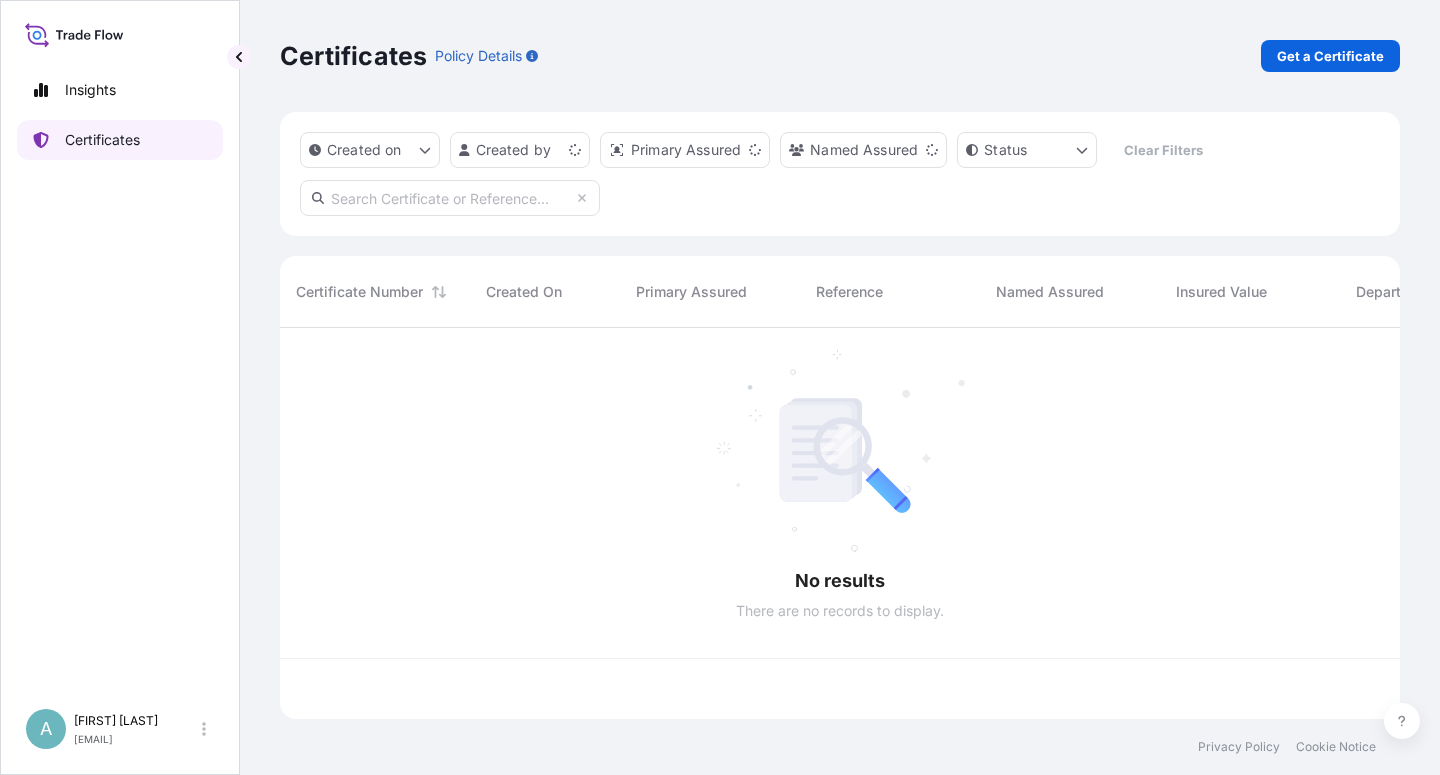 scroll, scrollTop: 18, scrollLeft: 18, axis: both 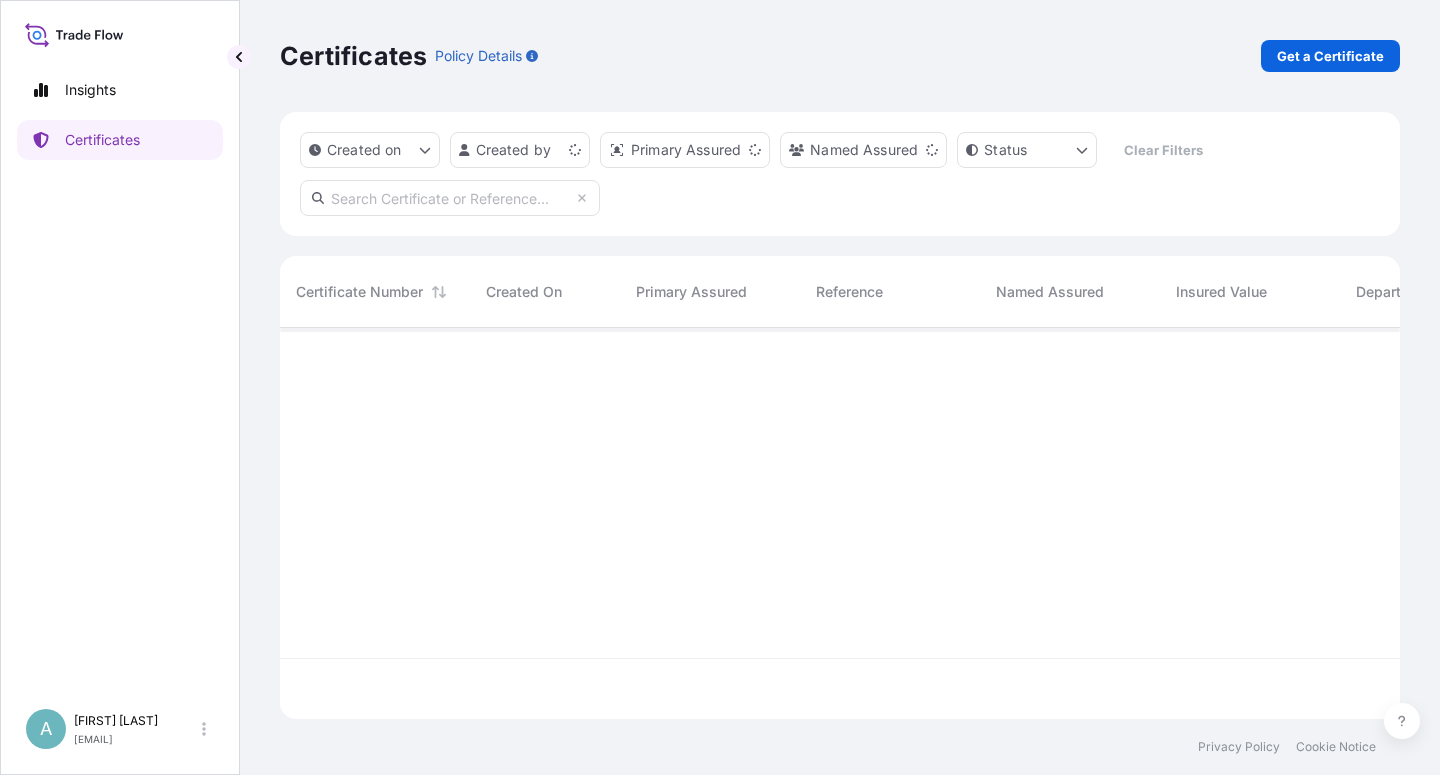 click at bounding box center (450, 198) 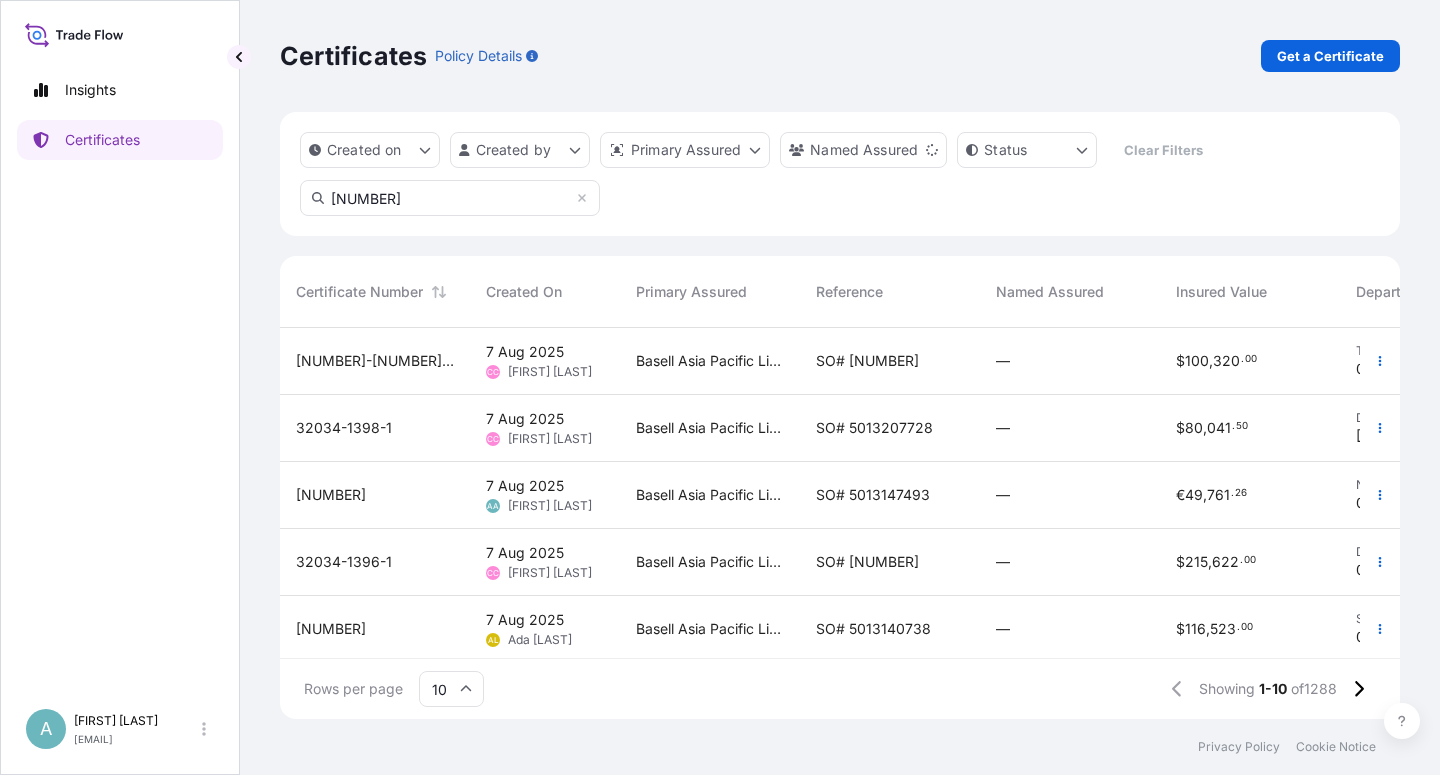 type on "[NUMBER]" 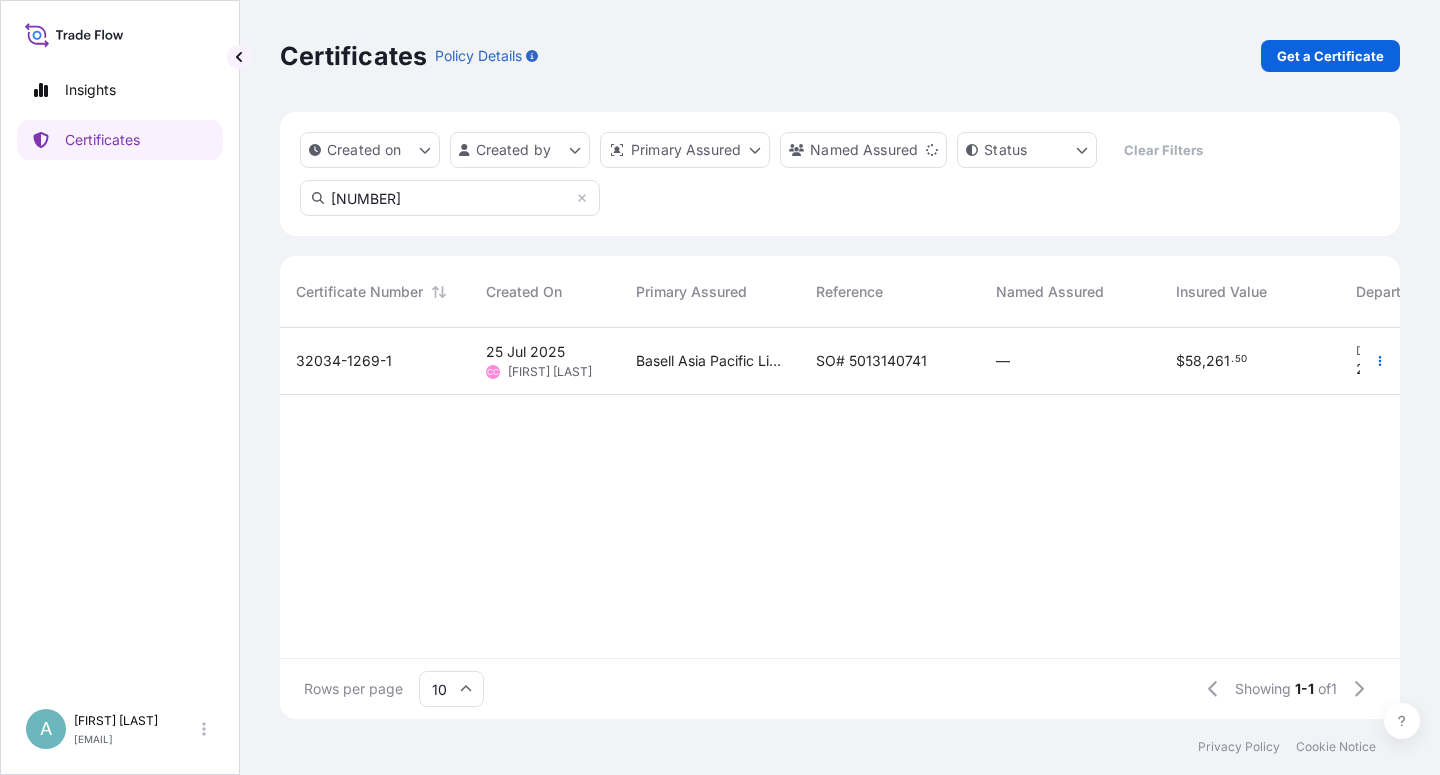 click on "SO# 5013140741" at bounding box center (871, 361) 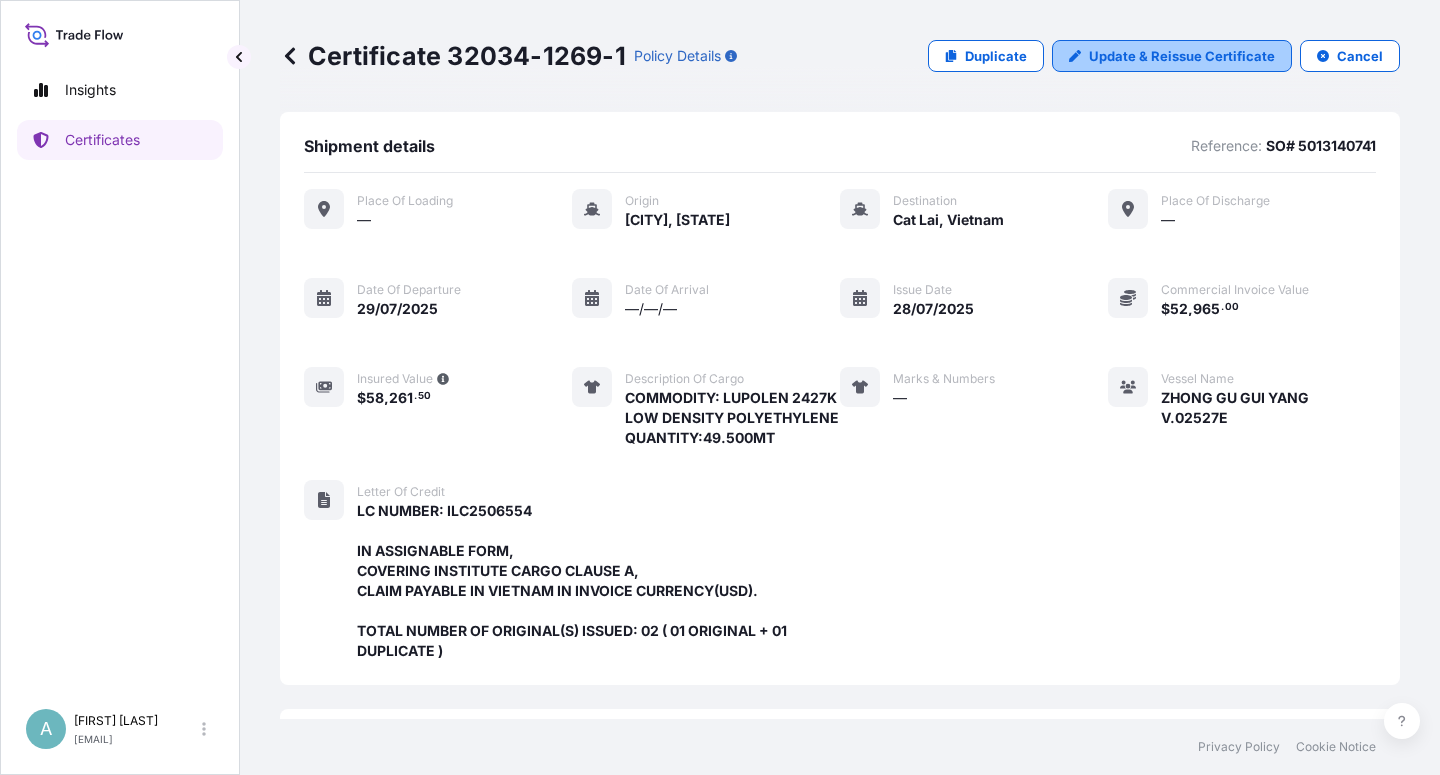 click on "Update & Reissue Certificate" at bounding box center [1182, 56] 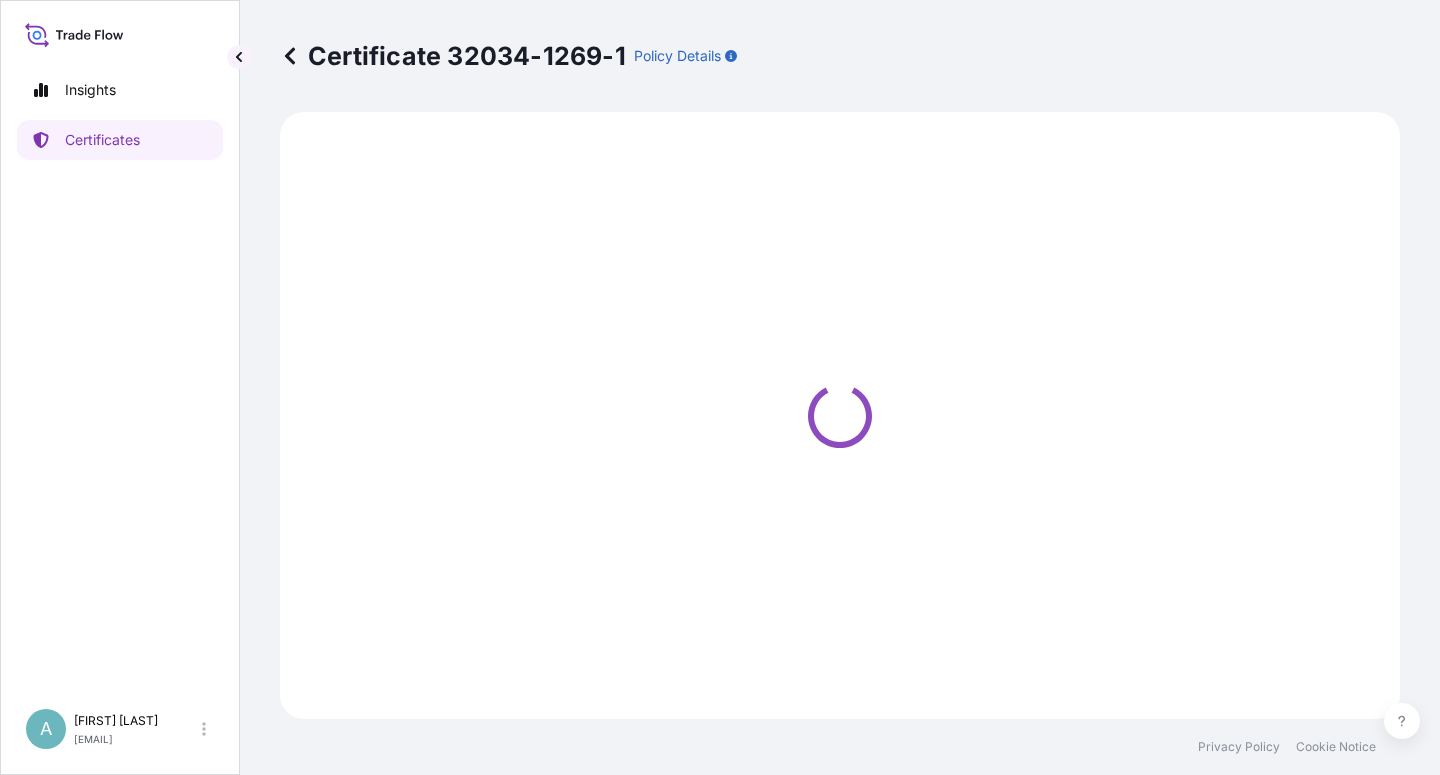 select on "Sea" 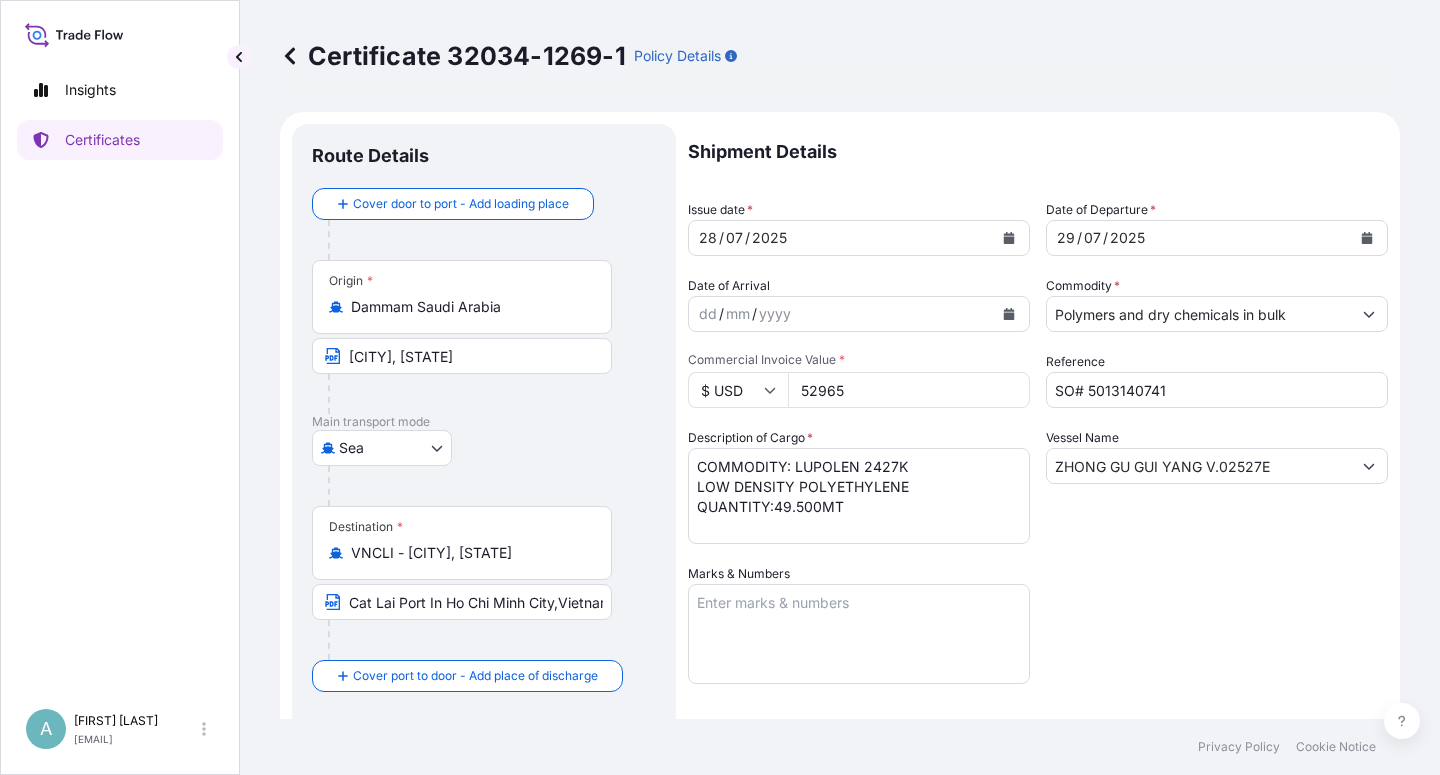select on "32034" 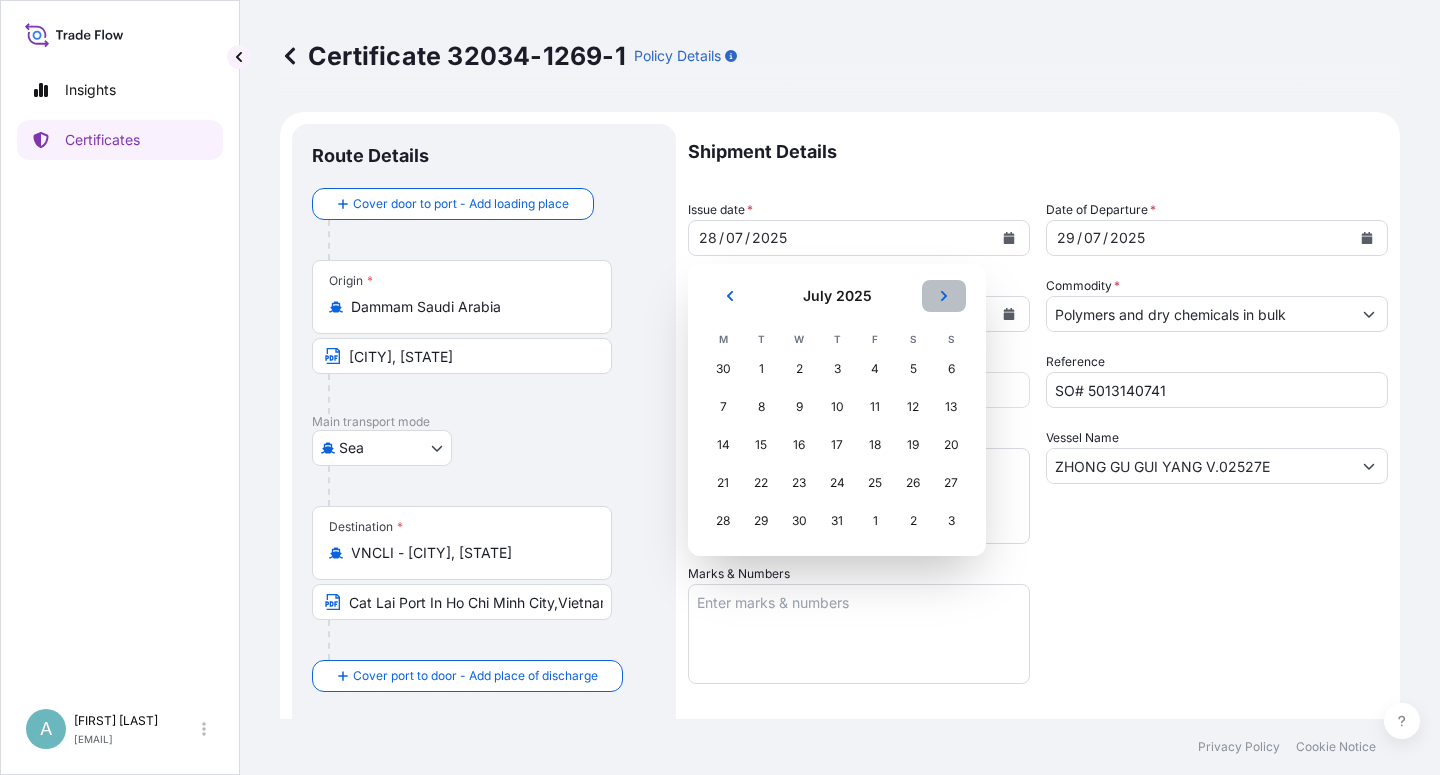 click 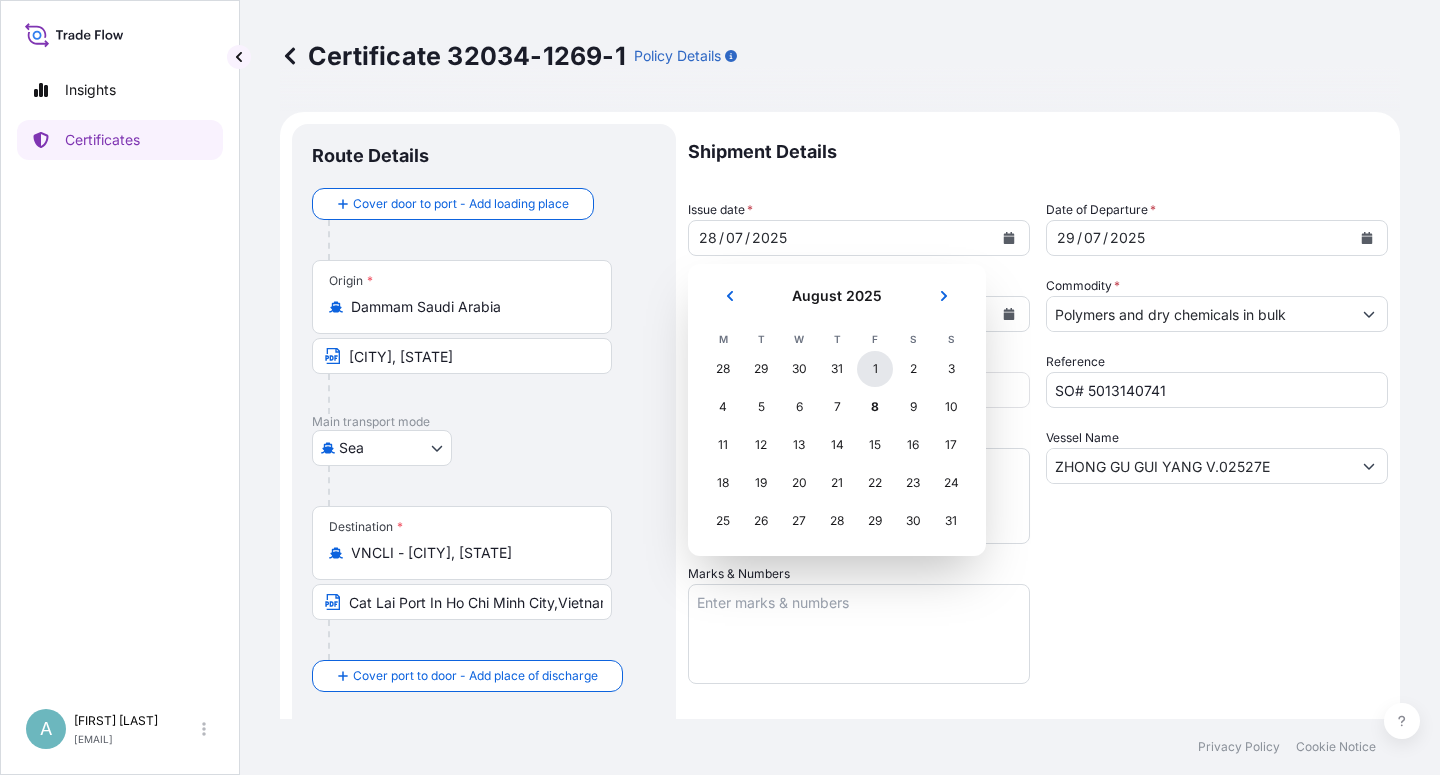 click on "1" at bounding box center (875, 369) 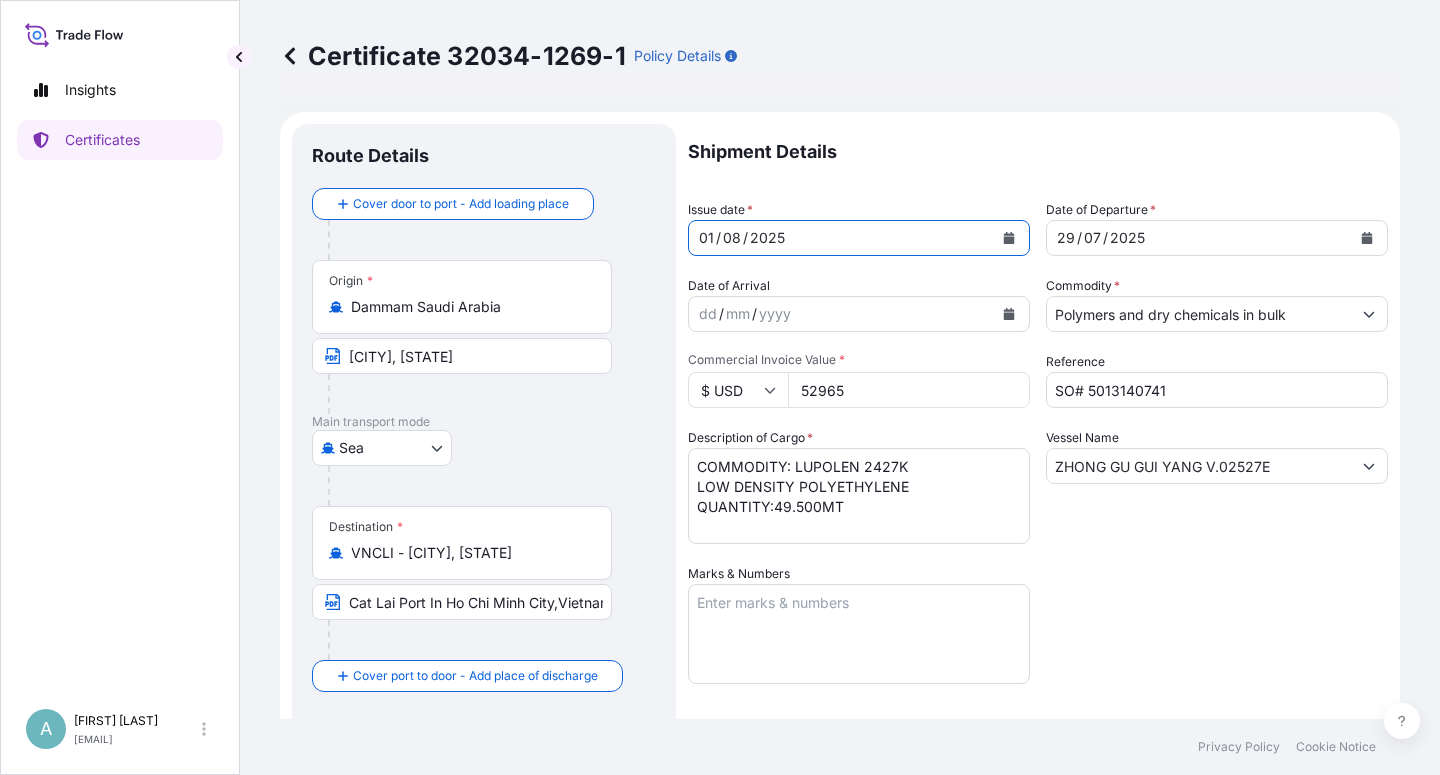 click at bounding box center [1367, 238] 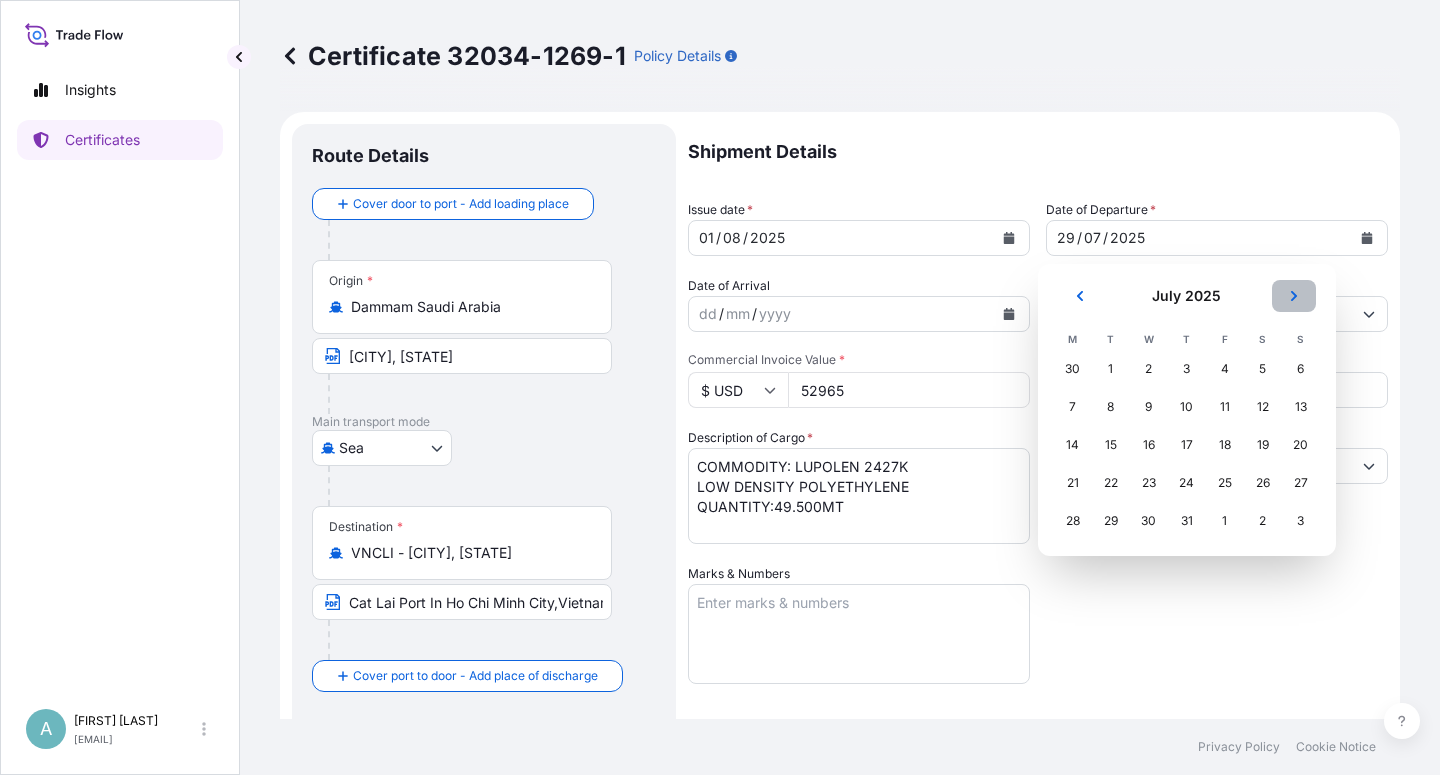 click at bounding box center [1294, 296] 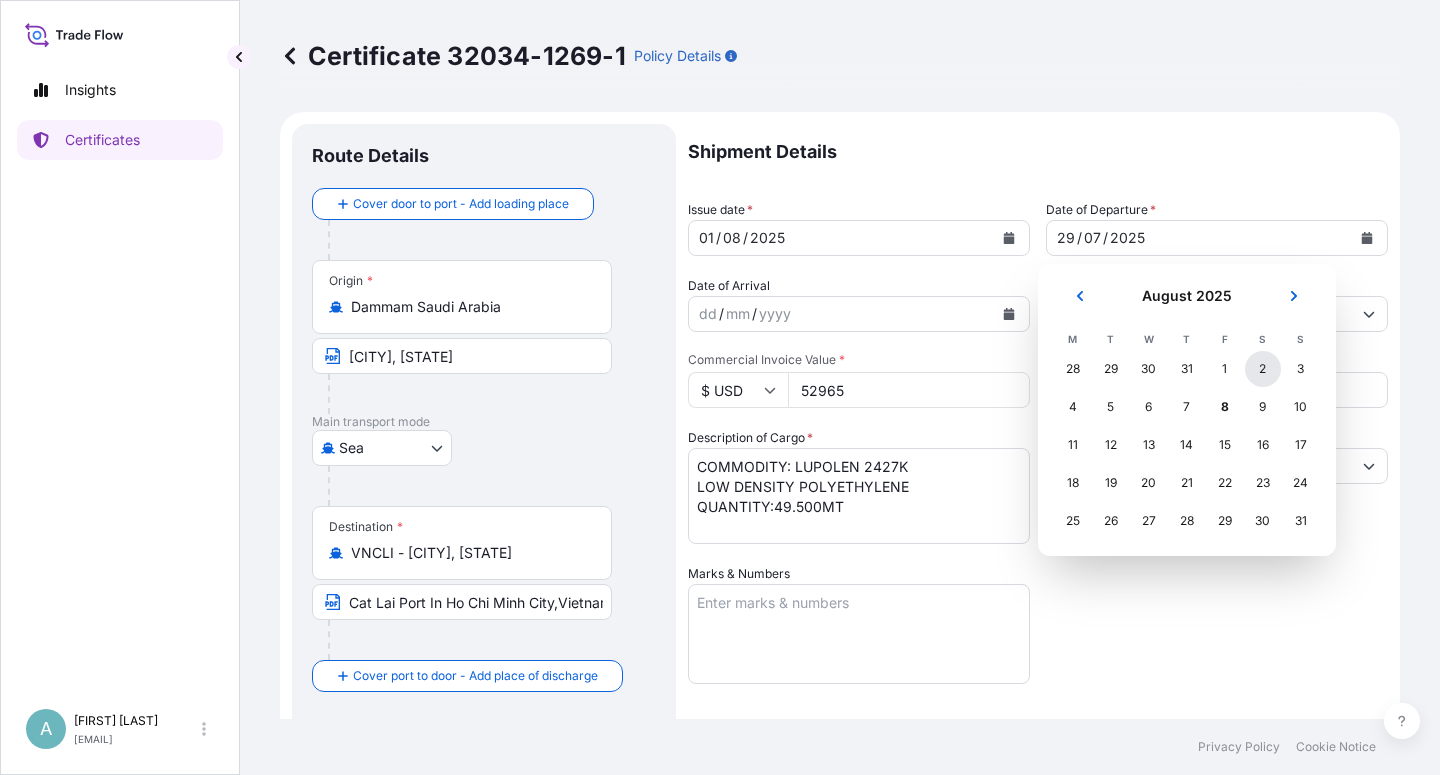 click on "2" at bounding box center [1263, 369] 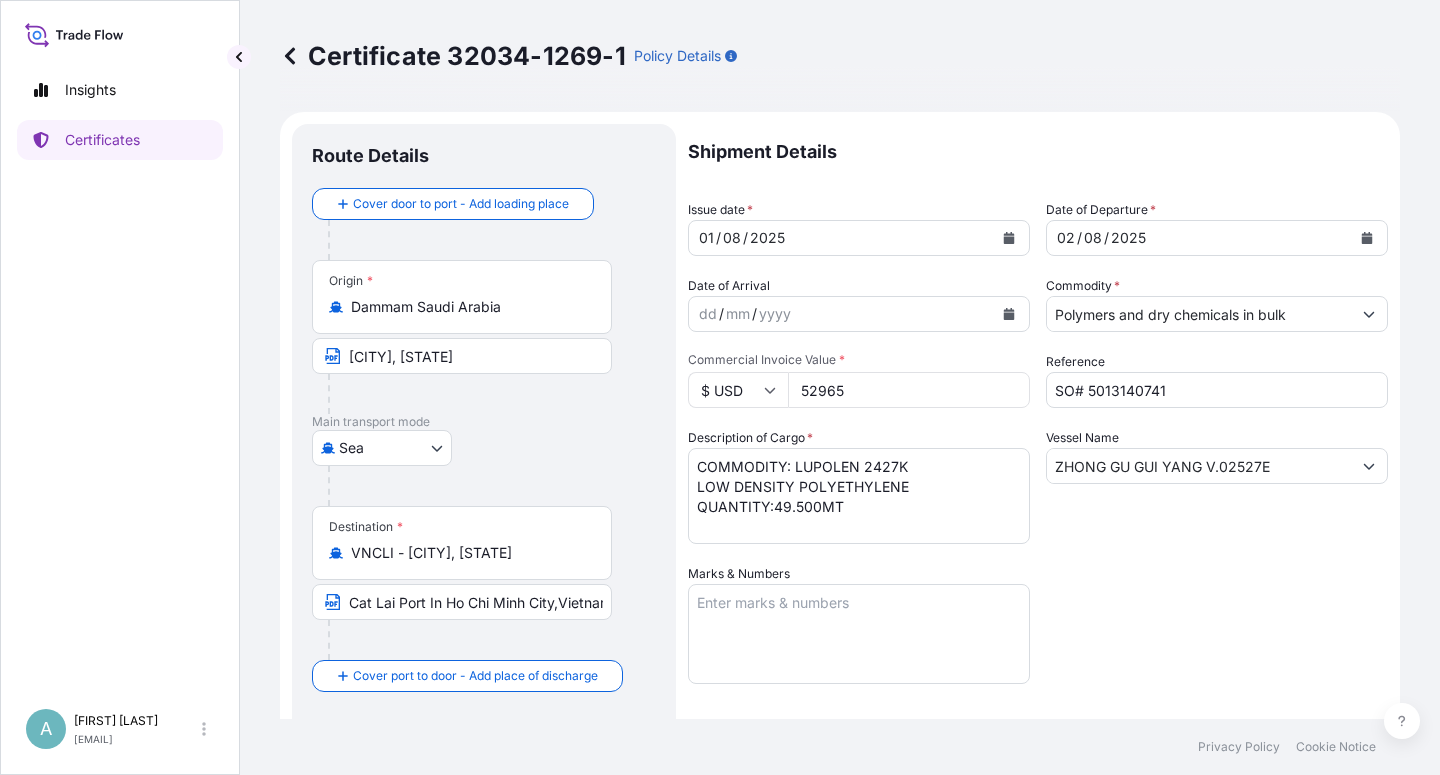 drag, startPoint x: 1184, startPoint y: 550, endPoint x: 1203, endPoint y: 537, distance: 23.021729 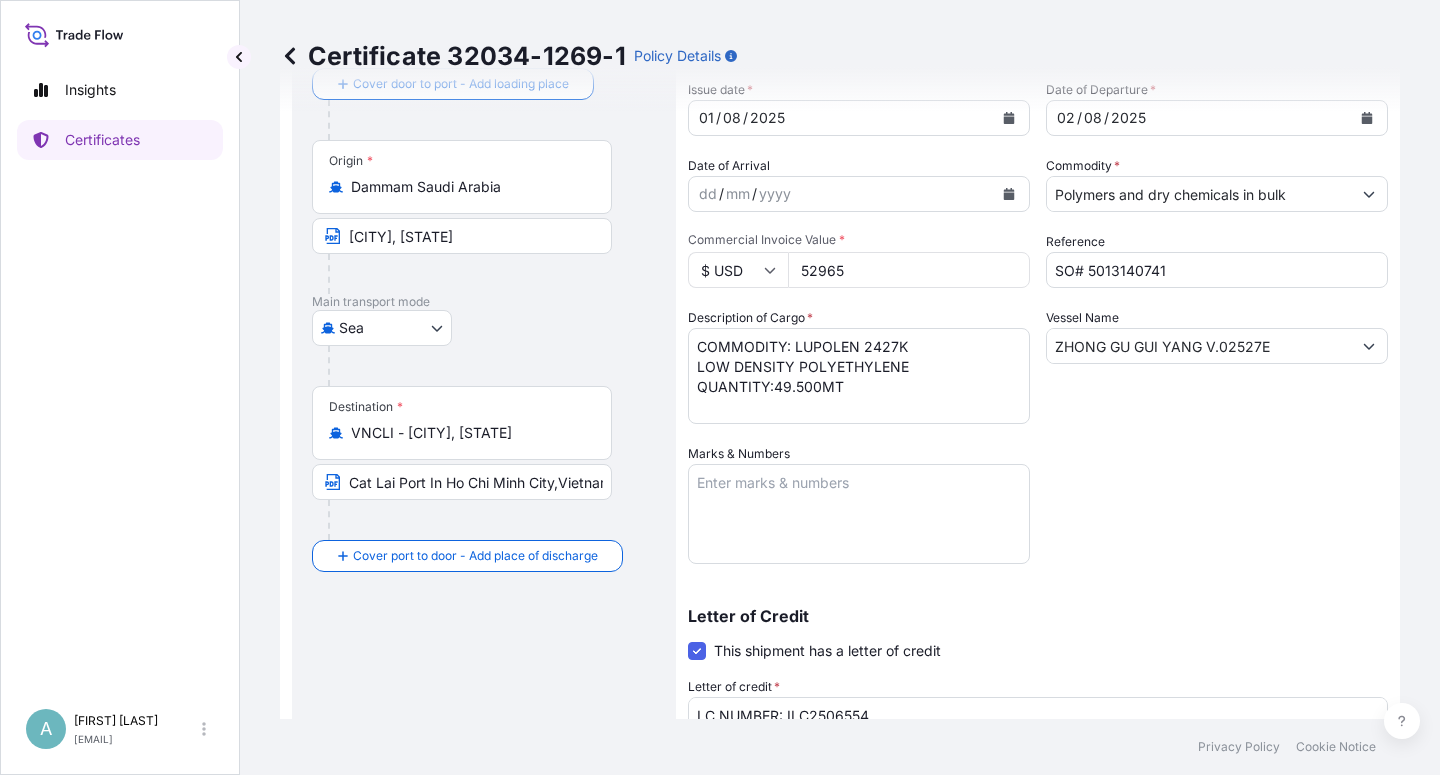 scroll, scrollTop: 490, scrollLeft: 0, axis: vertical 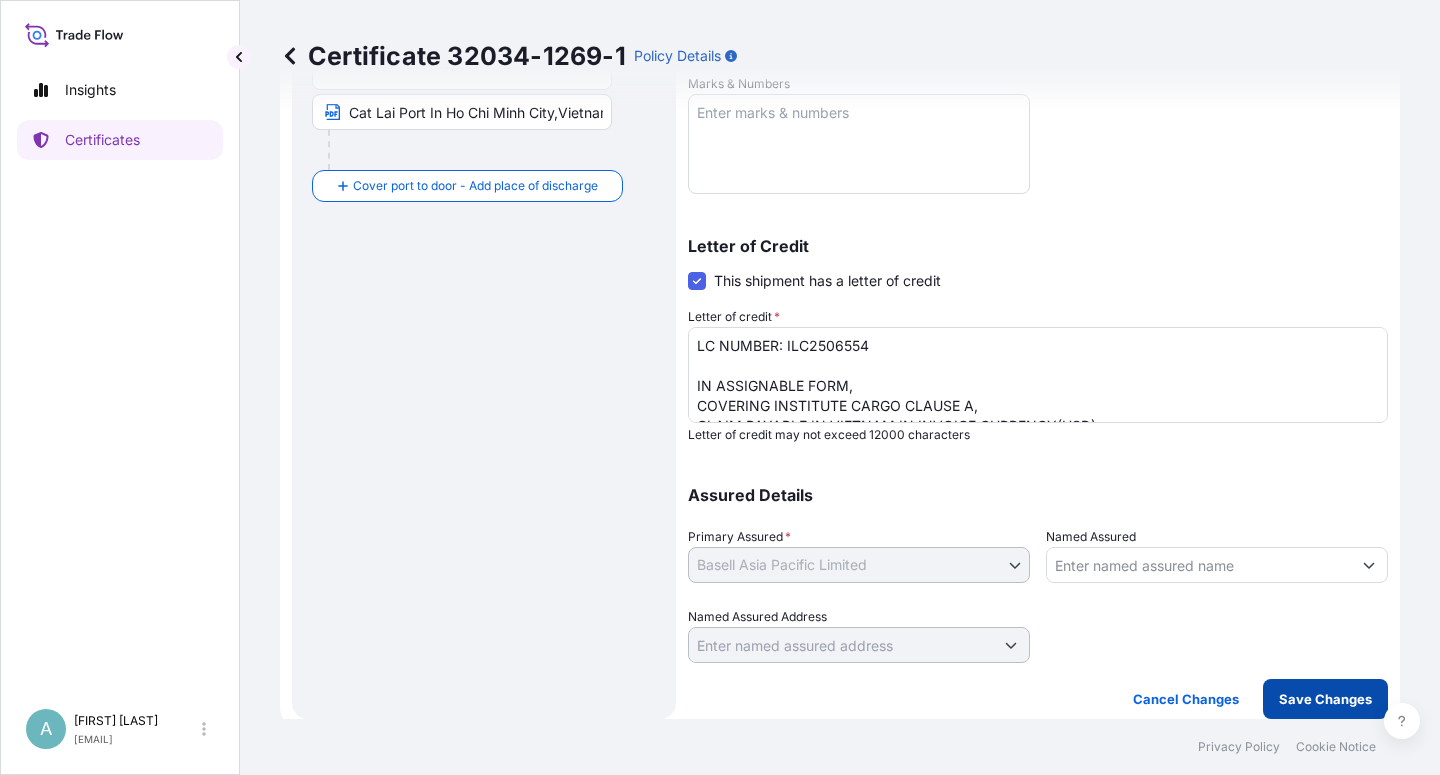 click on "Save Changes" at bounding box center [1325, 699] 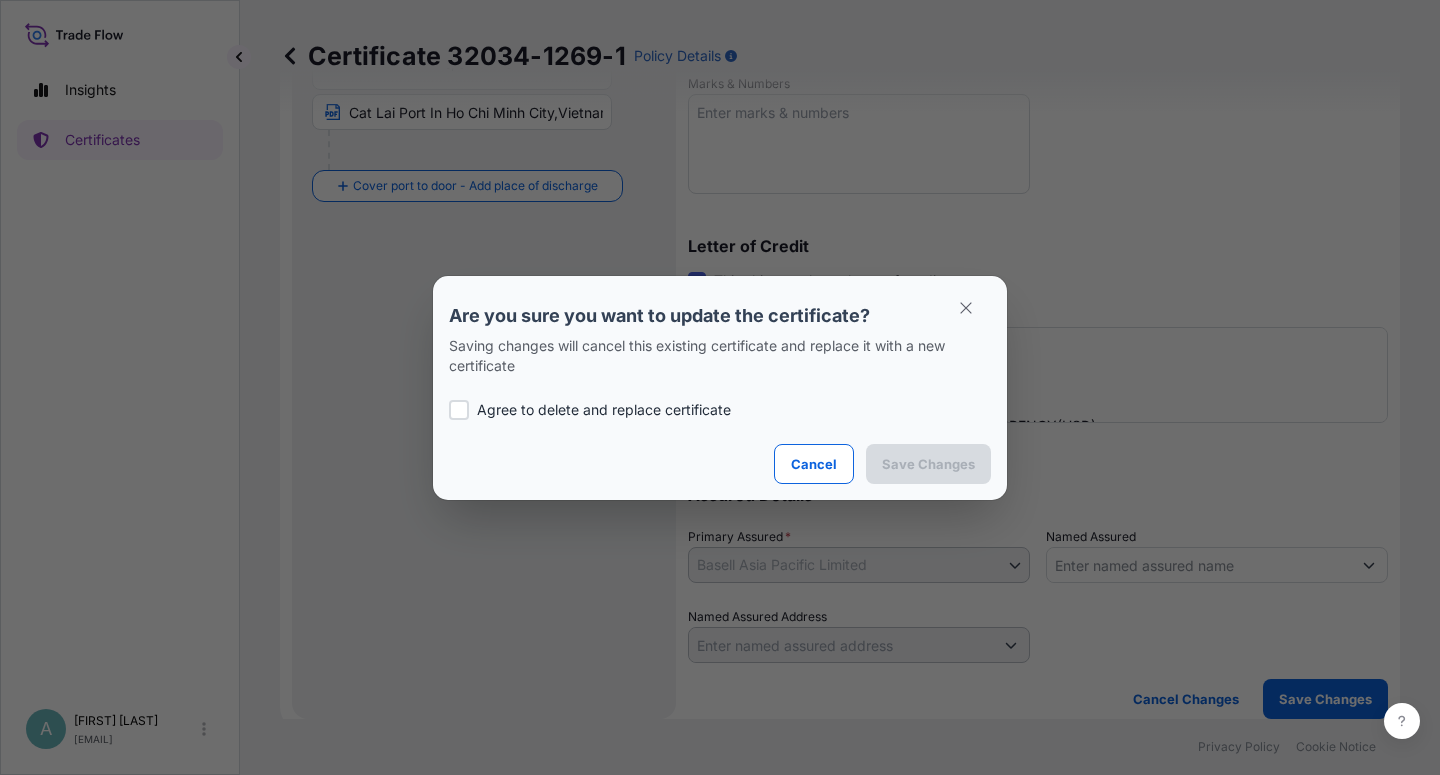 click on "Agree to delete and replace certificate" at bounding box center [604, 410] 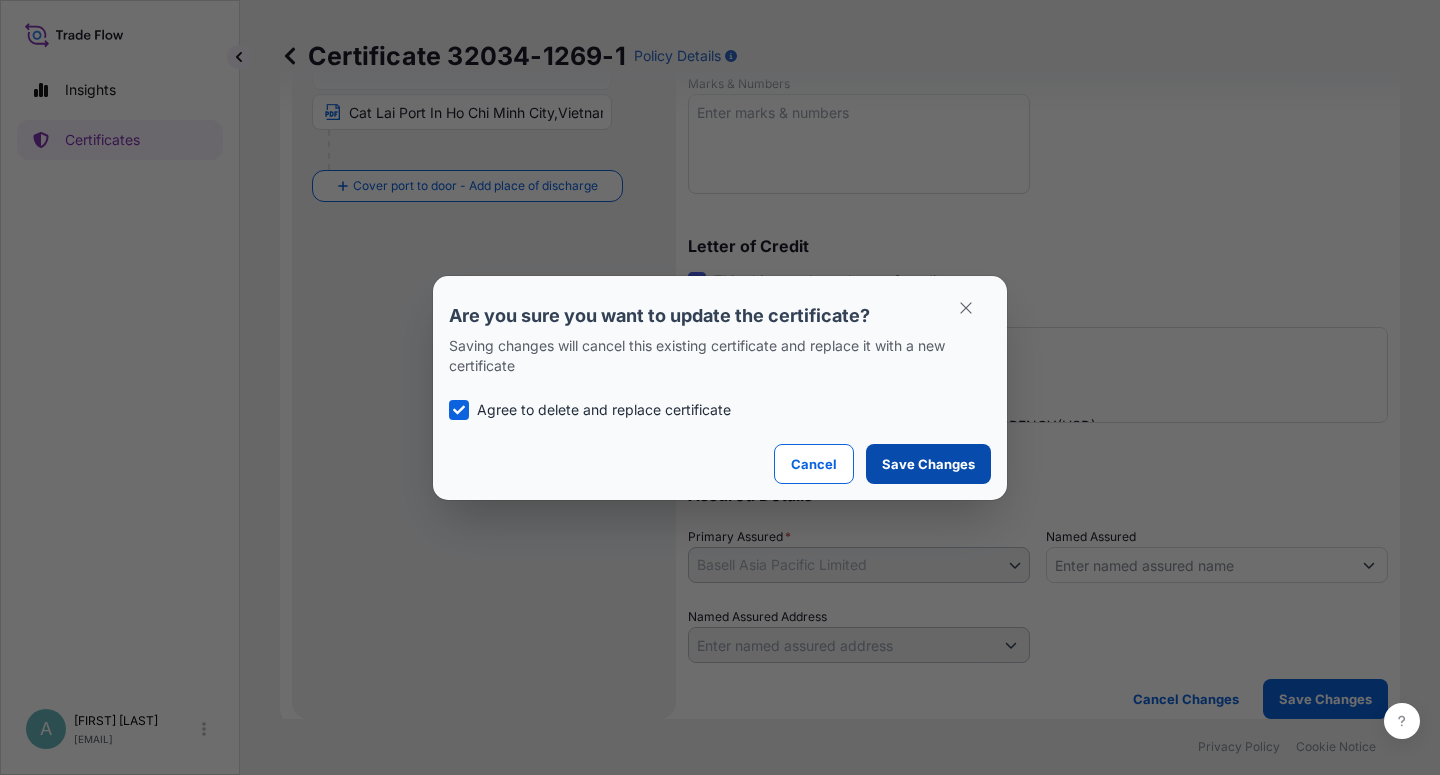 click on "Save Changes" at bounding box center (928, 464) 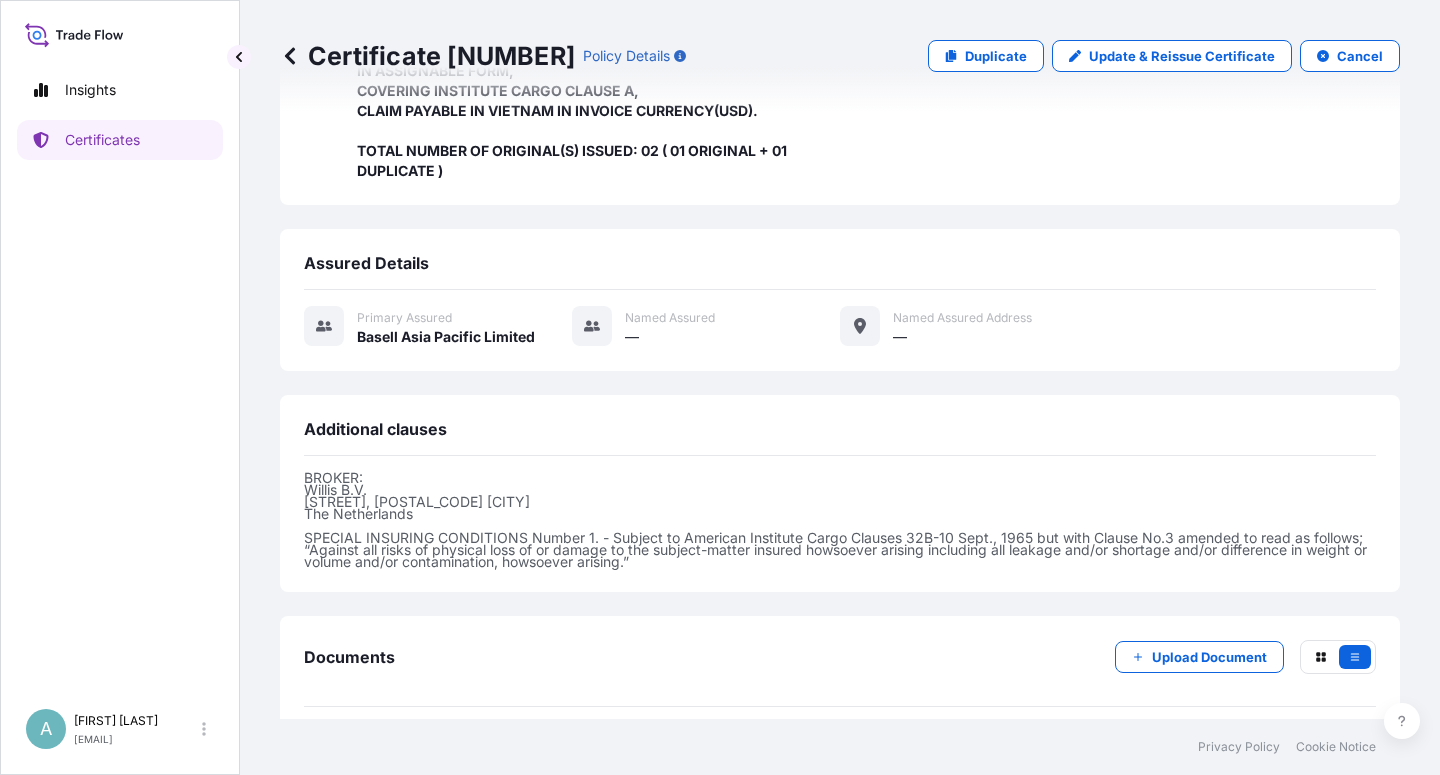 scroll, scrollTop: 654, scrollLeft: 0, axis: vertical 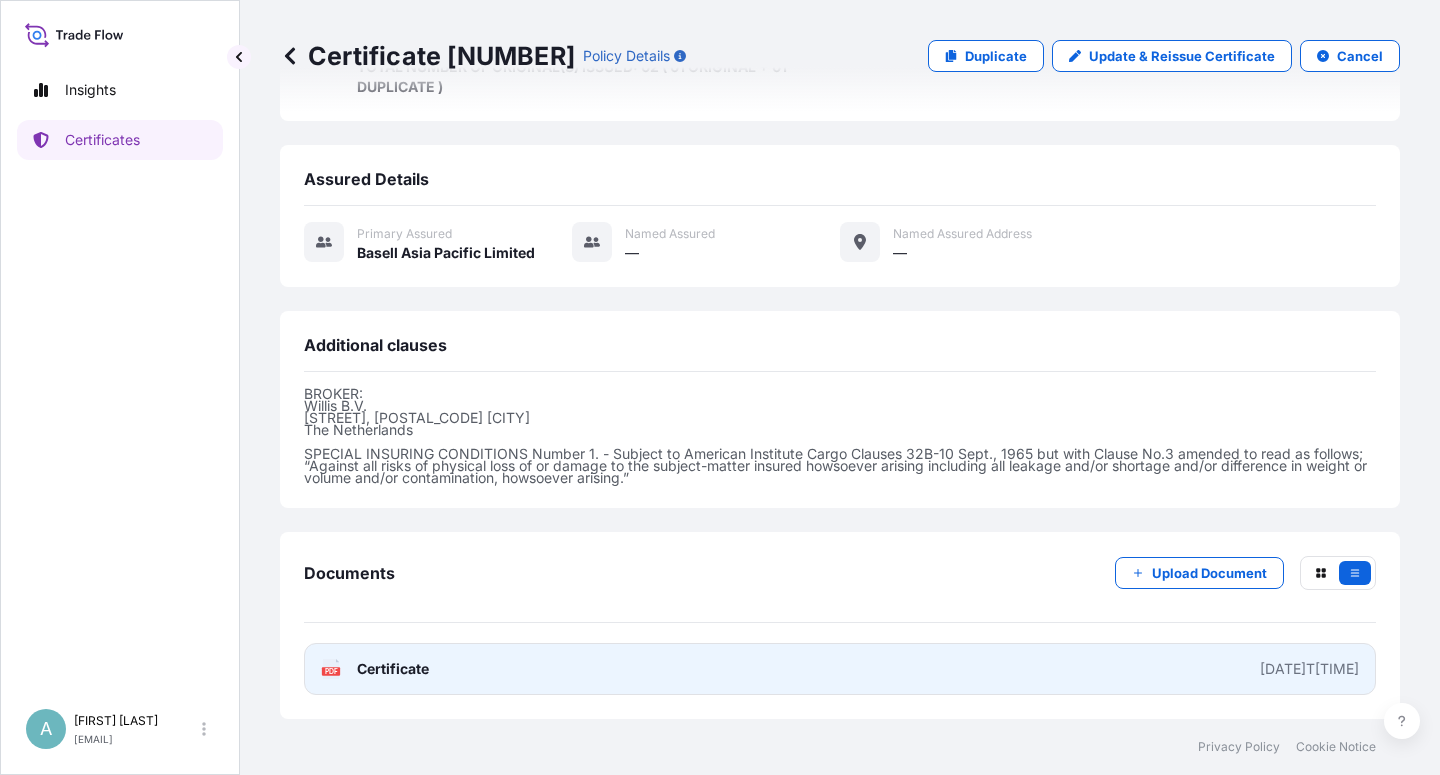 click on "Certificate" at bounding box center [393, 669] 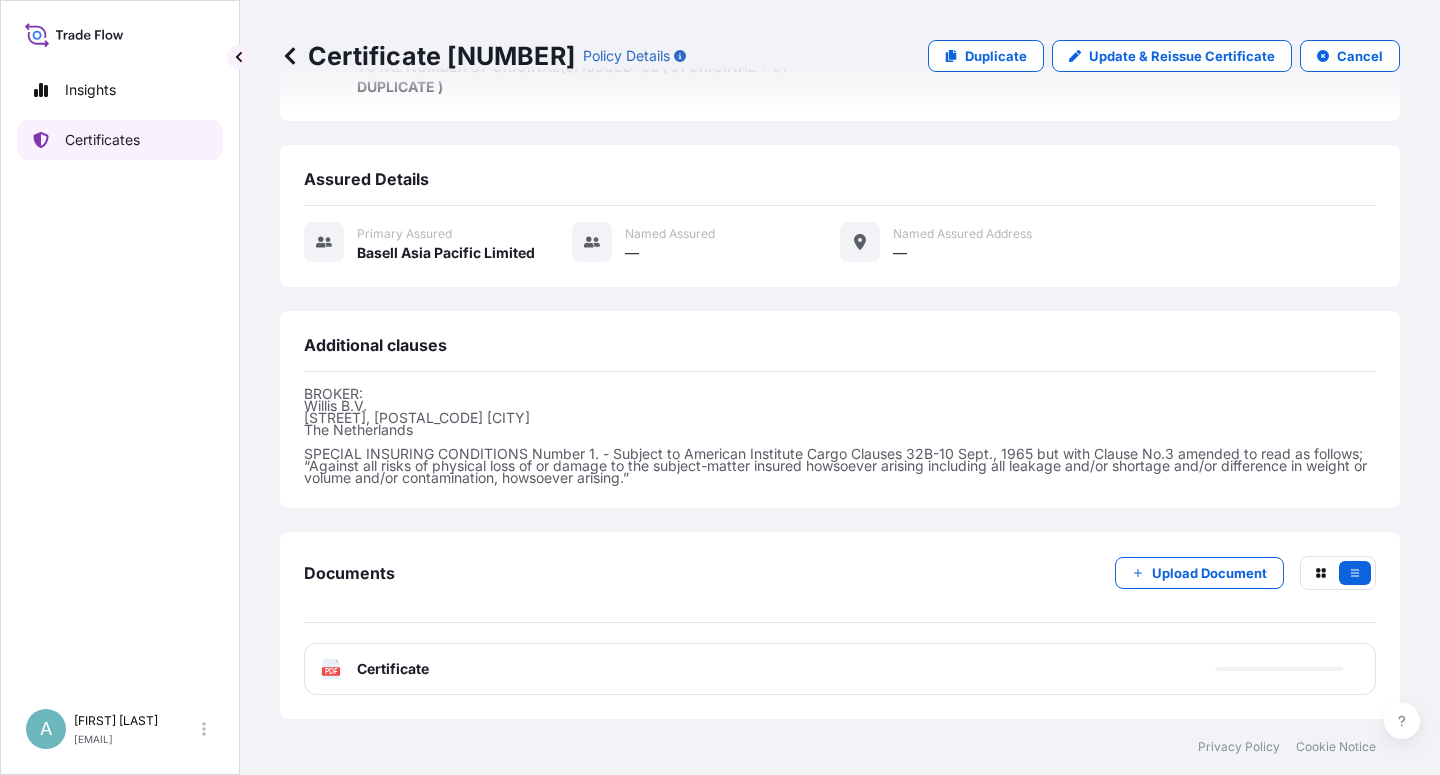 click on "Certificates" at bounding box center [102, 140] 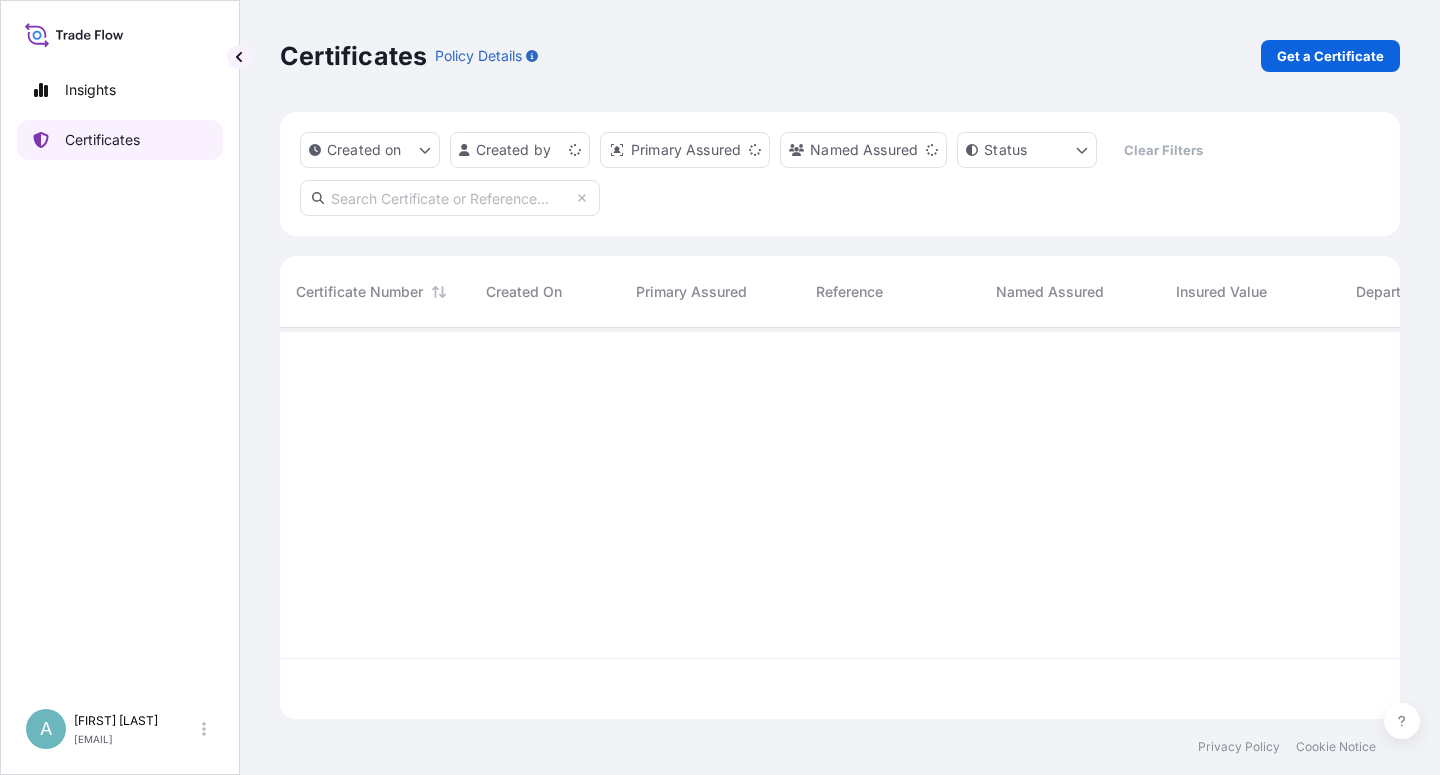scroll, scrollTop: 0, scrollLeft: 0, axis: both 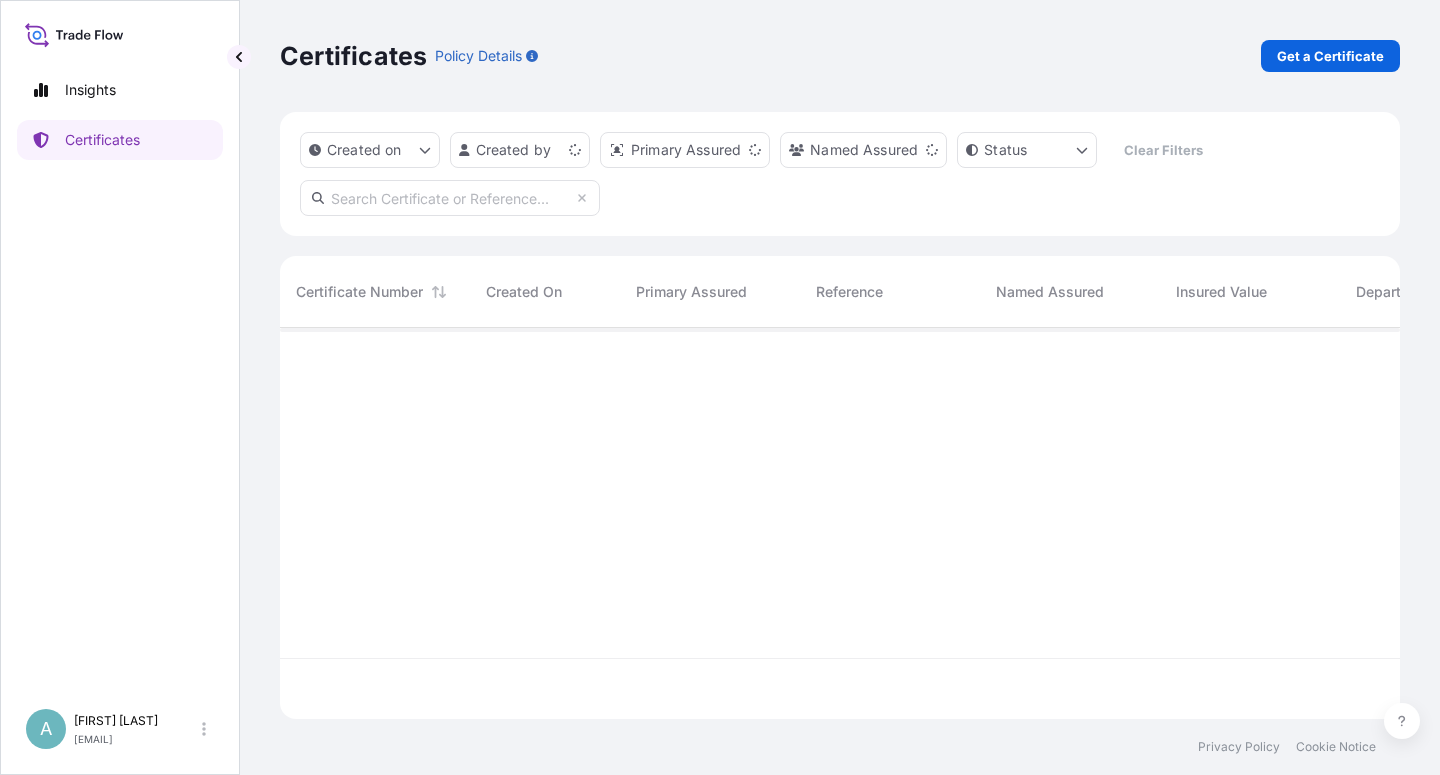 click at bounding box center (450, 198) 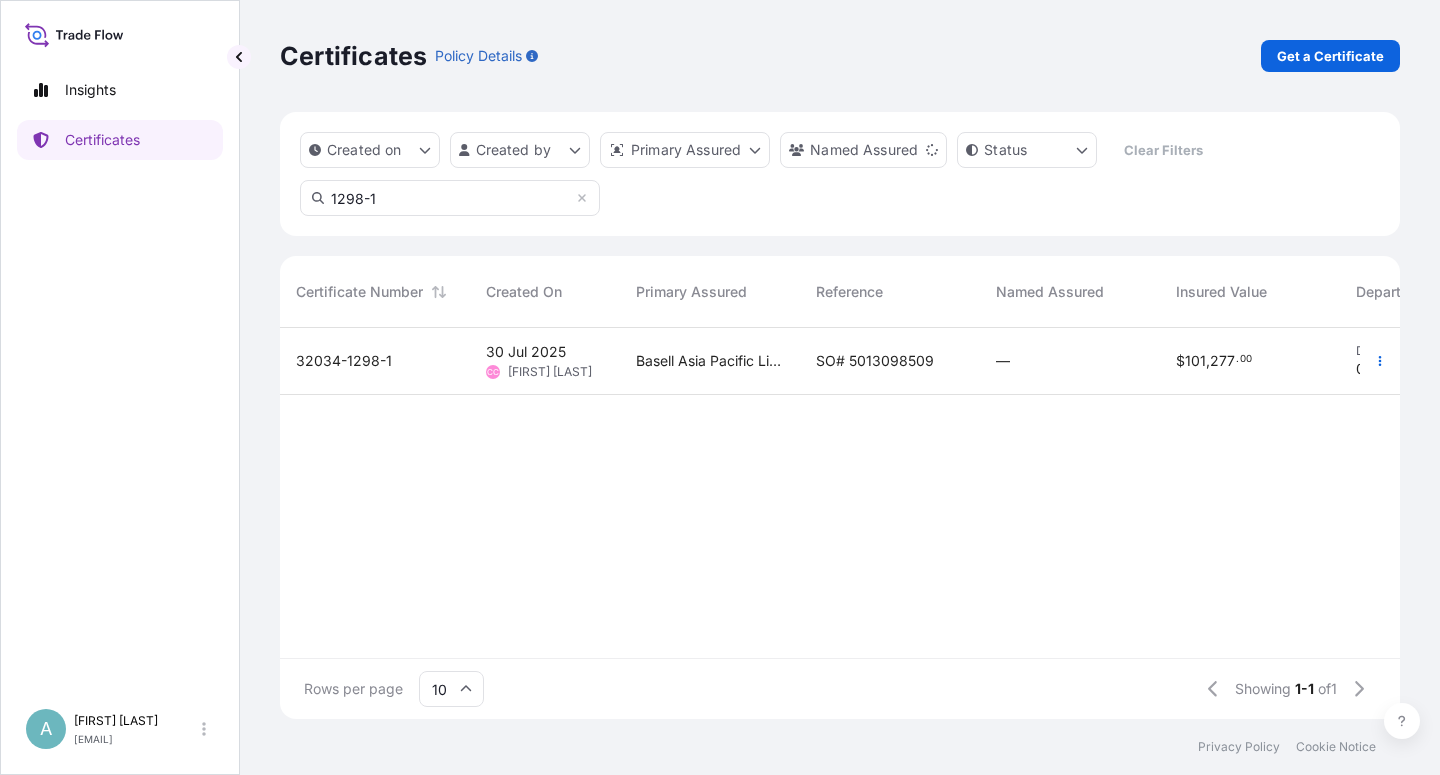 type on "1298-1" 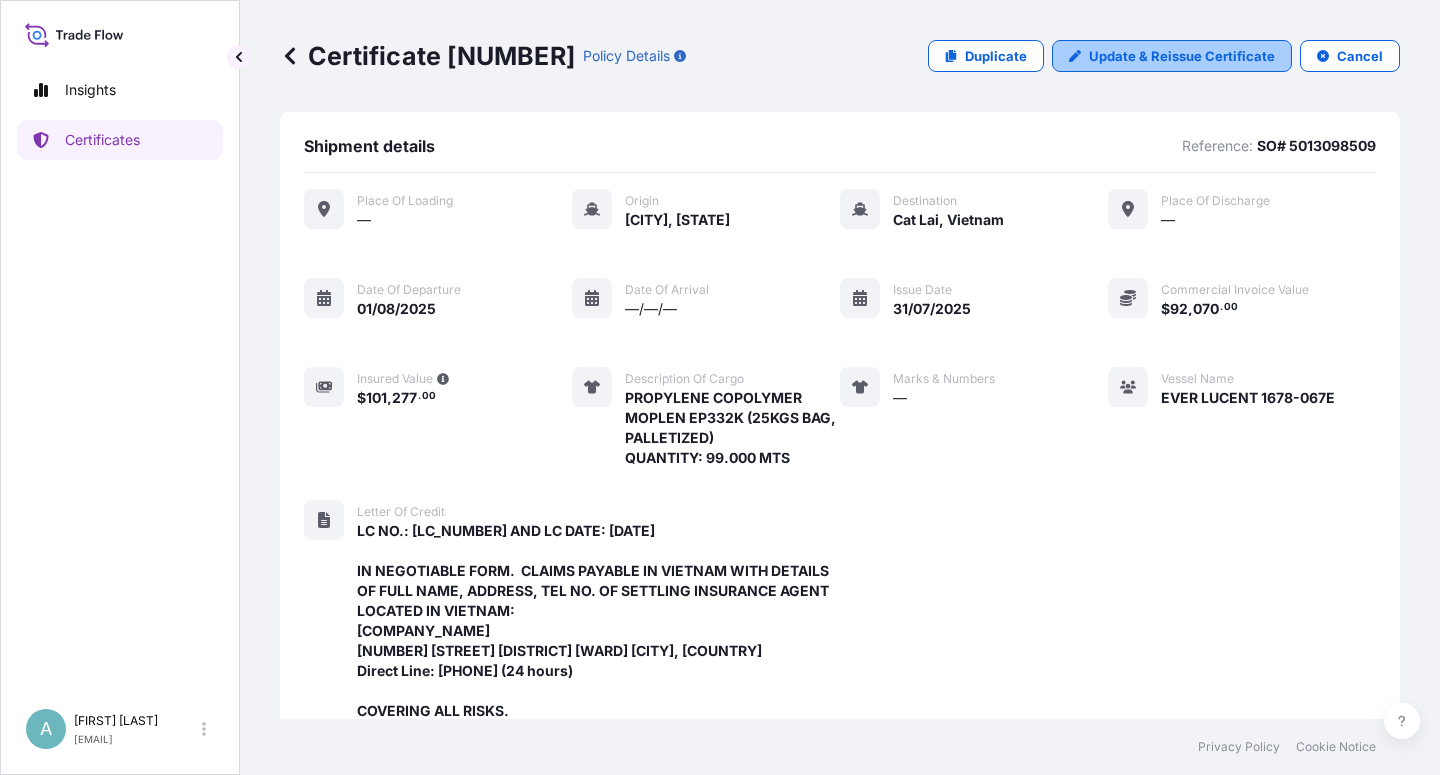 click on "Update & Reissue Certificate" at bounding box center [1182, 56] 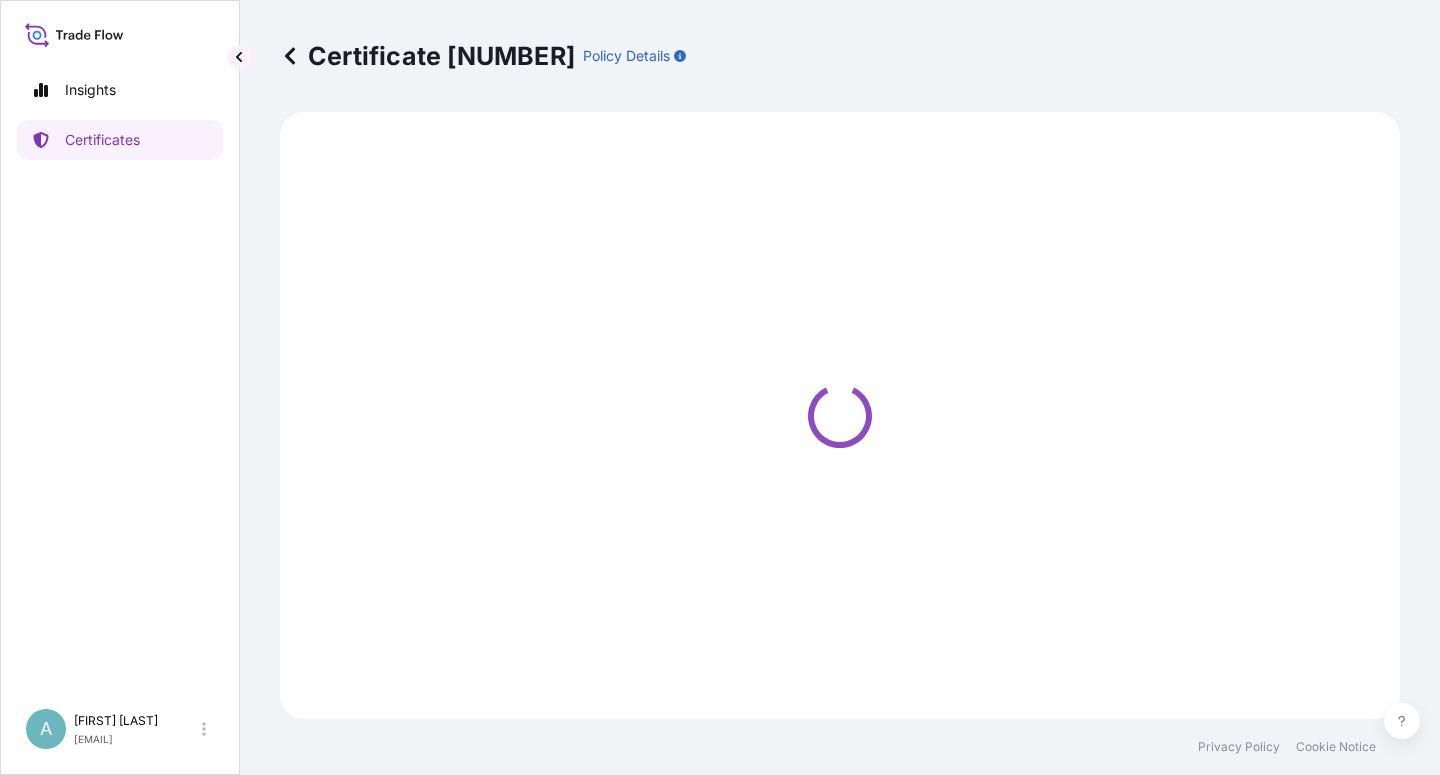 select on "Sea" 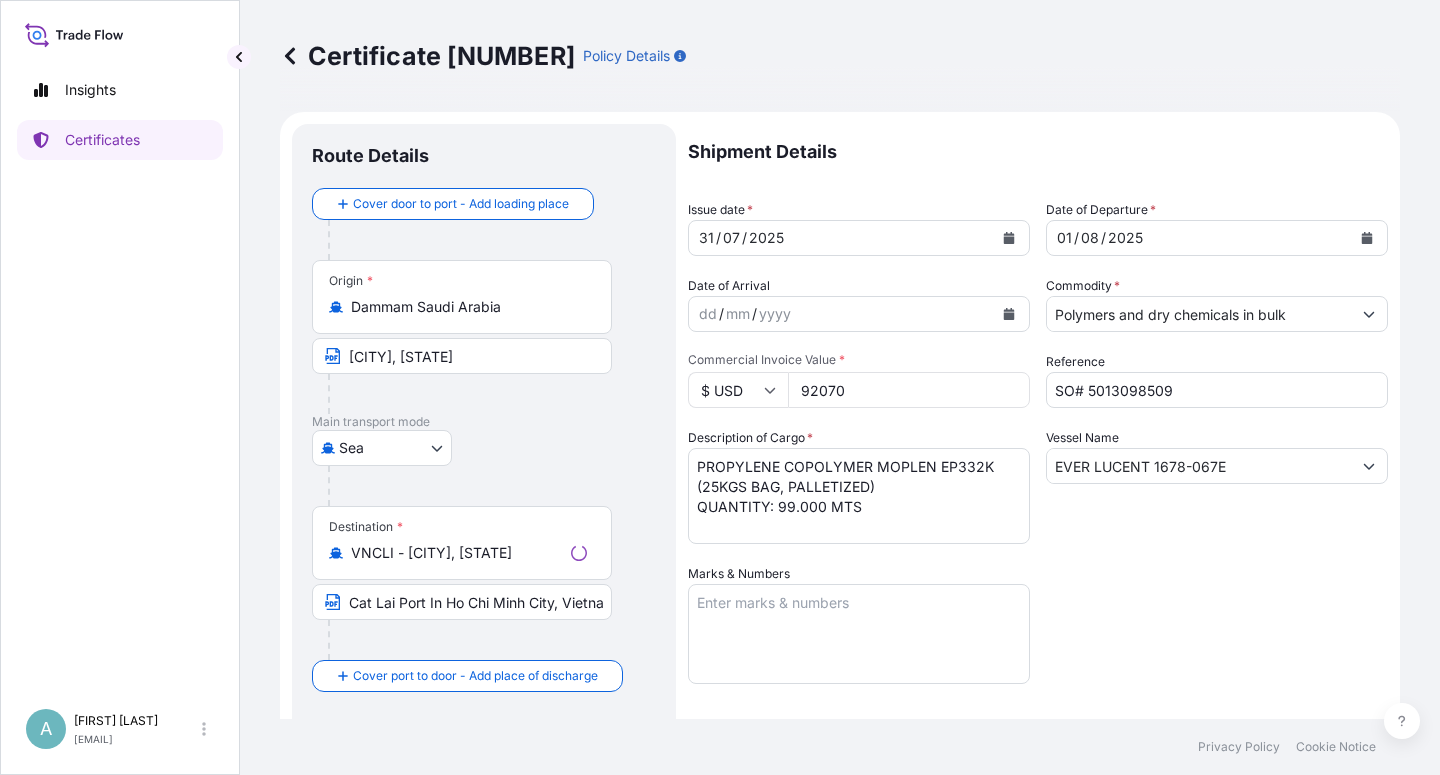 select on "32034" 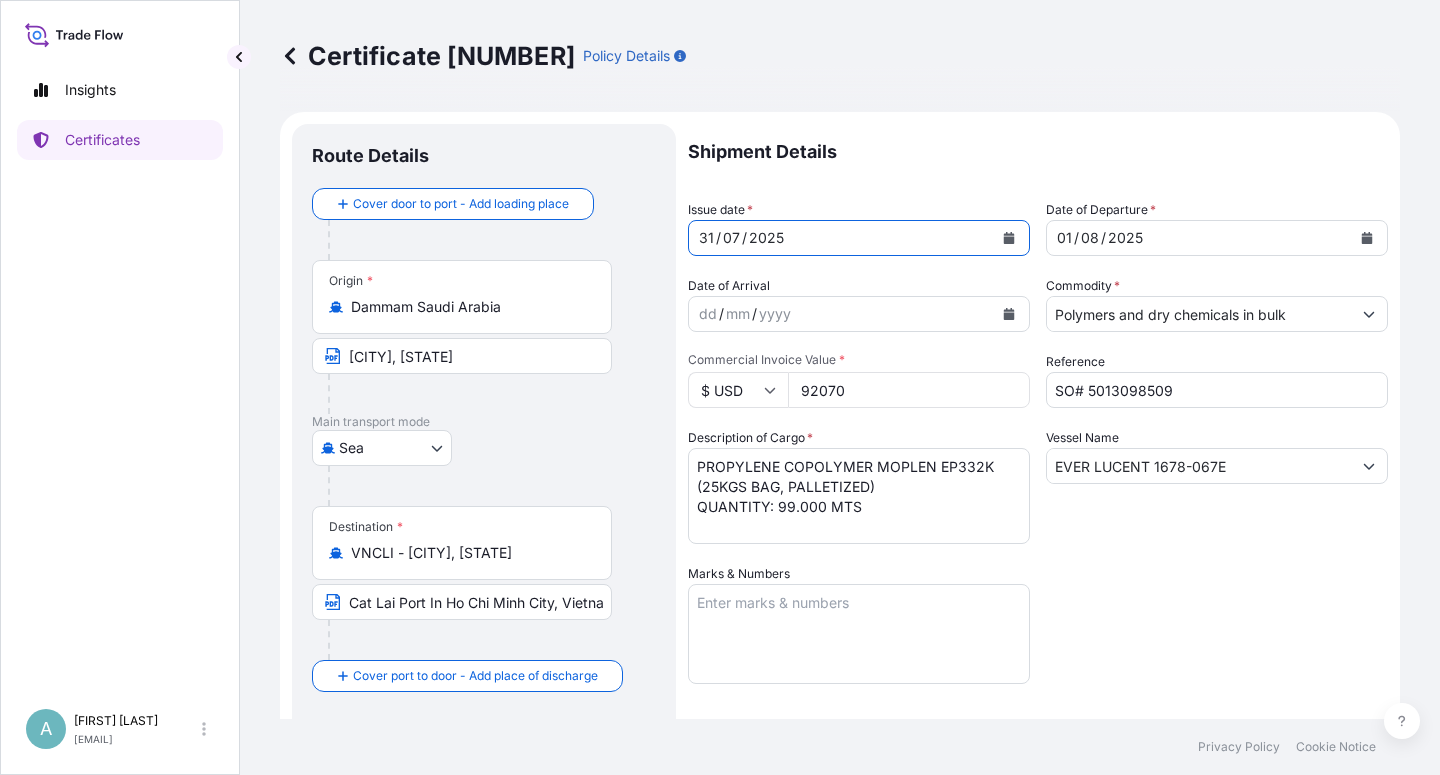 click at bounding box center (1009, 238) 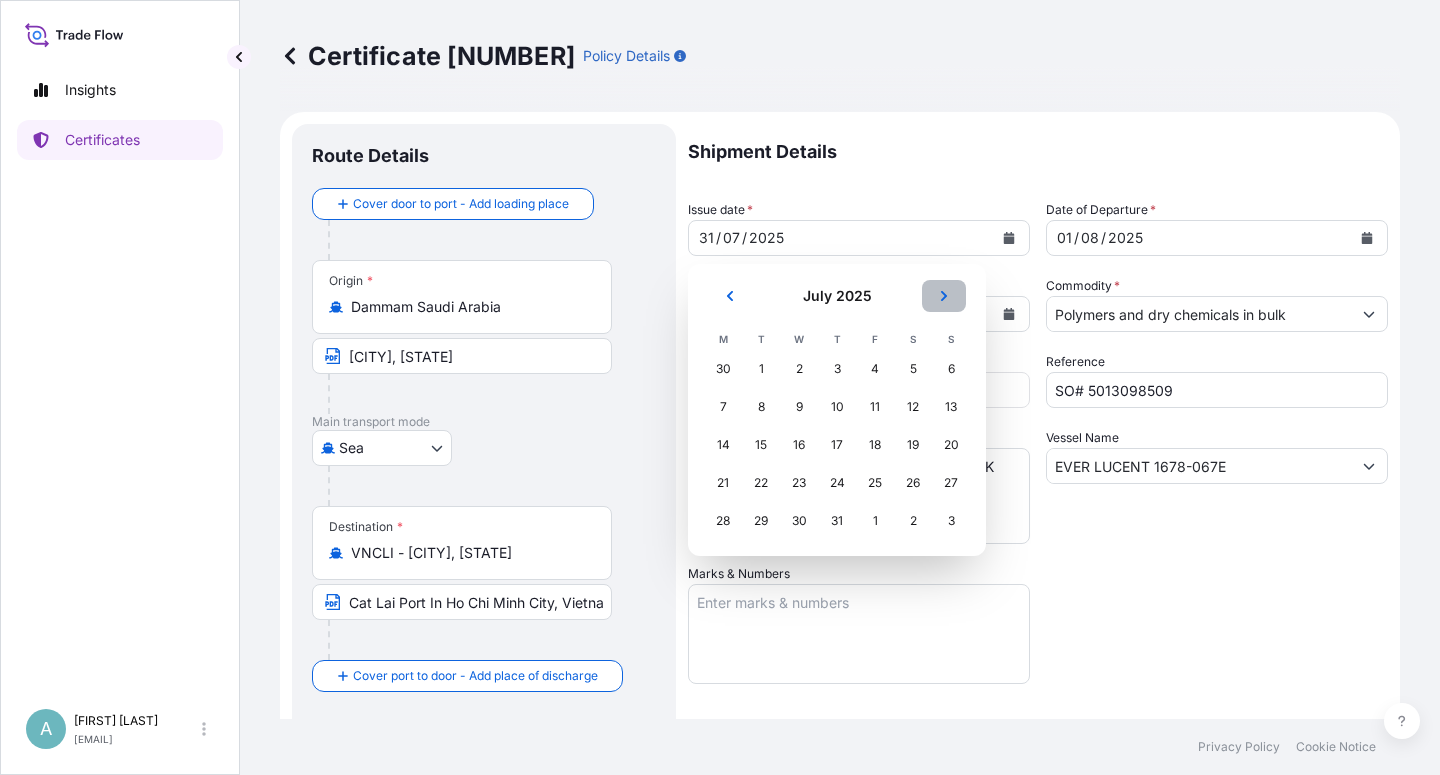 click 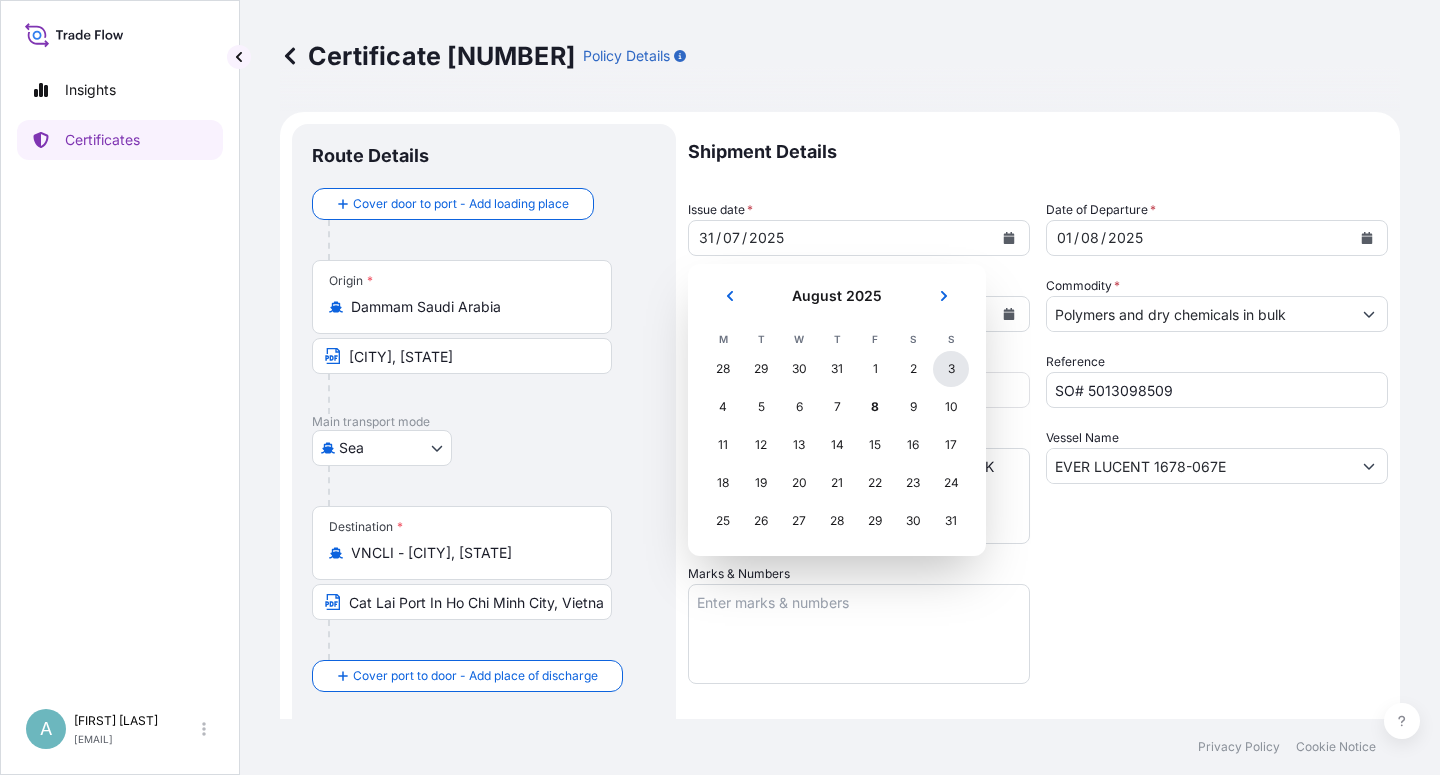 click on "3" at bounding box center (951, 369) 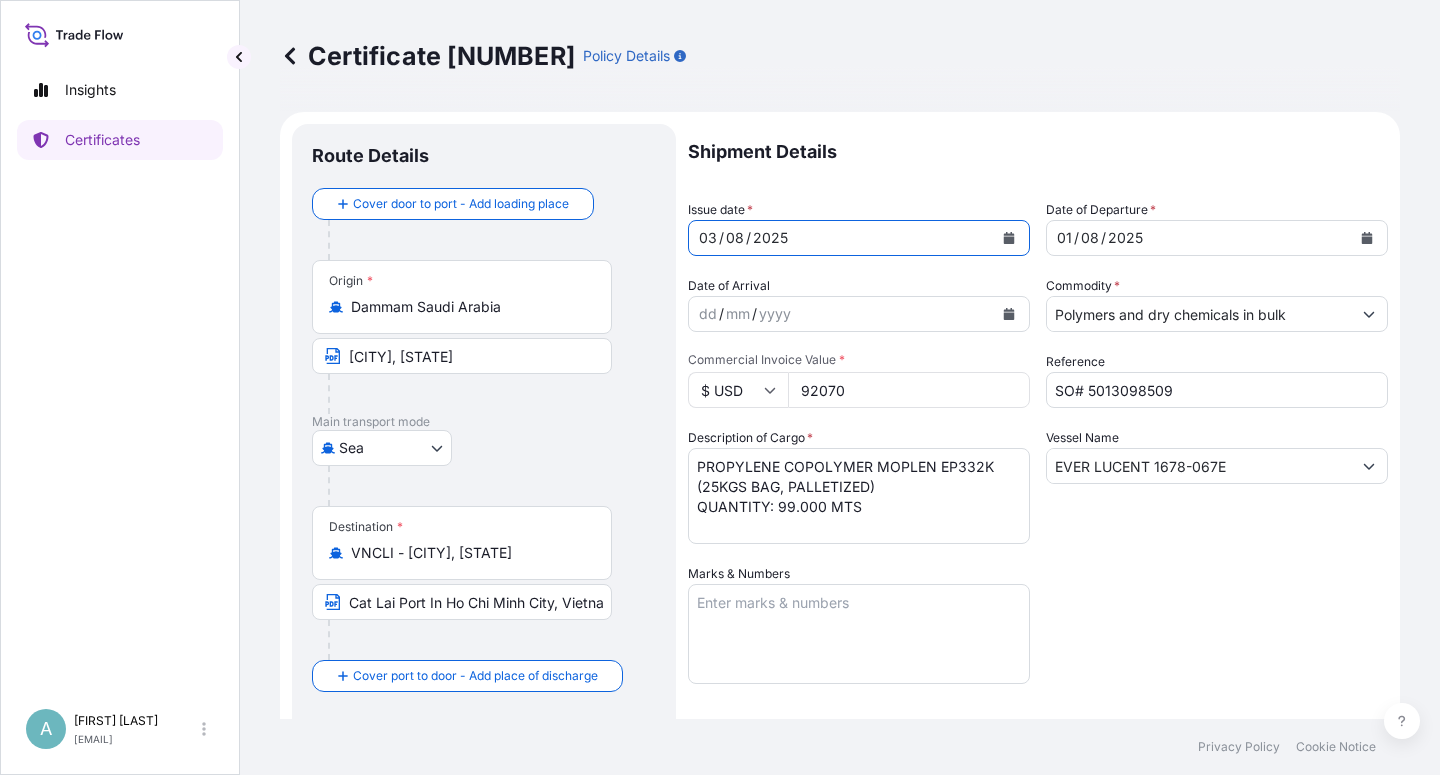 click at bounding box center (1367, 238) 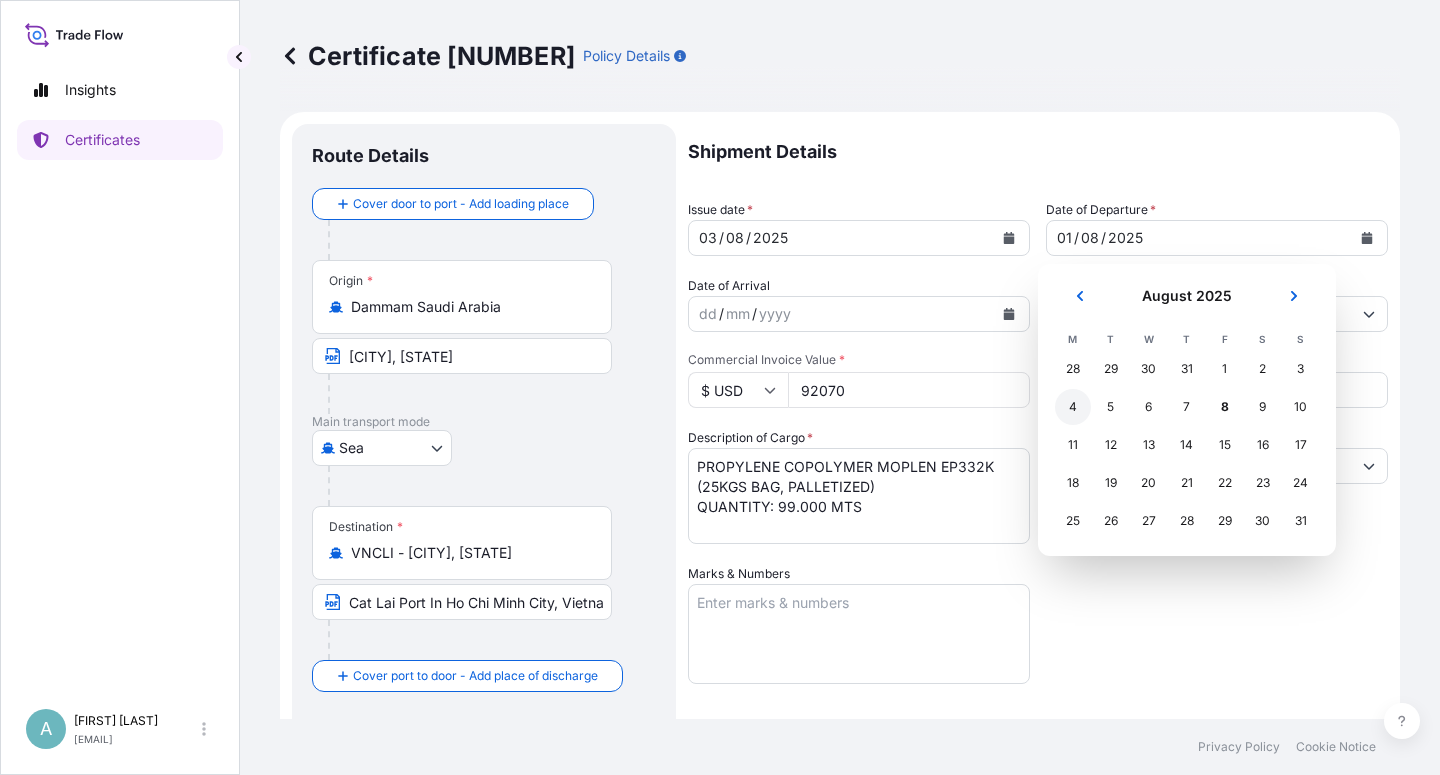 click on "4" at bounding box center [1073, 407] 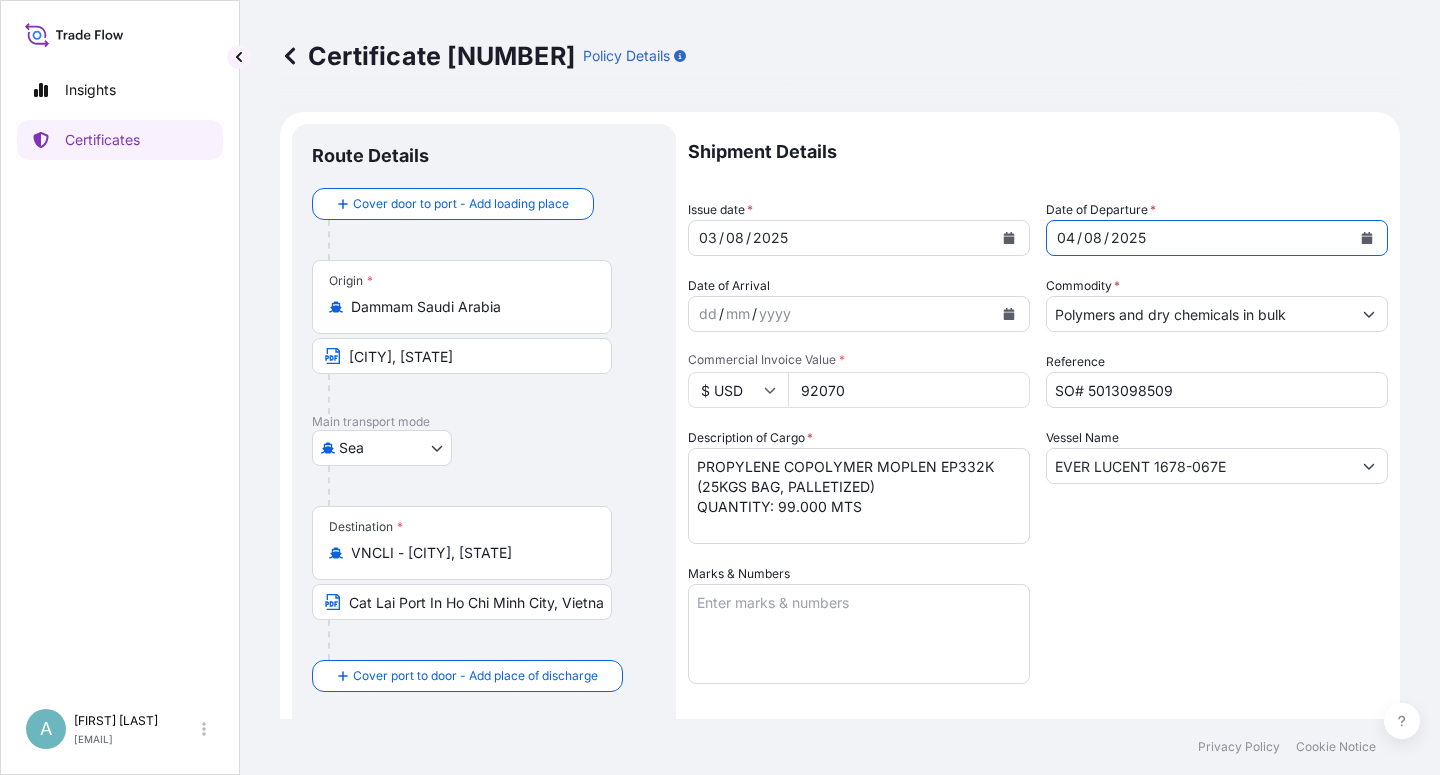 drag, startPoint x: 1156, startPoint y: 633, endPoint x: 1184, endPoint y: 619, distance: 31.304953 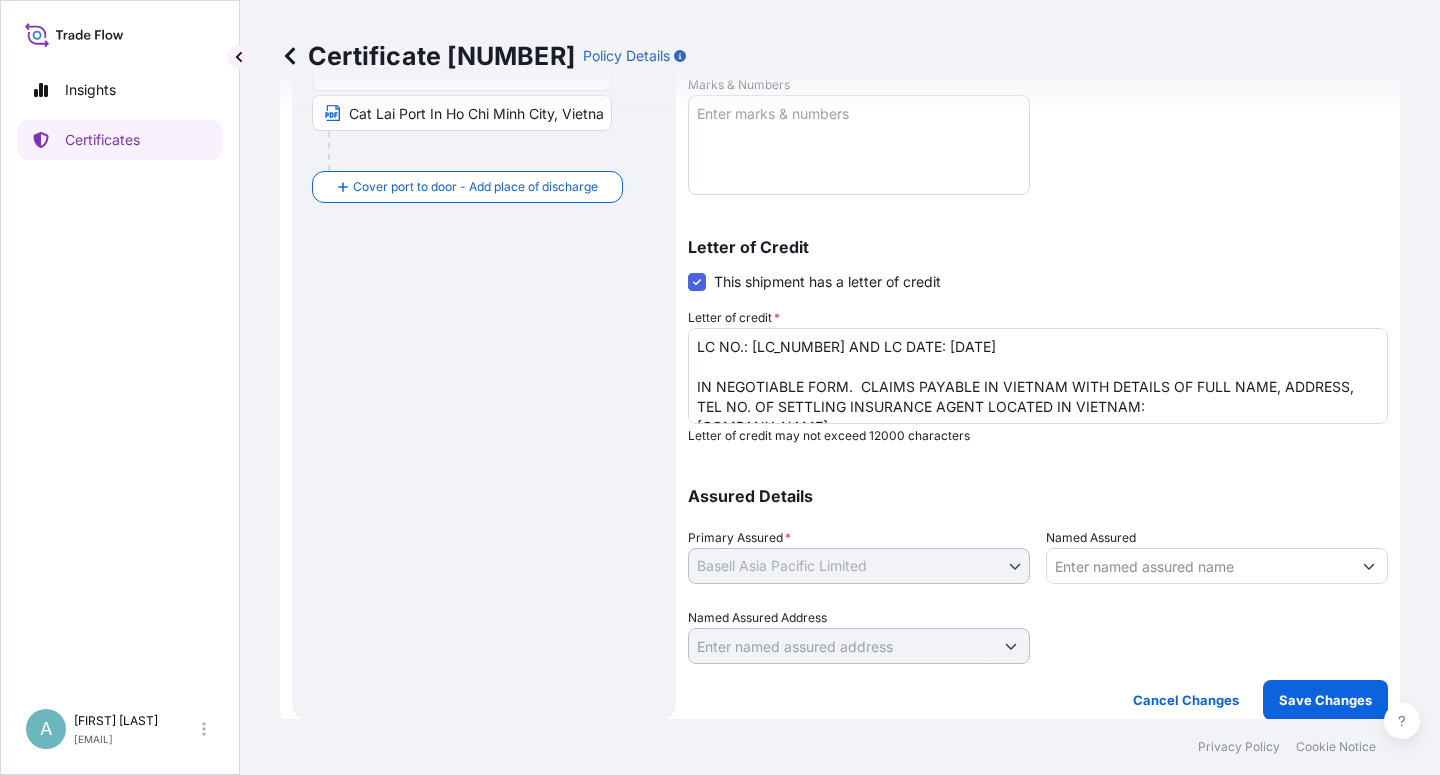 scroll, scrollTop: 490, scrollLeft: 0, axis: vertical 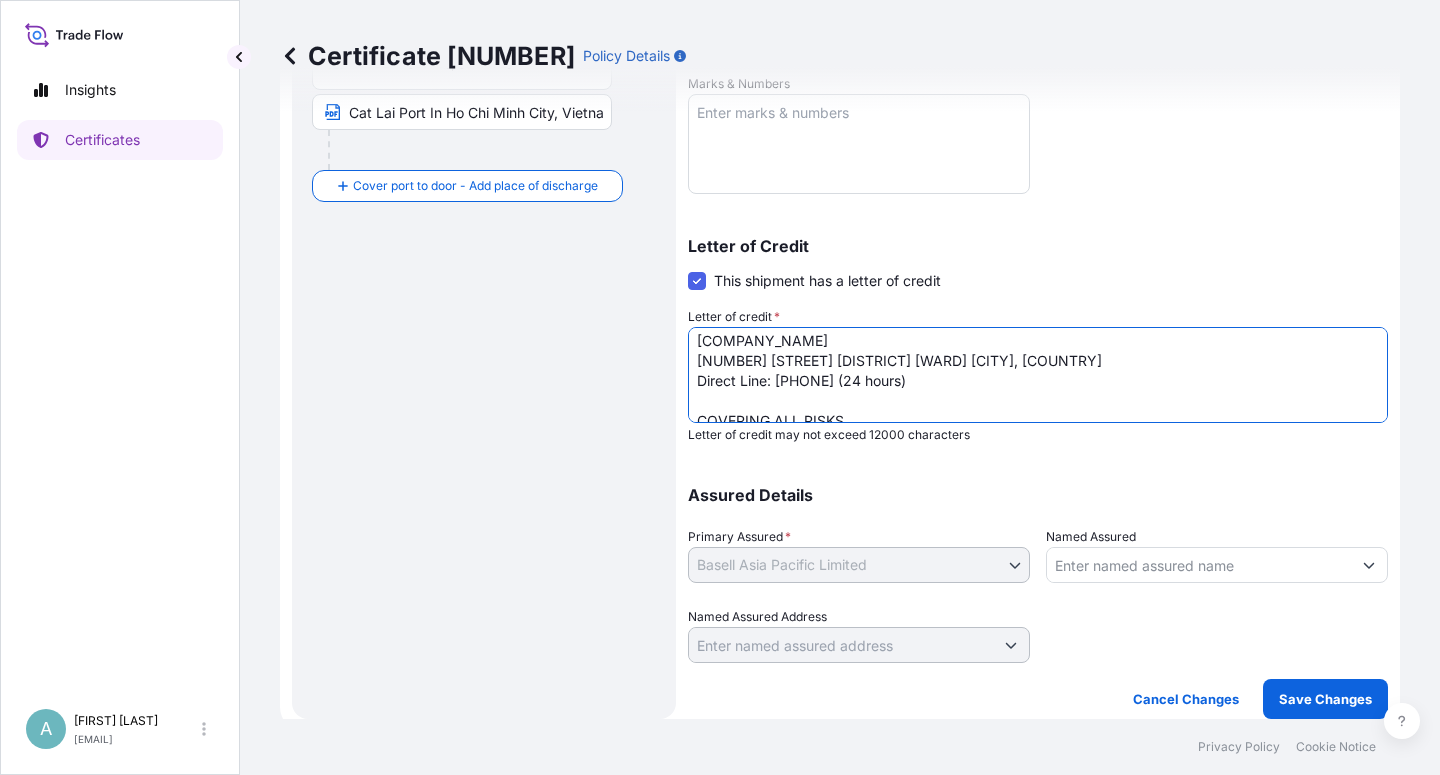 drag, startPoint x: 766, startPoint y: 381, endPoint x: 746, endPoint y: 420, distance: 43.829212 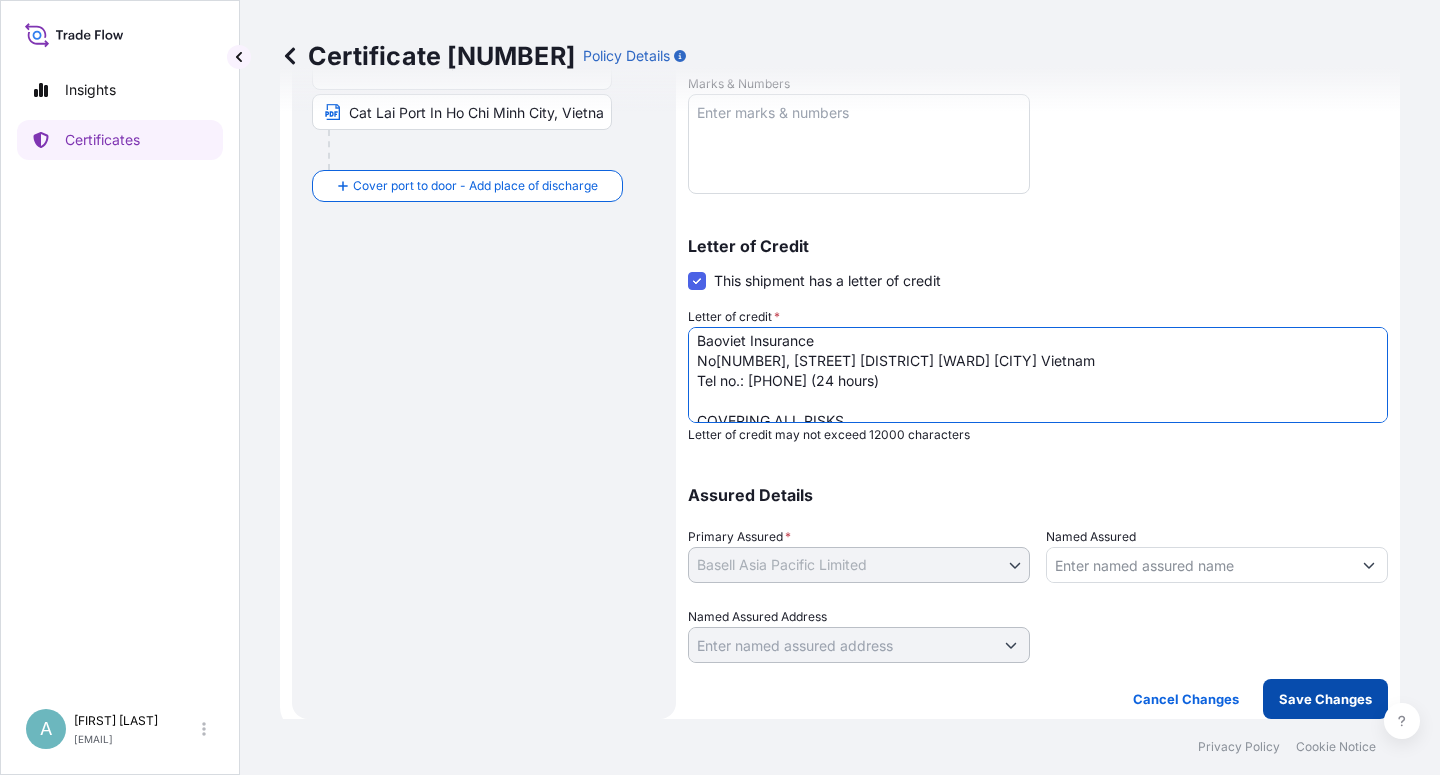 type on "LC NO.: [NUMBER] AND LC DATE: [DATE]
IN NEGOTIABLE FORM.  CLAIMS PAYABLE IN VIETNAM WITH DETAILS OF FULL NAME, ADDRESS, TEL NO. OF SETTLING INSURANCE AGENT LOCATED IN VIETNAM:
Baoviet Insurance
No[NUMBER], [STREET] [DISTRICT] [WARD] [CITY] Vietnam
Tel no.: [PHONE] (24 hours)
COVERING ALL RISKS.
NUMBER OF ORIGINALS ISSUED: 02(ONE ORIGINAL AND ONE DUPLICATE)" 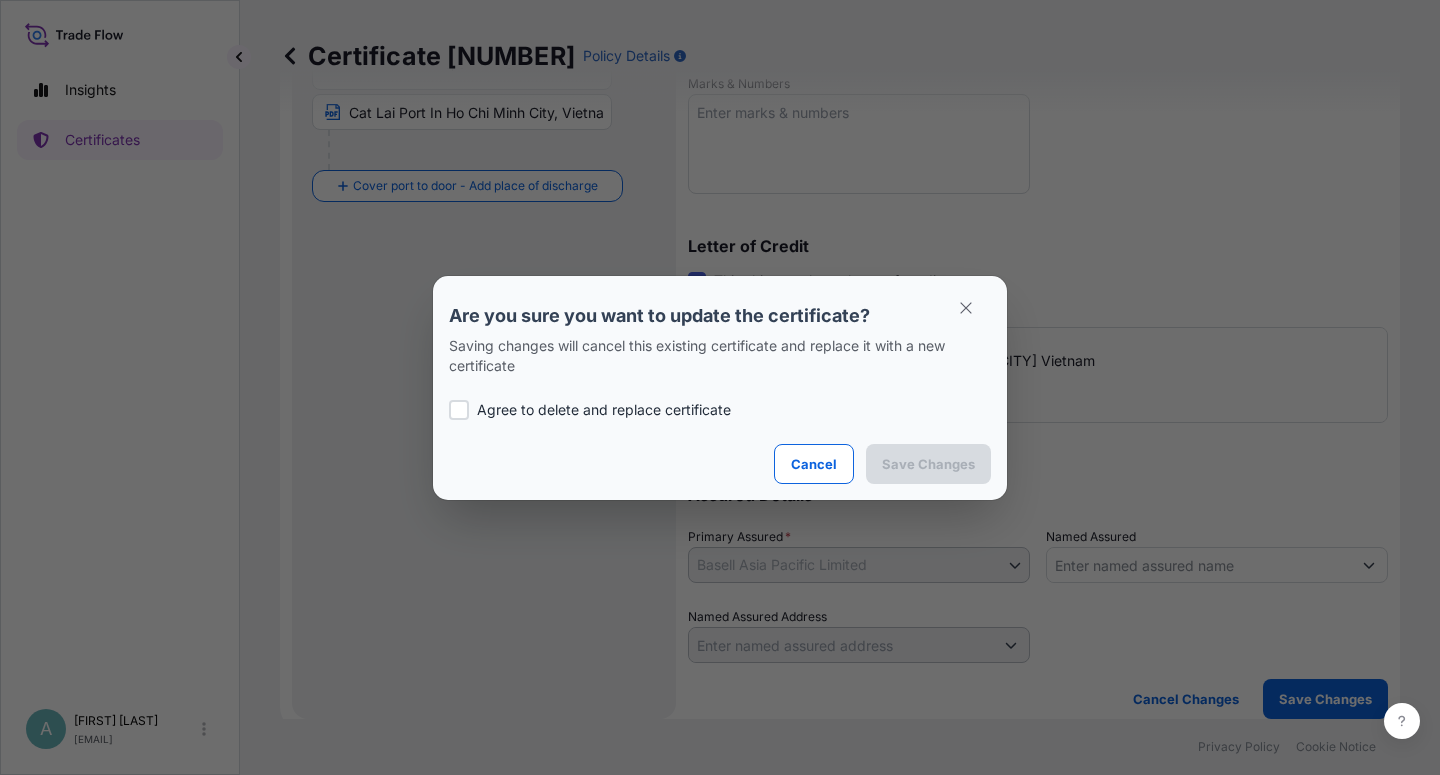 drag, startPoint x: 580, startPoint y: 393, endPoint x: 583, endPoint y: 406, distance: 13.341664 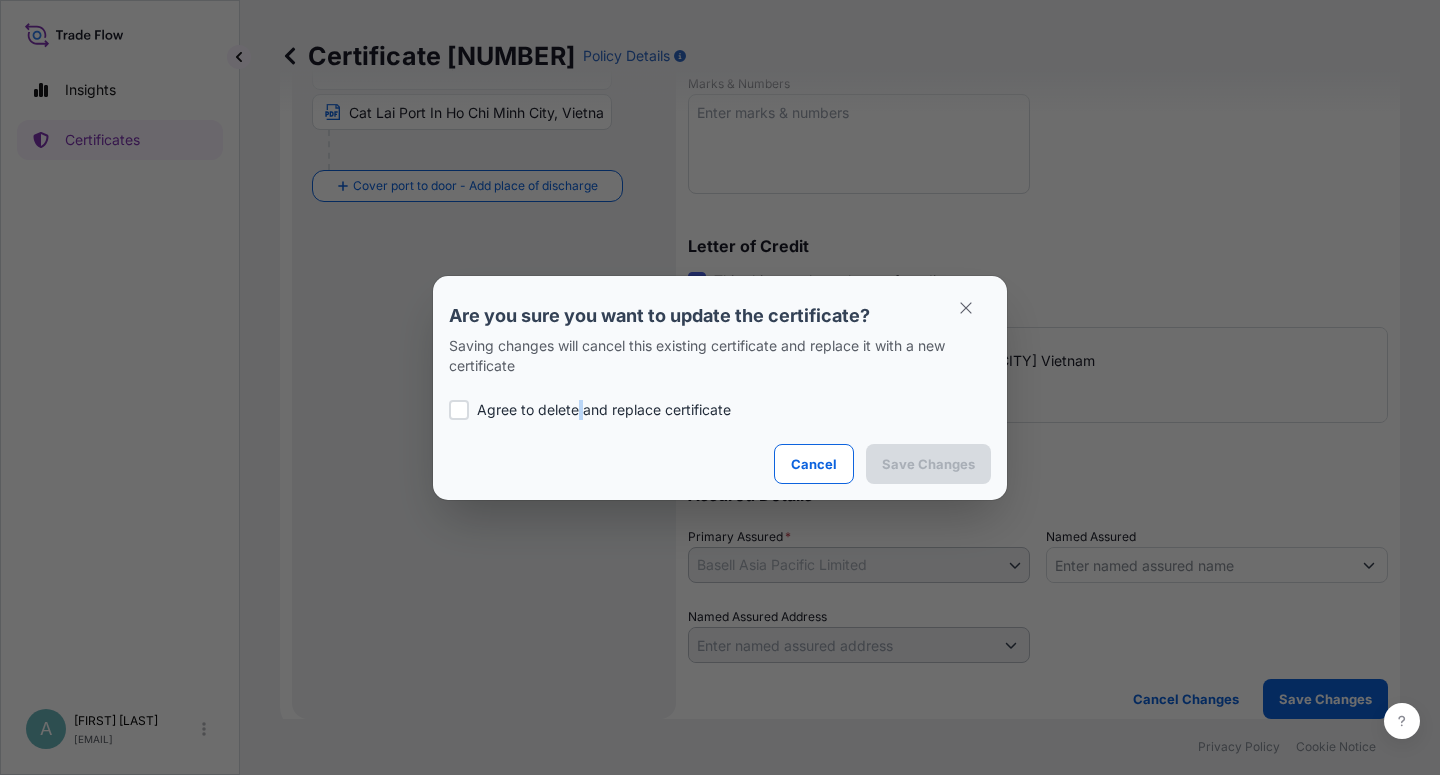 click on "Agree to delete and replace certificate" at bounding box center (720, 410) 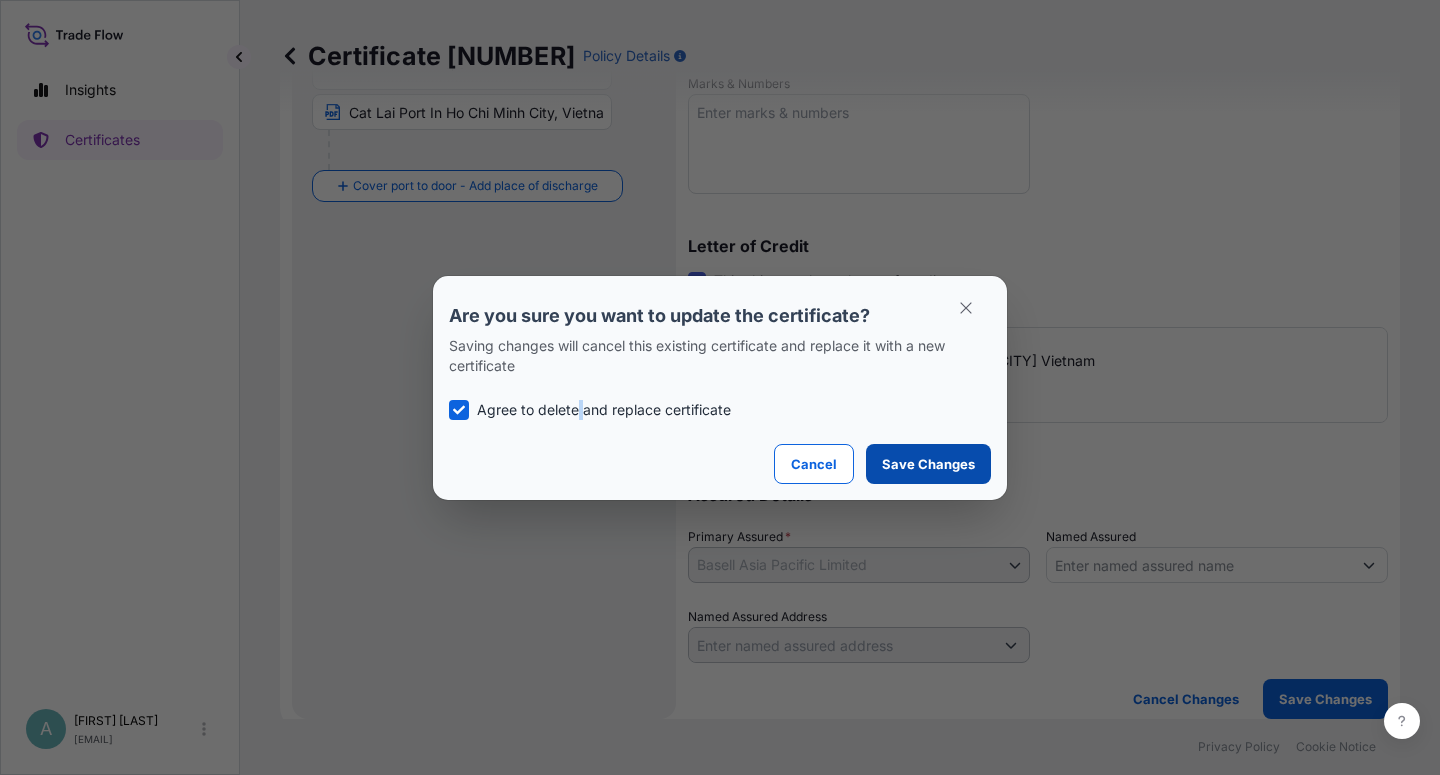 click on "Save Changes" at bounding box center (928, 464) 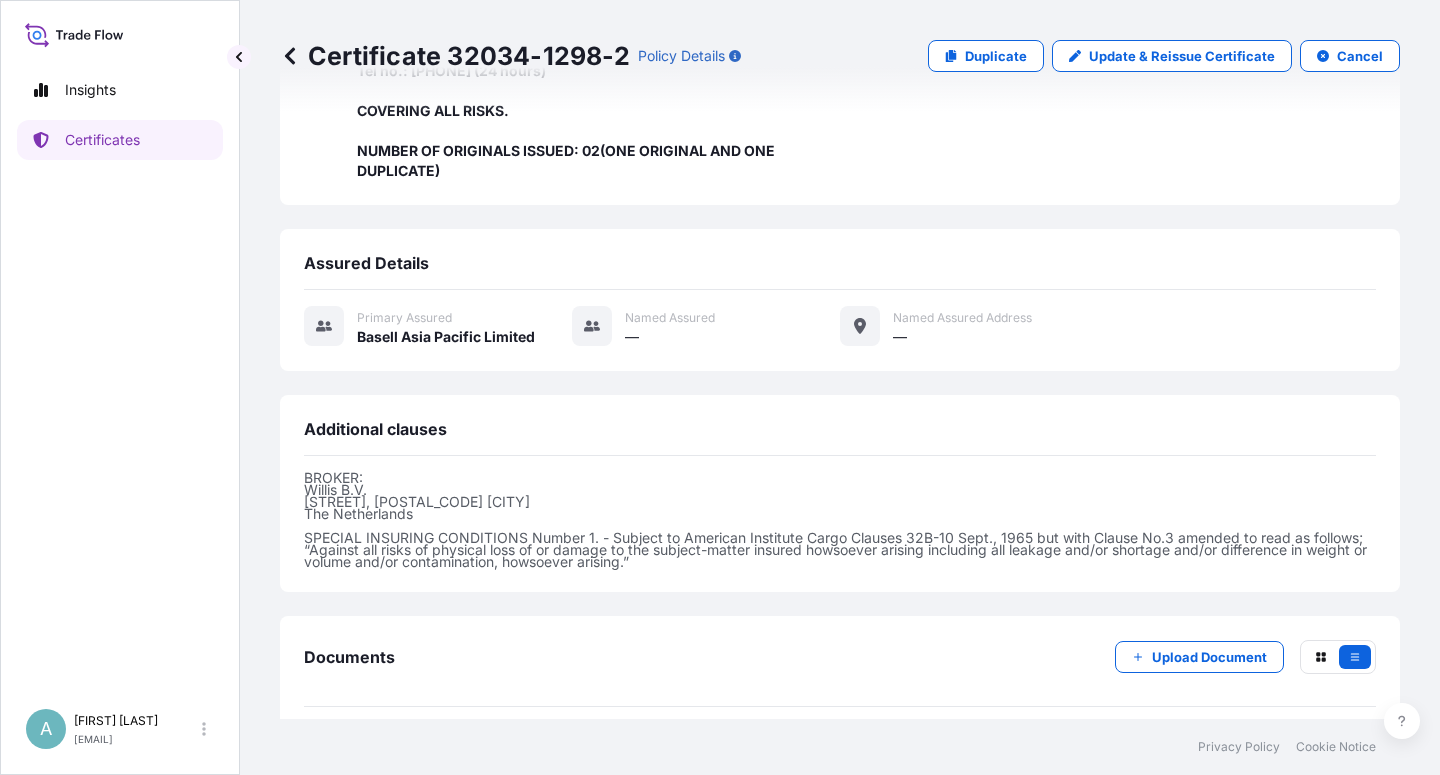 scroll, scrollTop: 714, scrollLeft: 0, axis: vertical 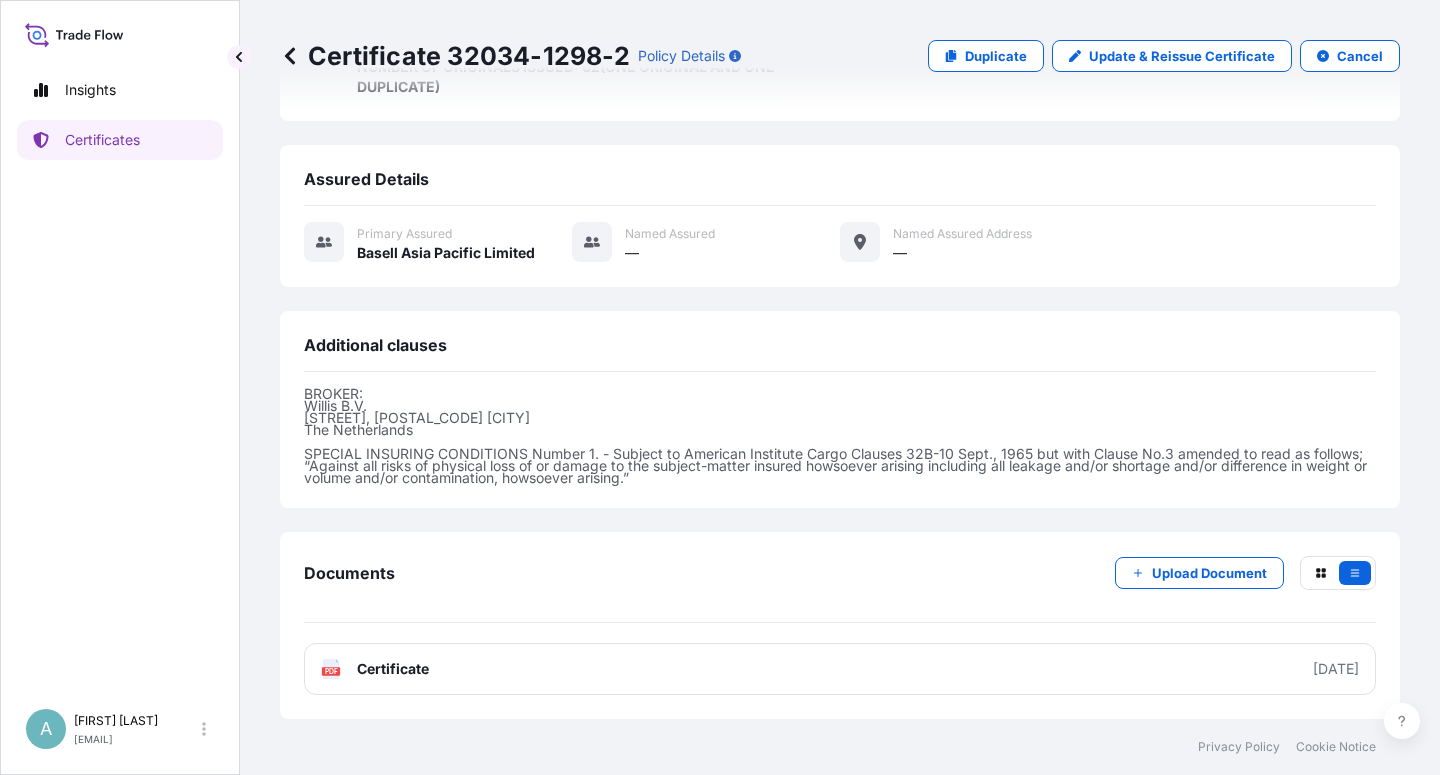 click on "Certificate" at bounding box center [393, 669] 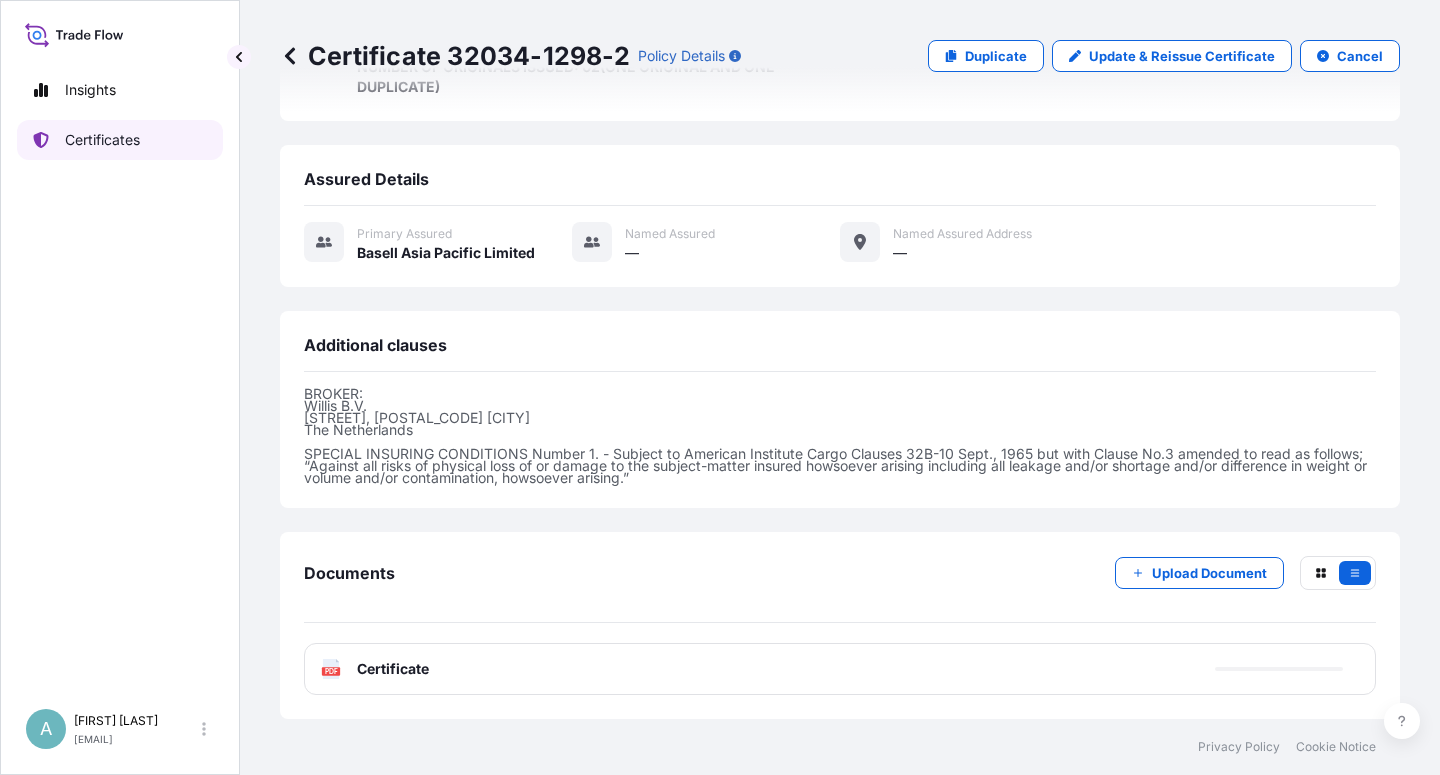 click on "Certificates" at bounding box center (102, 140) 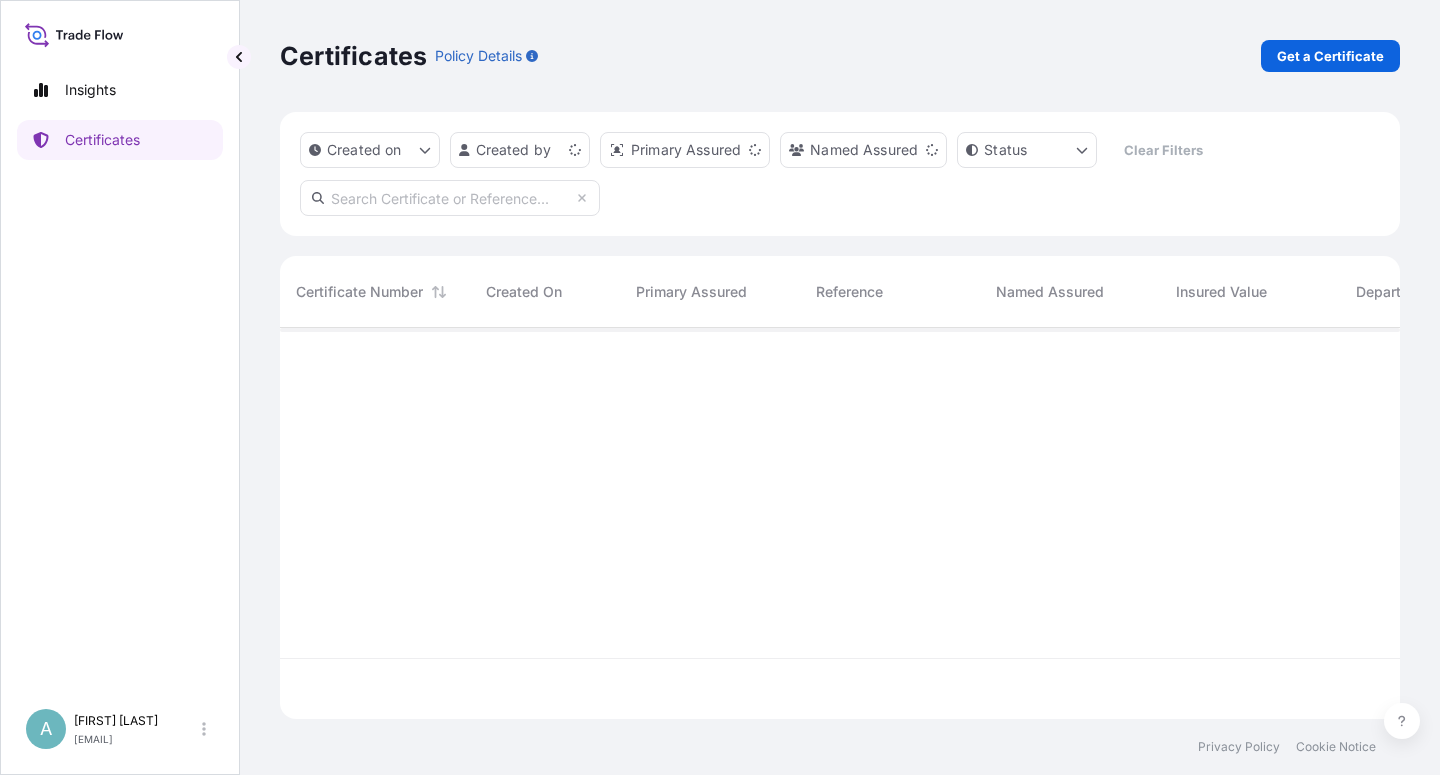 scroll, scrollTop: 18, scrollLeft: 18, axis: both 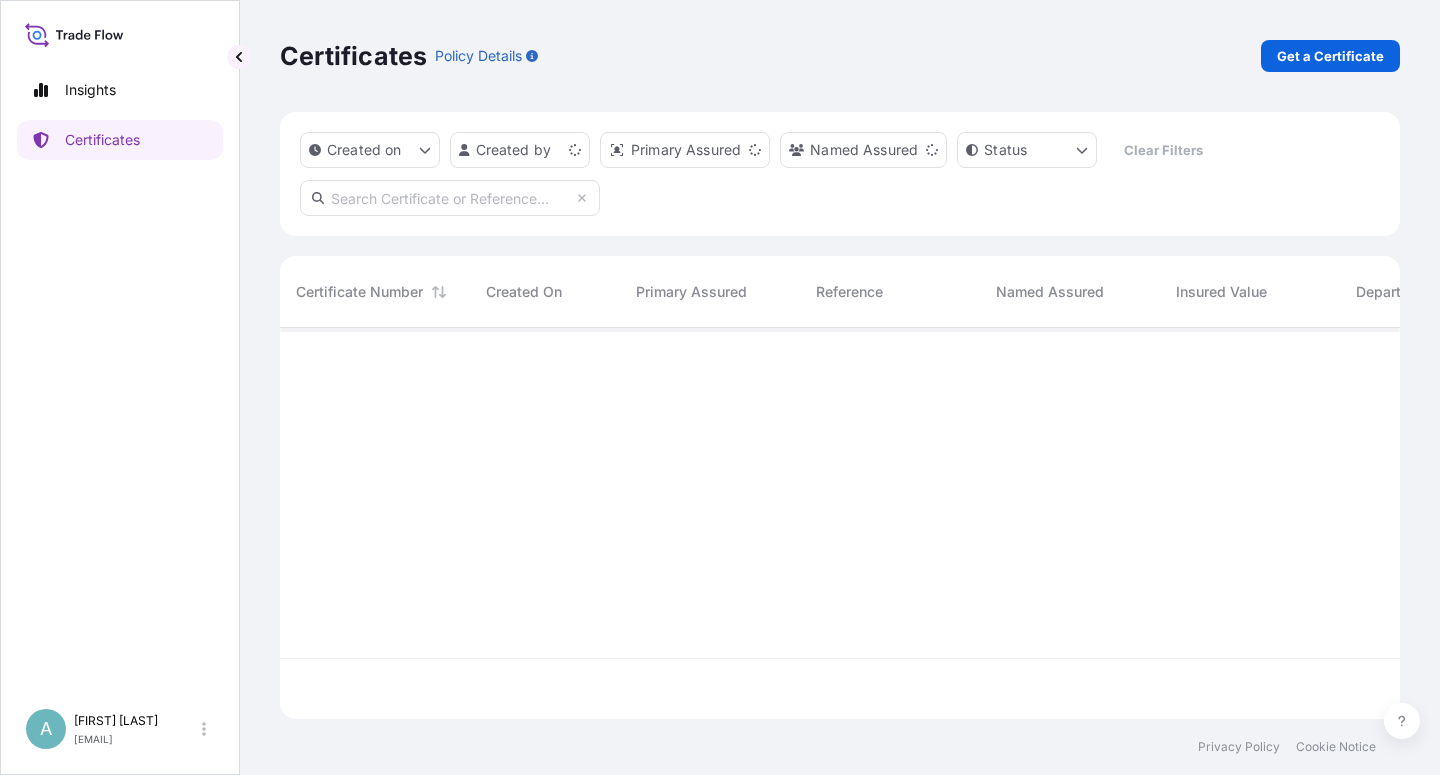 click at bounding box center (450, 198) 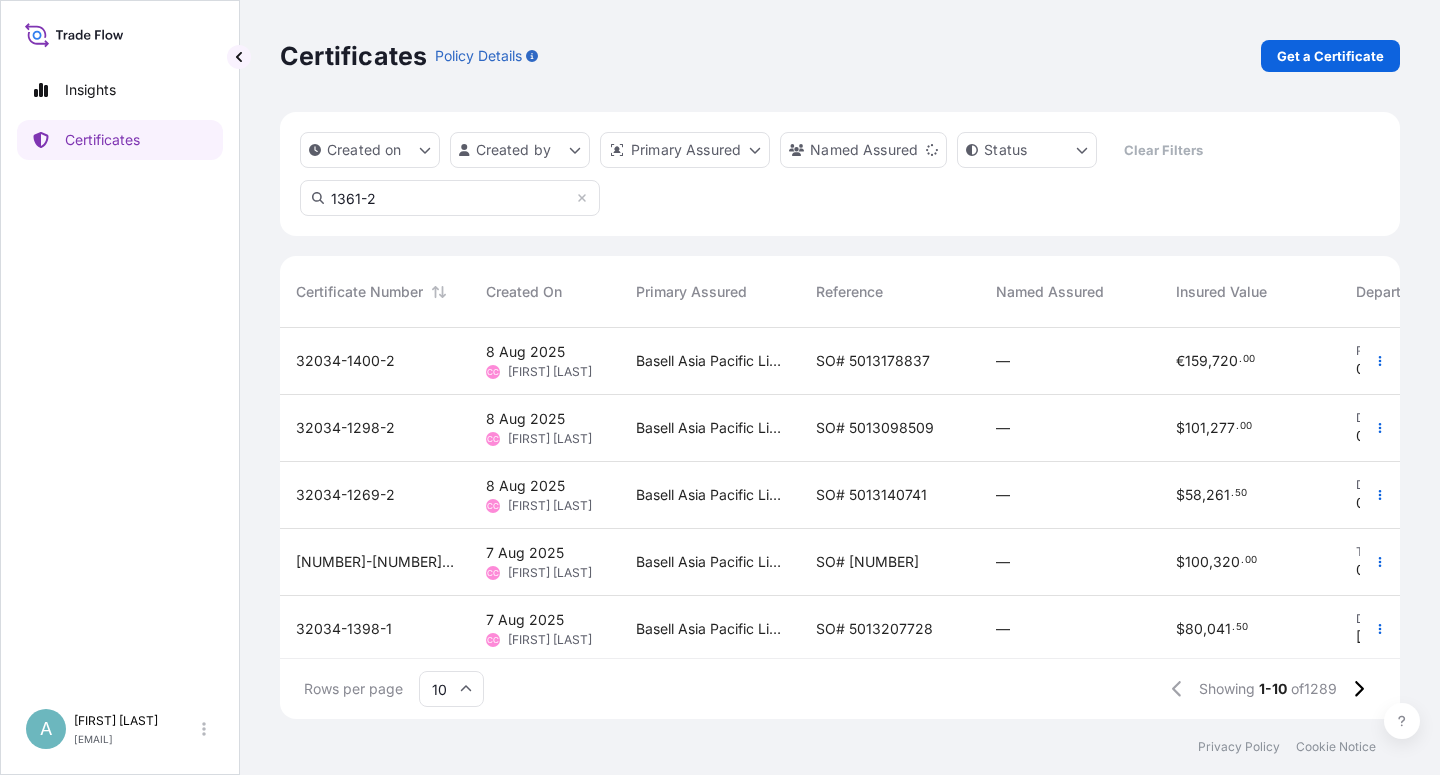 type on "1361-2" 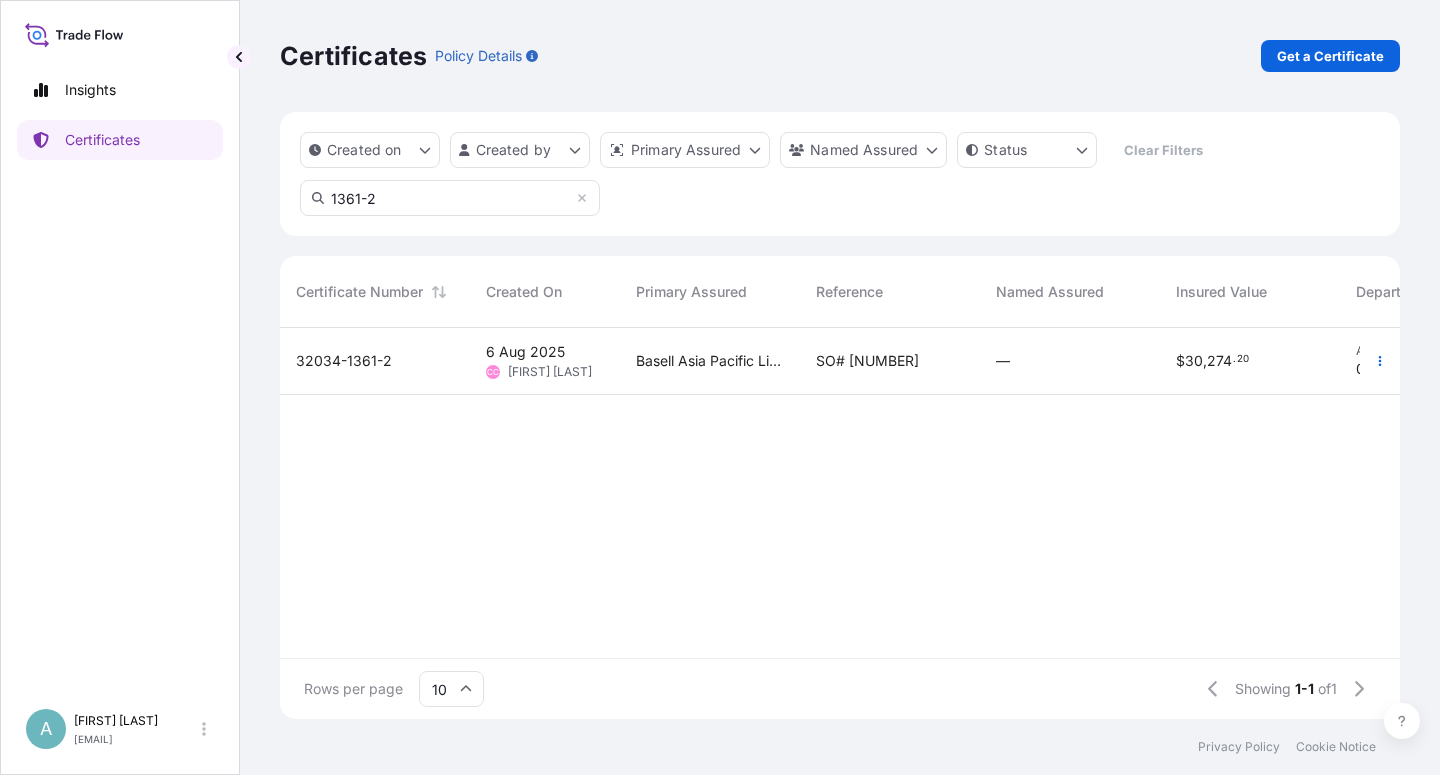 click on "SO# [NUMBER]" at bounding box center [867, 361] 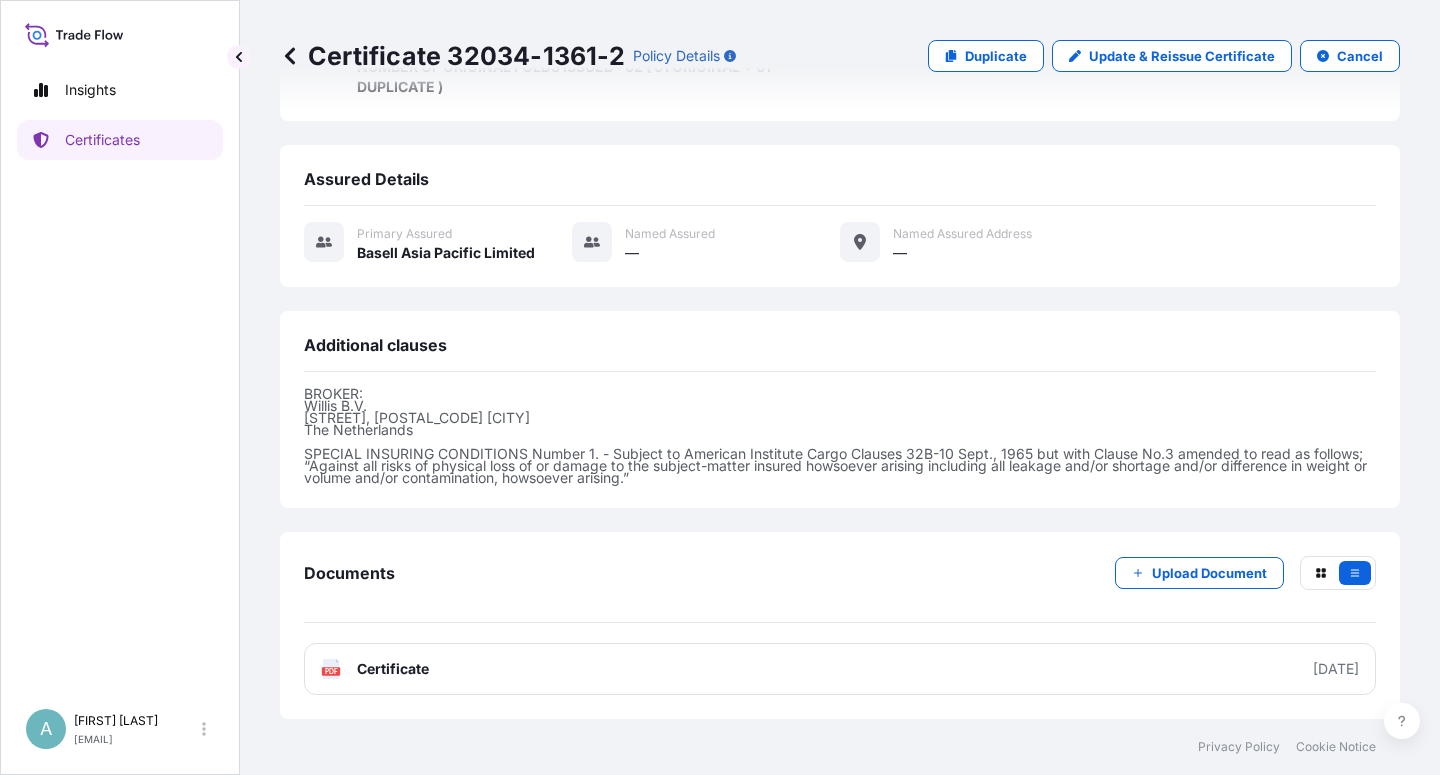 scroll, scrollTop: 554, scrollLeft: 0, axis: vertical 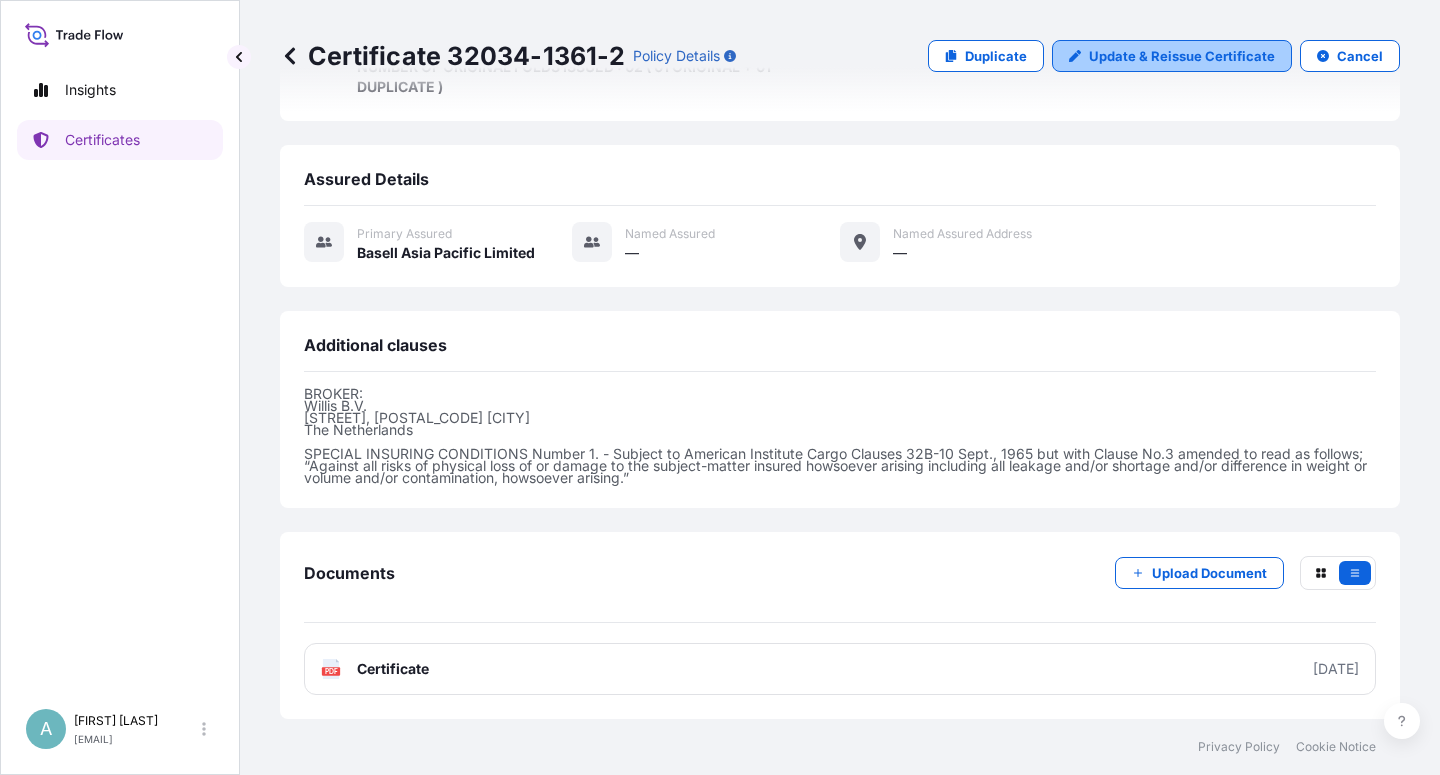 click on "Update & Reissue Certificate" at bounding box center (1182, 56) 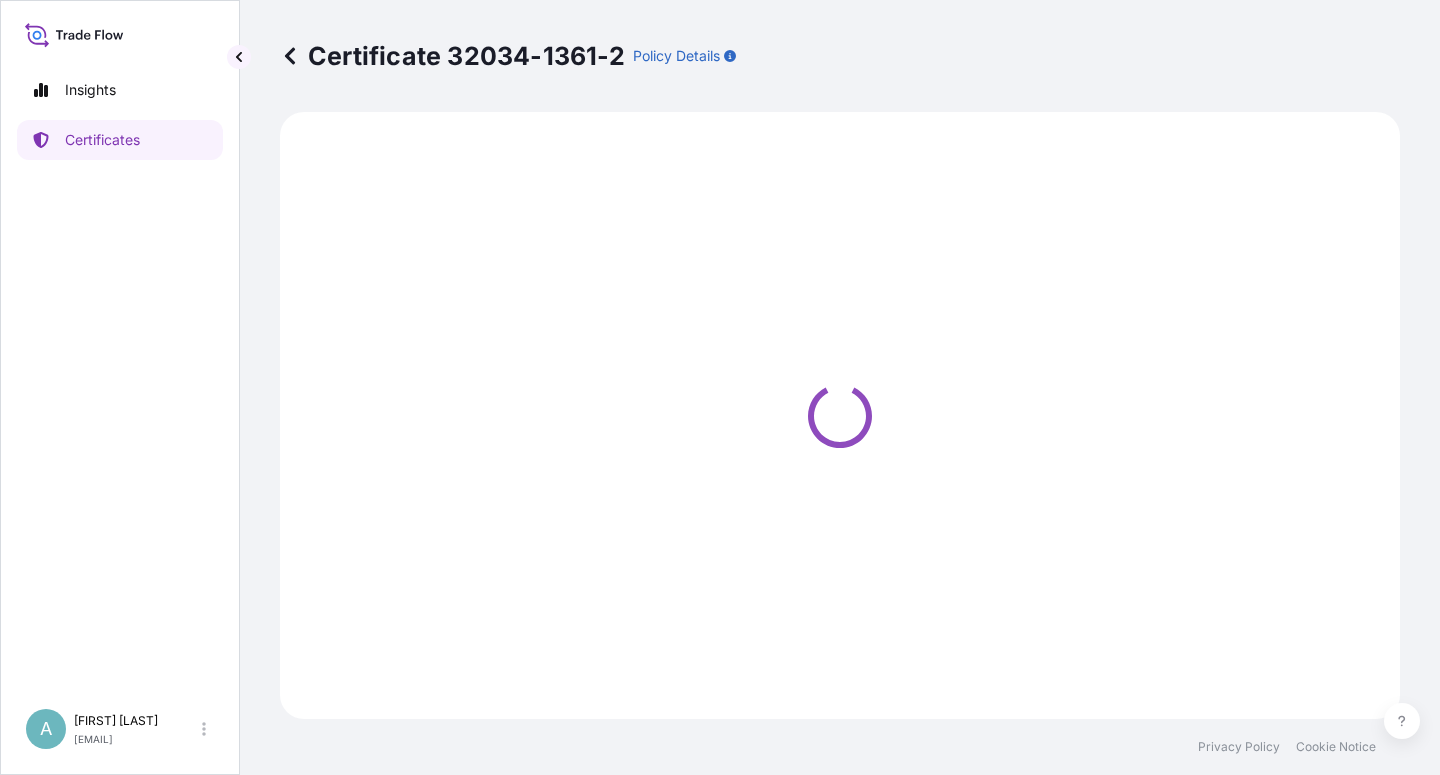 scroll, scrollTop: 0, scrollLeft: 0, axis: both 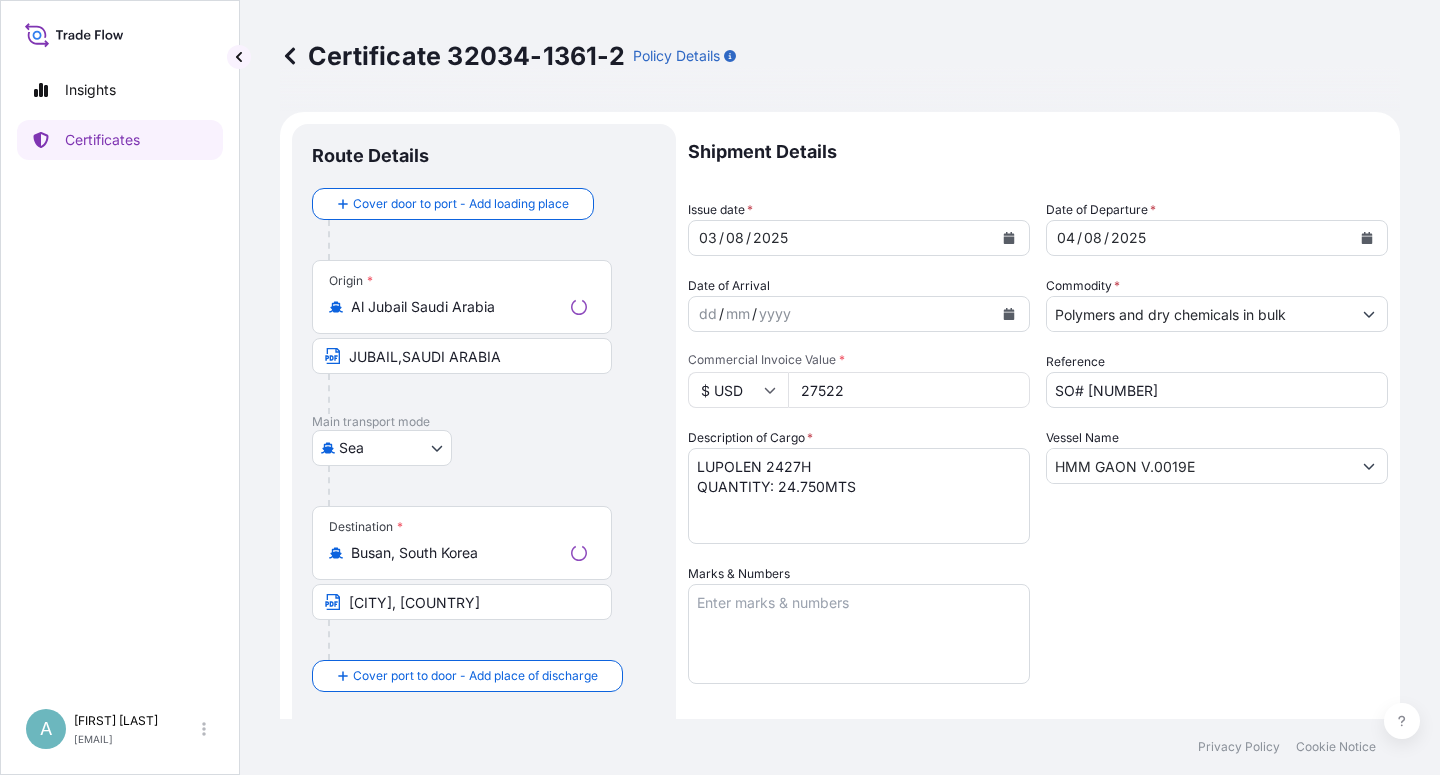 select on "32034" 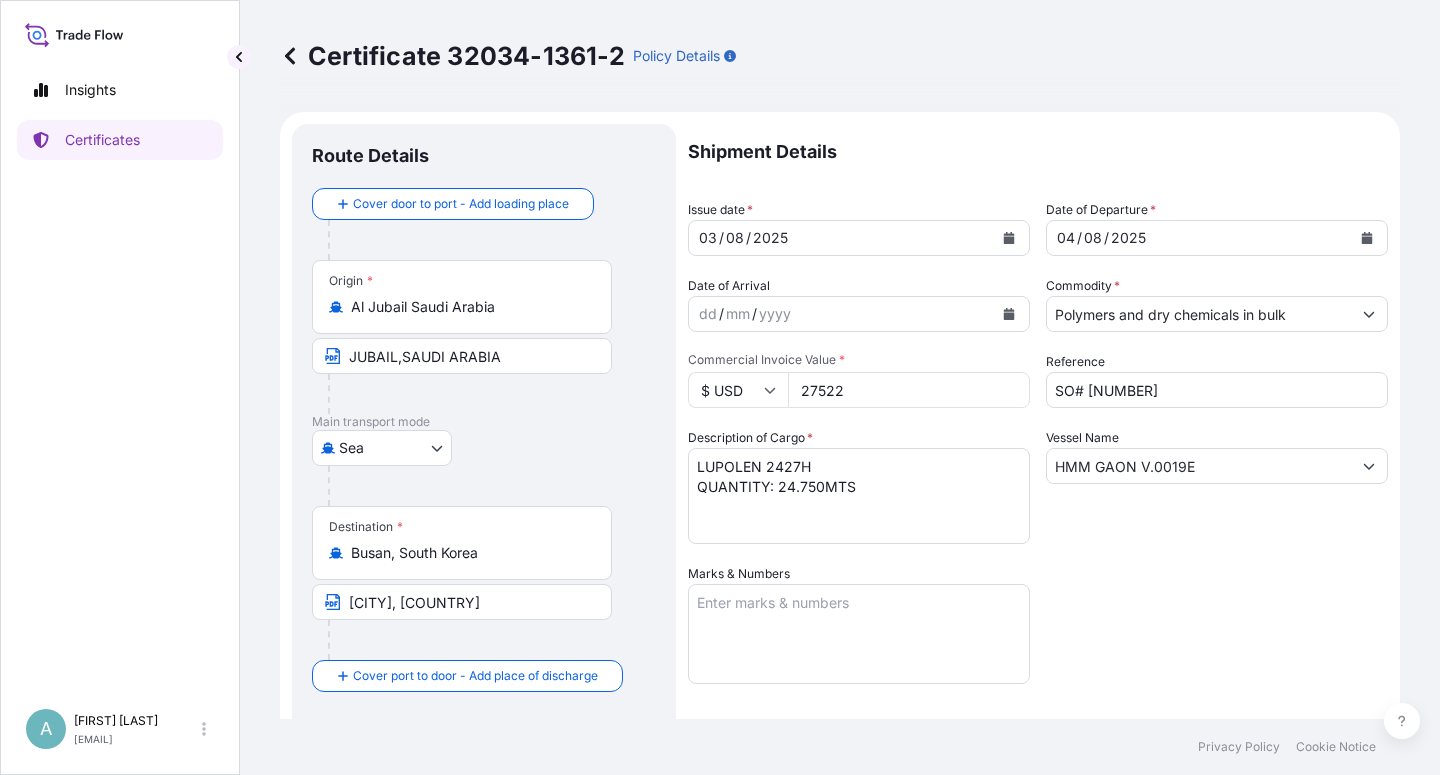 click 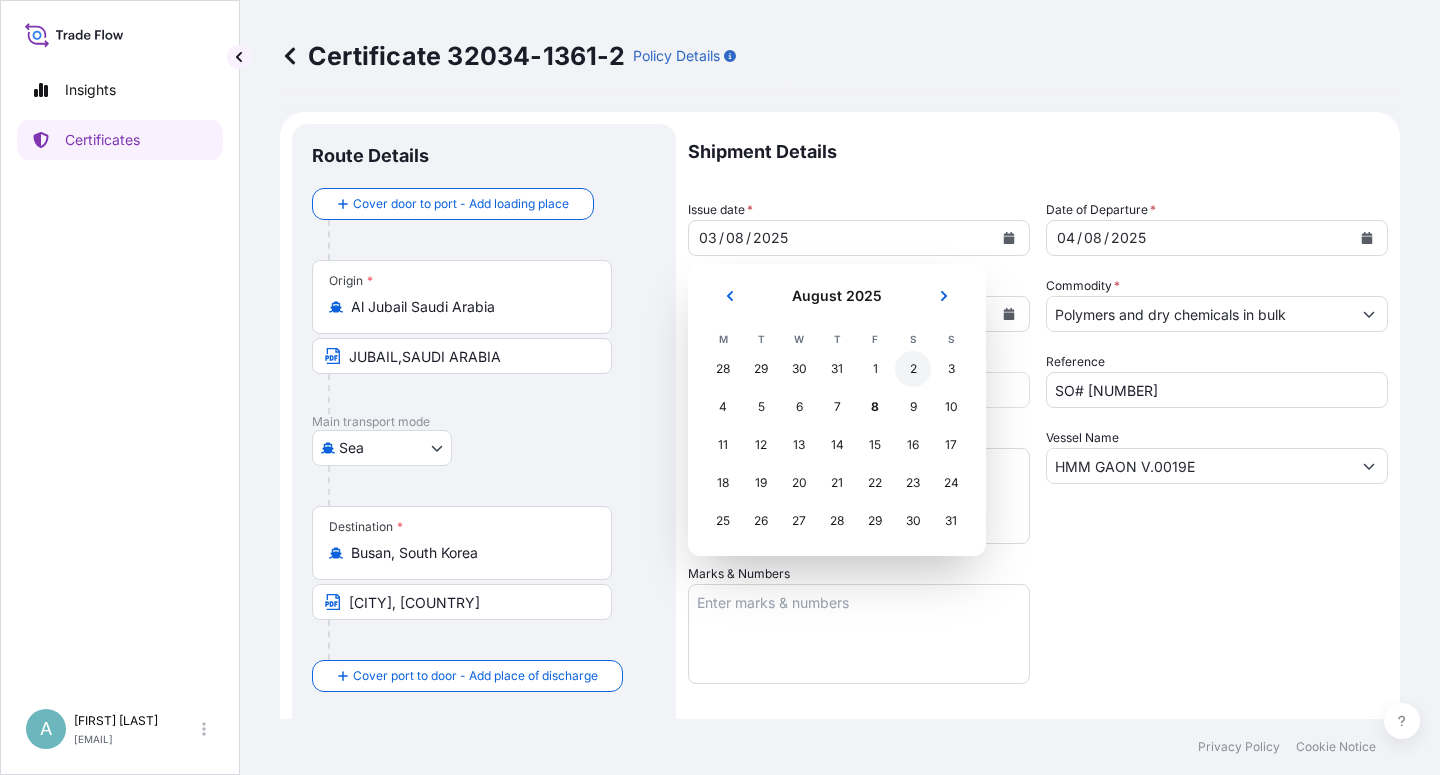 click on "2" at bounding box center (913, 369) 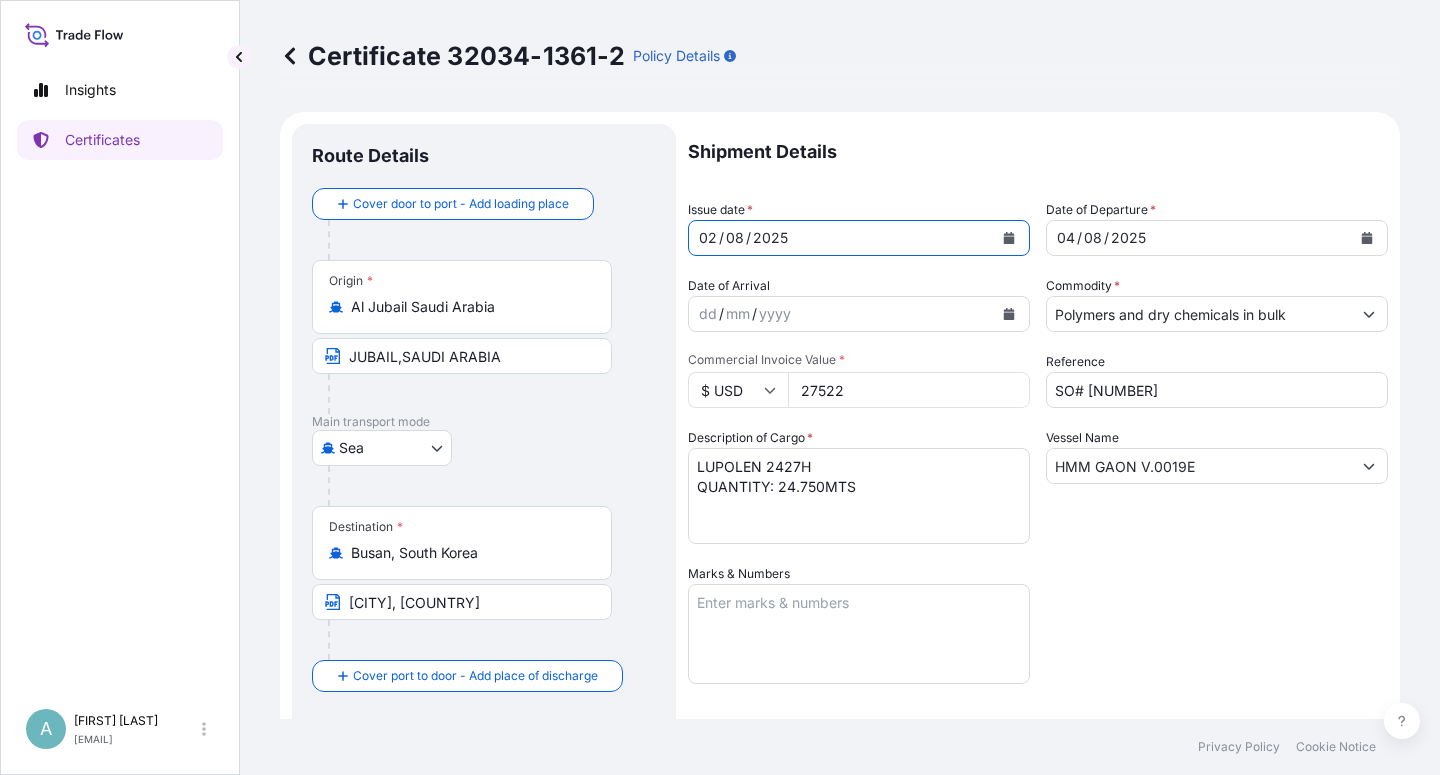 click 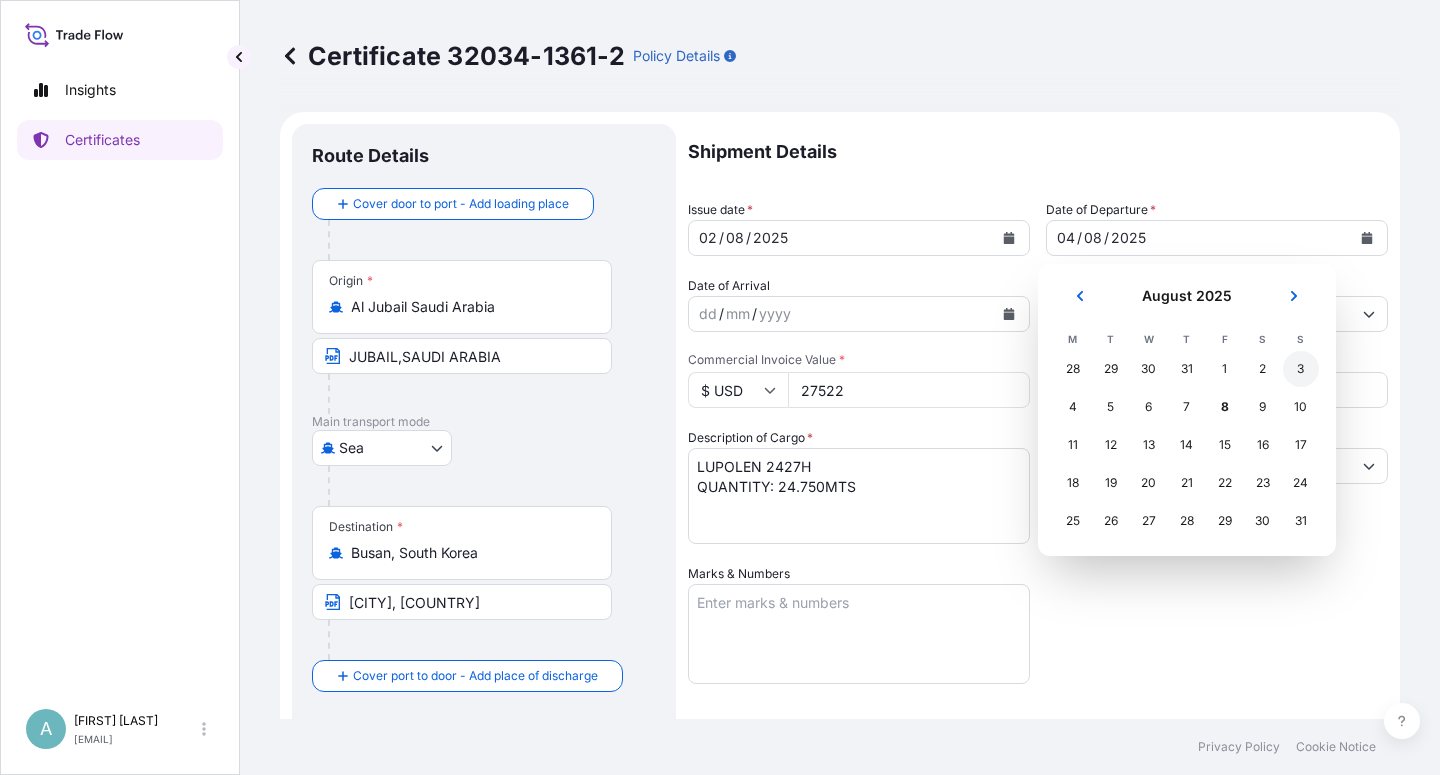 click on "3" at bounding box center (1301, 369) 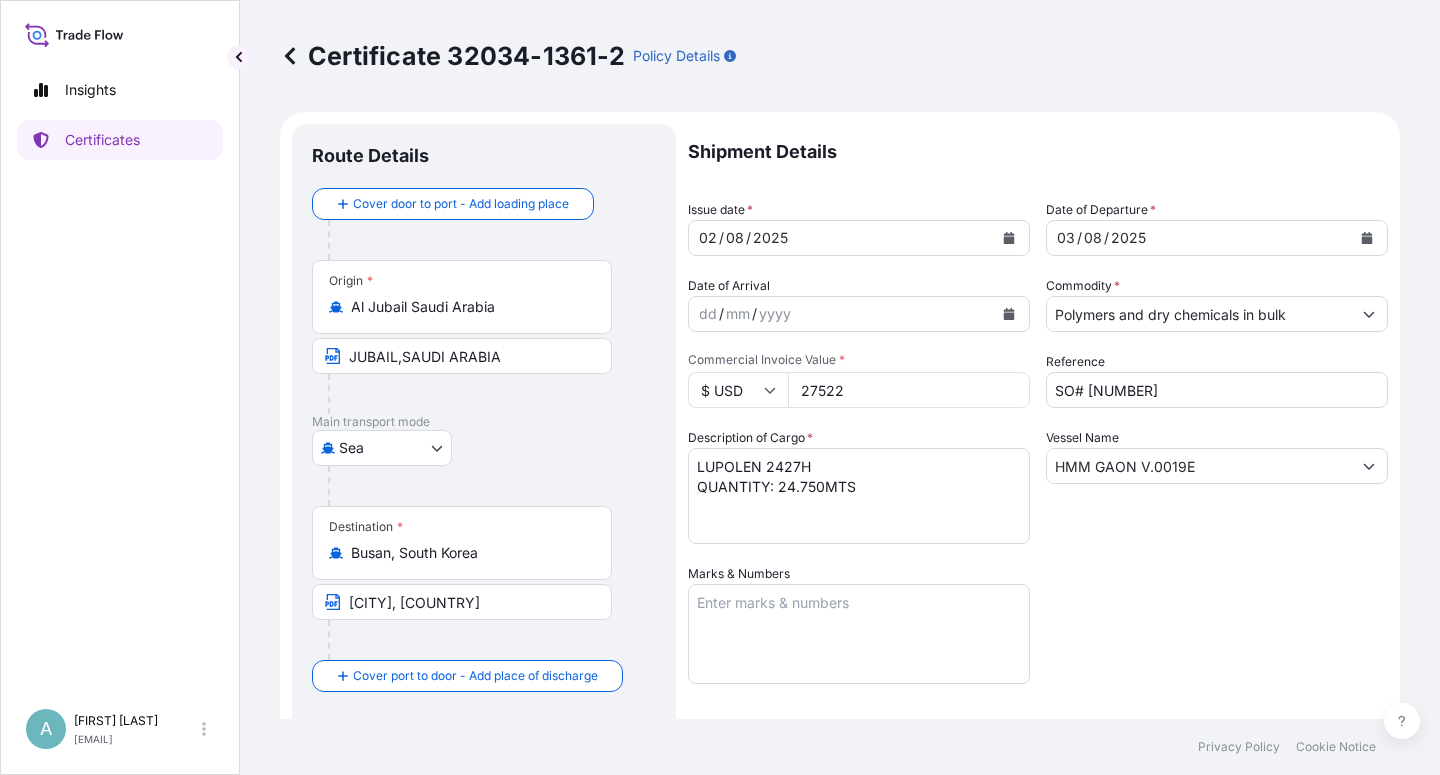 click on "Shipment Details Issue date * [DATE] Date of Departure * [DATE] Date of Arrival dd / mm / yyyy Commodity * [PRODUCT_NAME] Packing Category Commercial Invoice Value    * $ USD [AMOUNT] Reference [SO_NUMBER] Description of Cargo * [PRODUCT_NAME]
QUANTITY:[QUANTITY]MTS Vessel Name [VESSEL_NAME] Marks & Numbers Letter of Credit This shipment has a letter of credit Letter of credit * LC NUMBER: [LC_NUMBER]
CLAIMS PAYABLE IN [COUNTRY] IN THE CURRENCY OF DRAFT(USD),
COVERING THE INSTITUTE CARGO CLAUSES : ALL RISK
NUMBER OF ORIGINAL FOLDS ISSUED : 02 ( 01 ORIGINAL + 01 DUPLICATE ) Letter of credit may not exceed 12000 characters Assured Details Primary Assured * [COMPANY_NAME] [COMPANY_NAME] Named Assured Named Assured Address" at bounding box center [1038, 638] 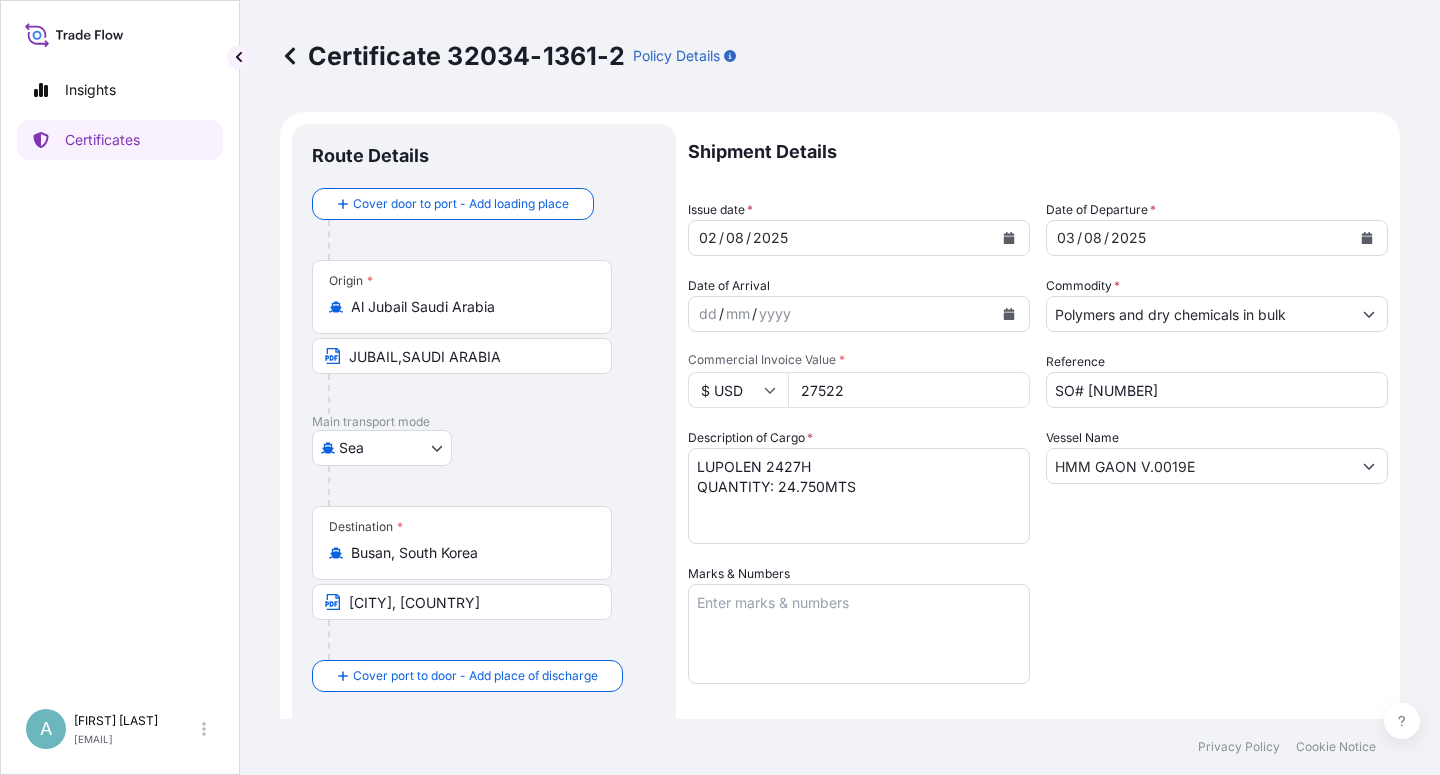 scroll, scrollTop: 360, scrollLeft: 0, axis: vertical 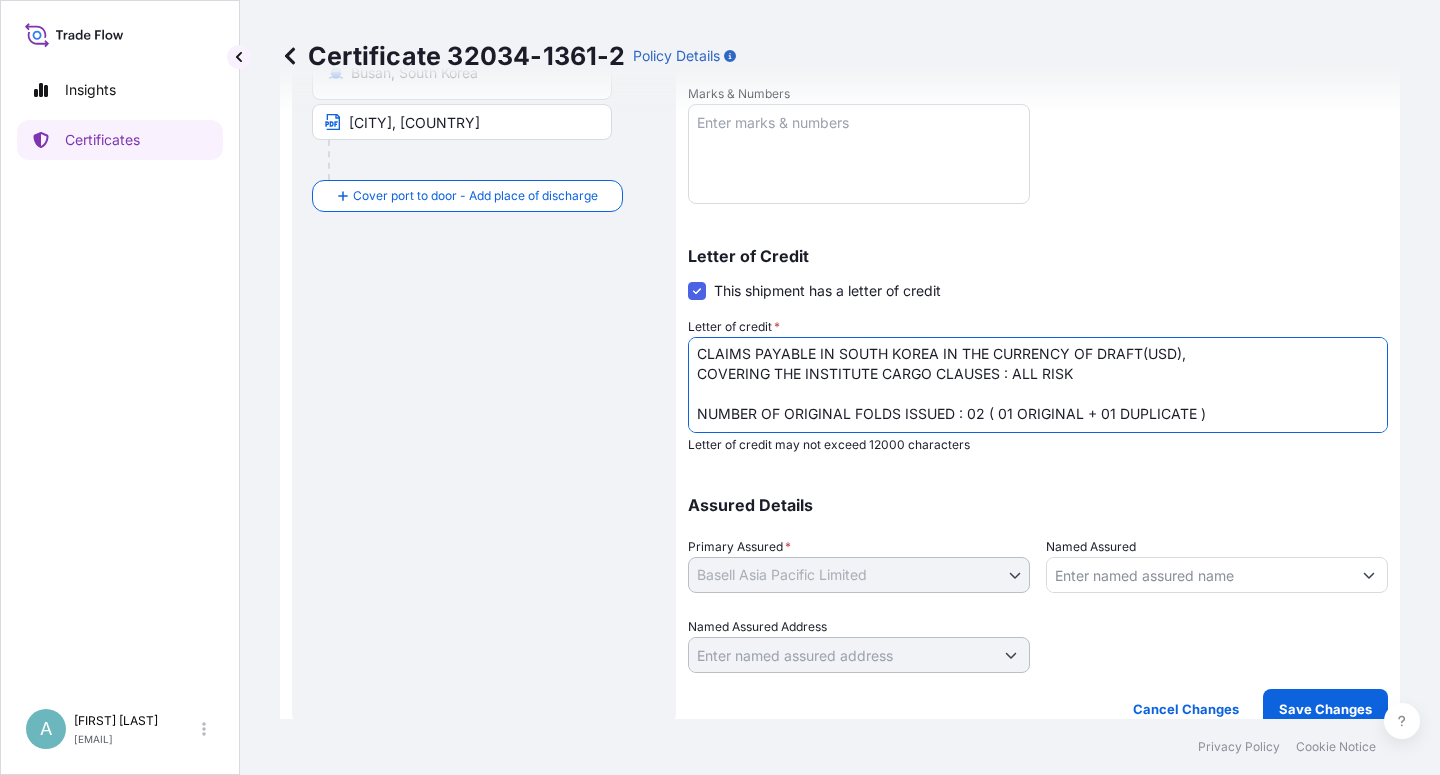 click on "LC NUMBER: [NUMBER]
CLAIMS PAYABLE IN SOUTH KOREA IN THE CURRENCY OF DRAFT(USD),
COVERING THE INSTITUTE CARGO CLAUSES : ALL RISK
NUMBER OF ORIGINAL FOLDS ISSUED : 02 ( 01 ORIGINAL + 01 DUPLICATE )" at bounding box center (1038, 385) 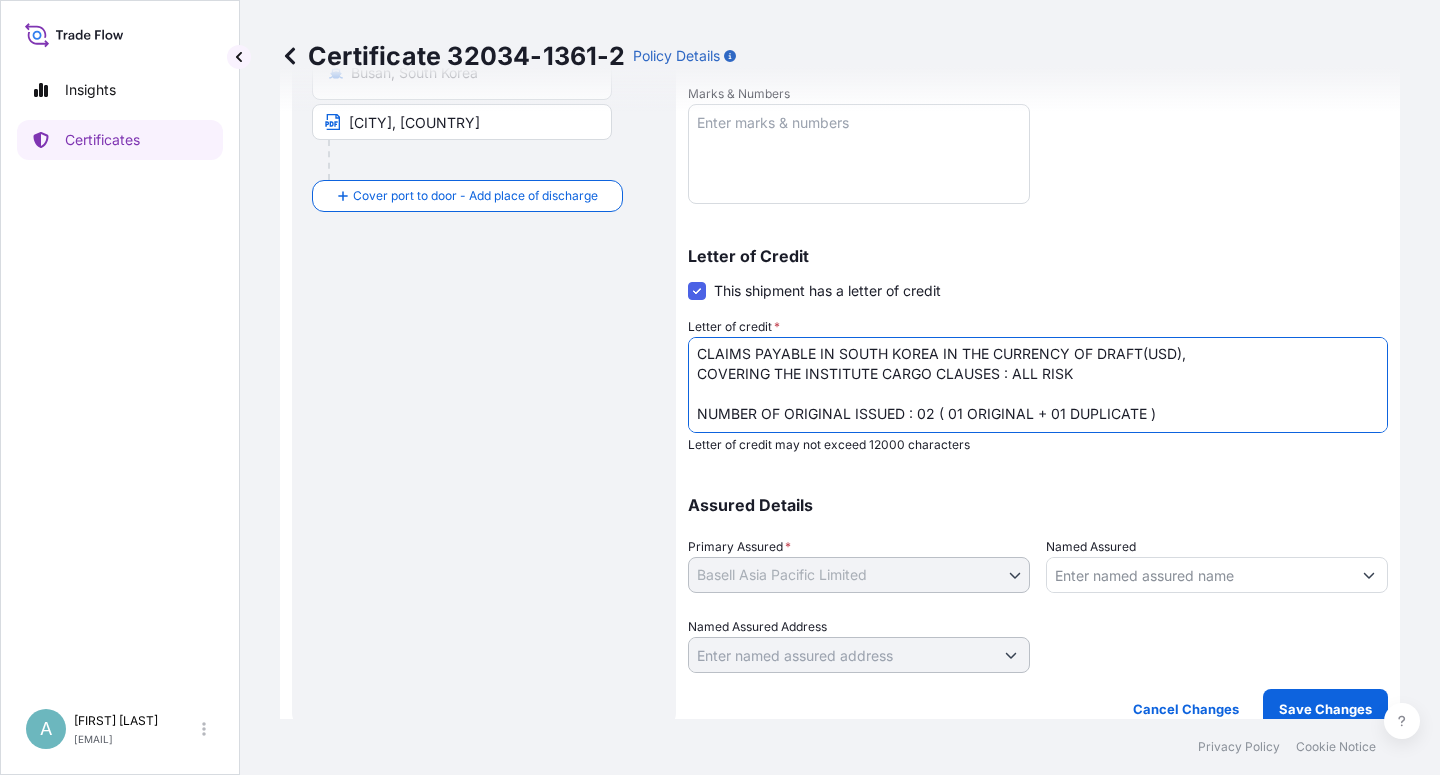 drag, startPoint x: 1280, startPoint y: 385, endPoint x: 1268, endPoint y: 406, distance: 24.186773 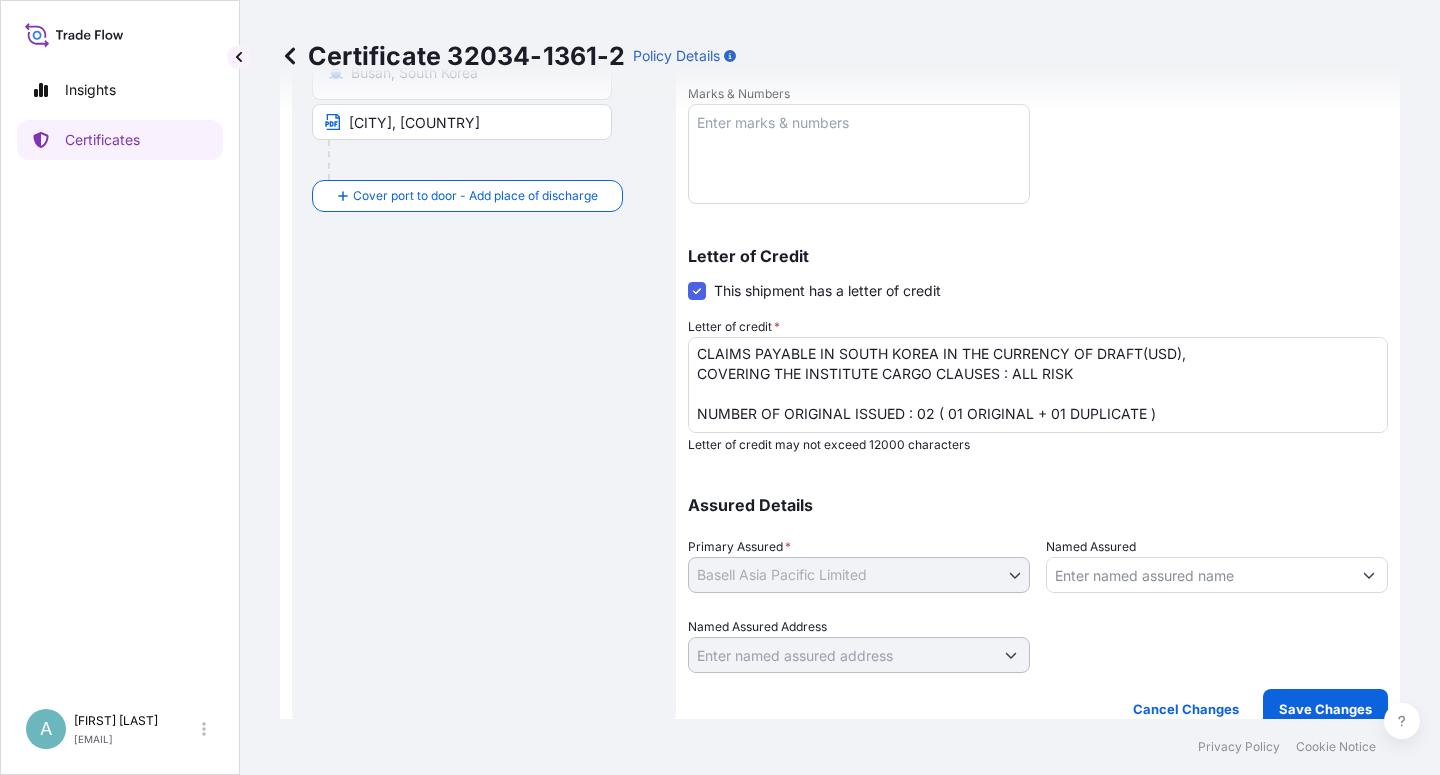scroll, scrollTop: 490, scrollLeft: 0, axis: vertical 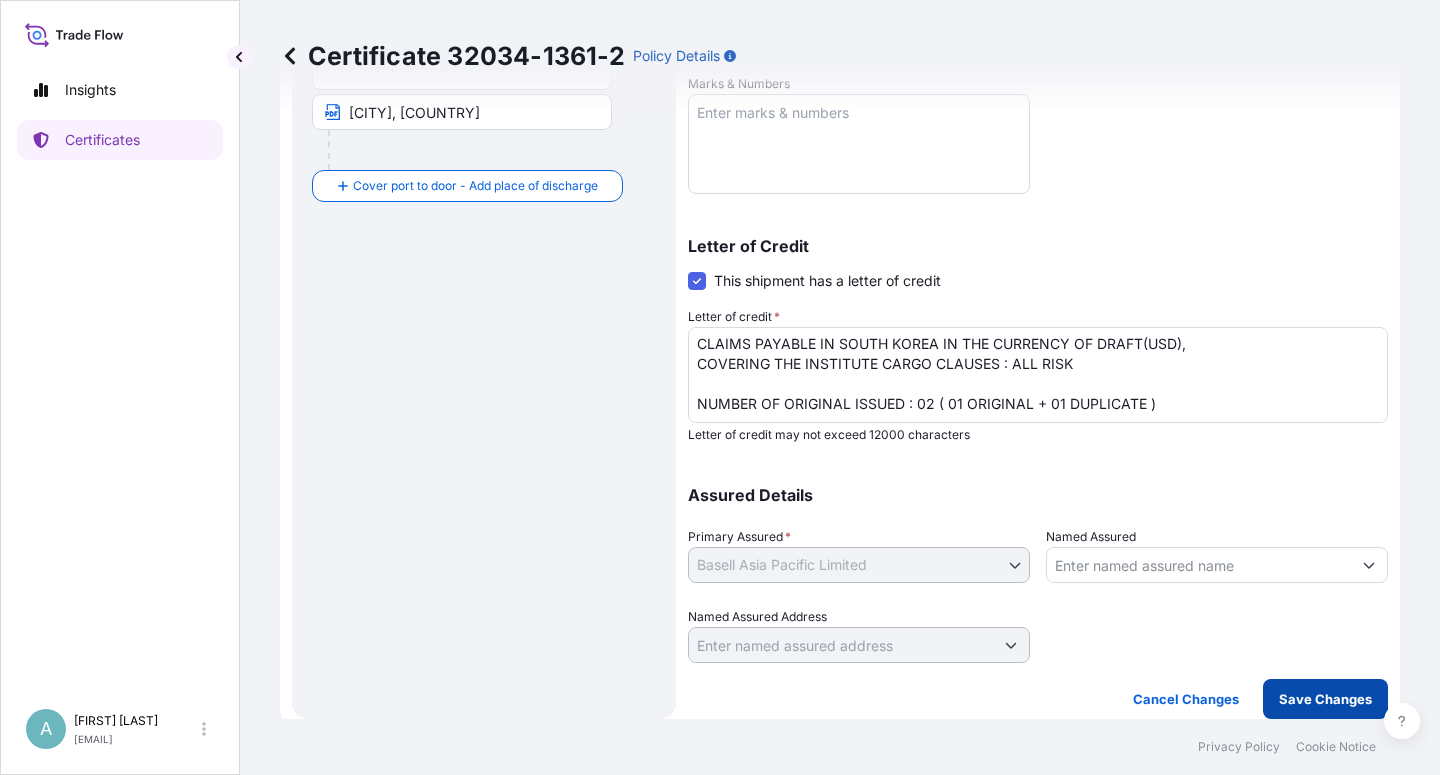 click on "Save Changes" at bounding box center (1325, 699) 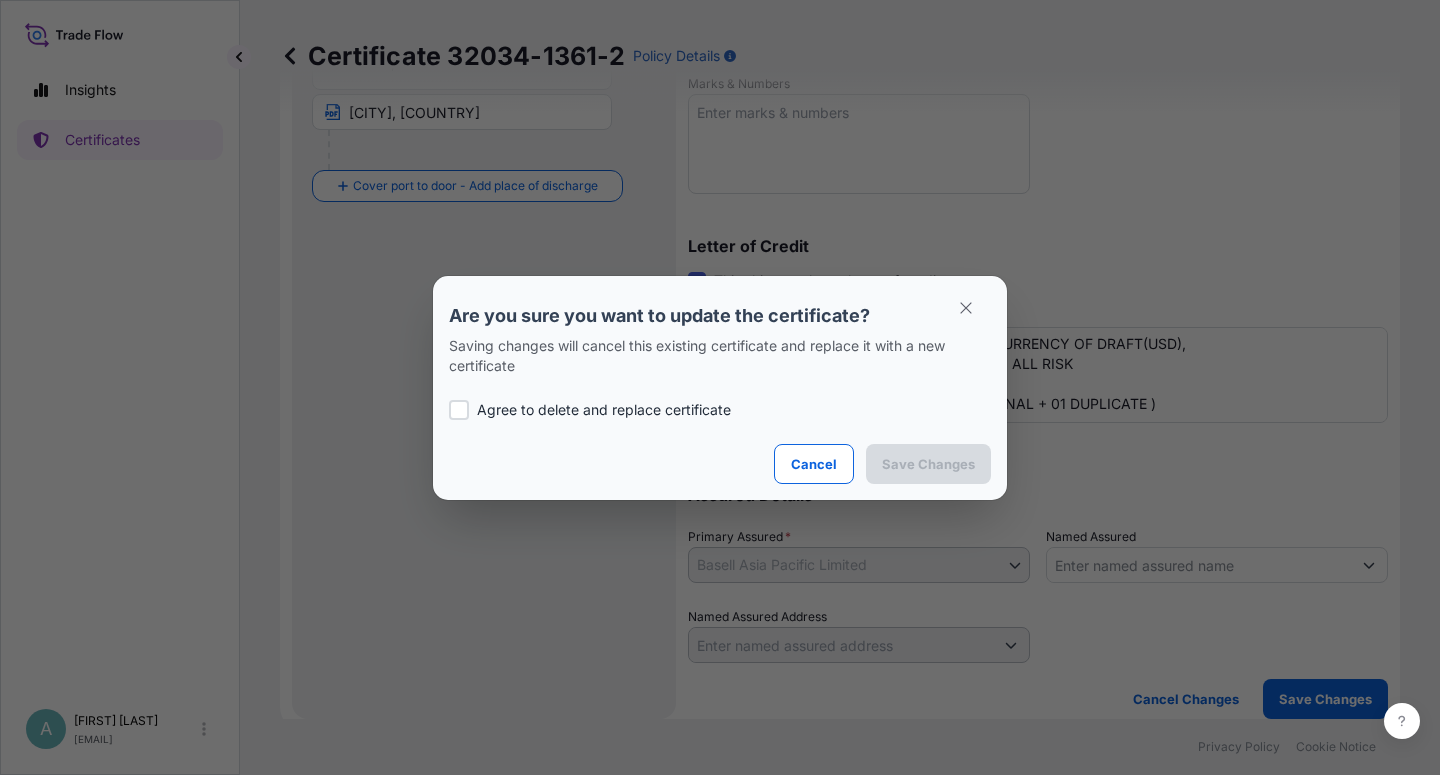 click on "Agree to delete and replace certificate" at bounding box center (604, 410) 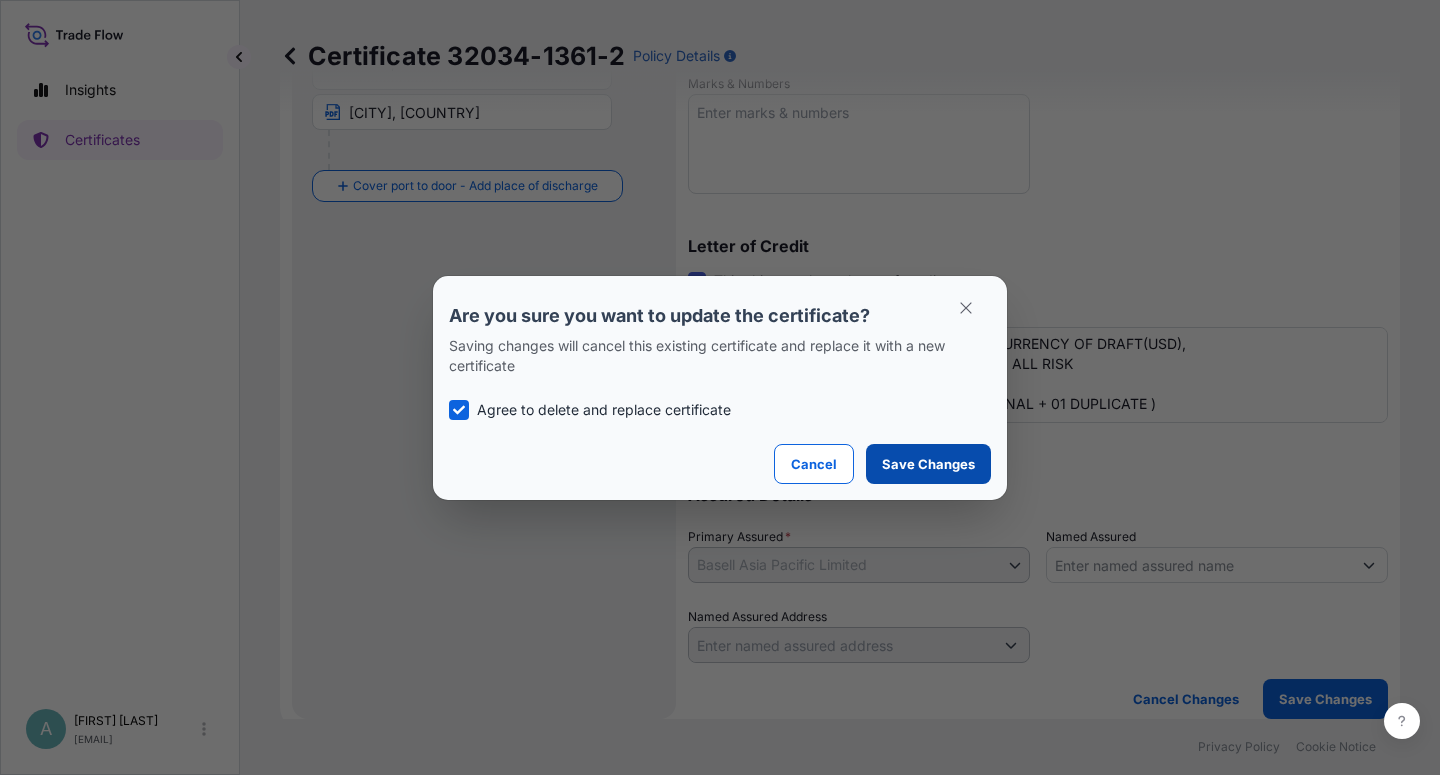 click on "Save Changes" at bounding box center [928, 464] 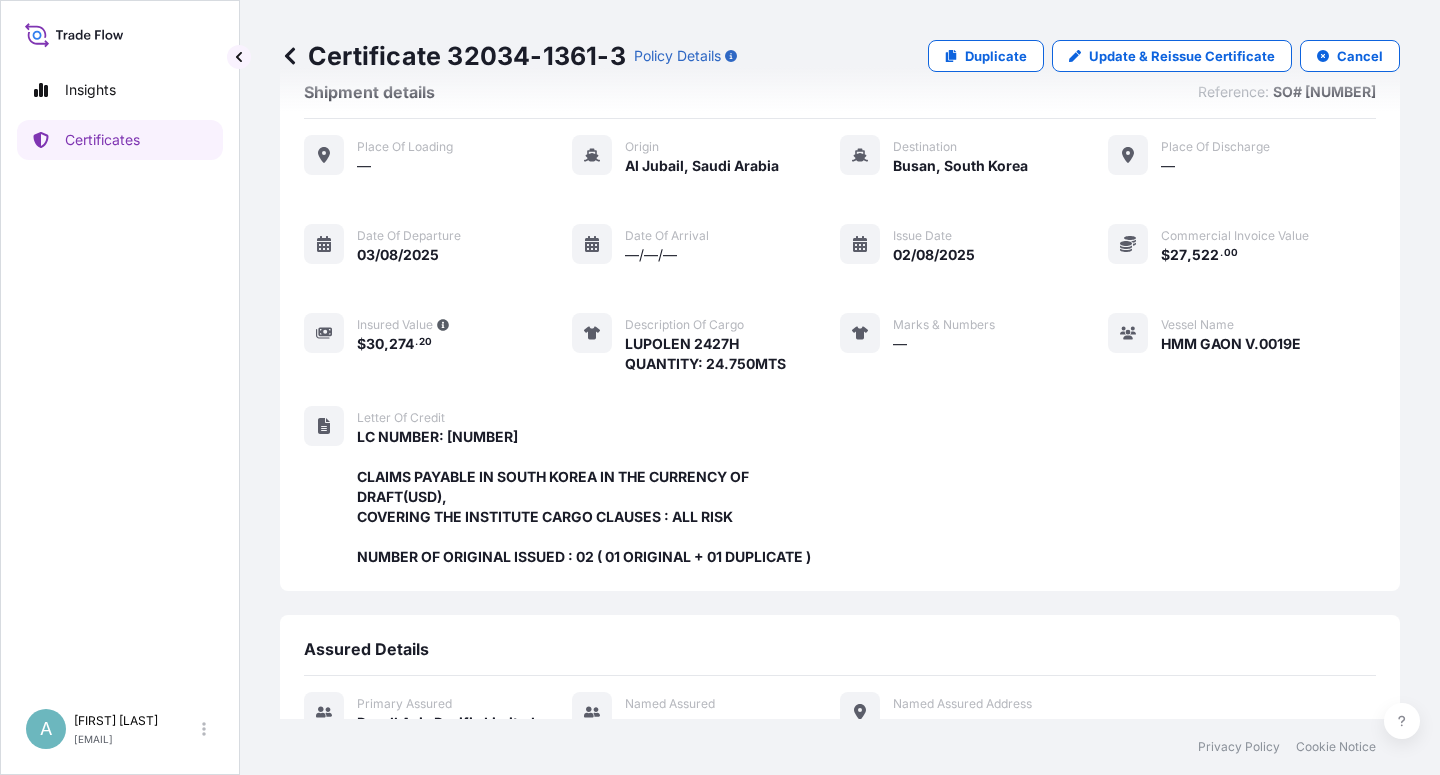scroll, scrollTop: 534, scrollLeft: 0, axis: vertical 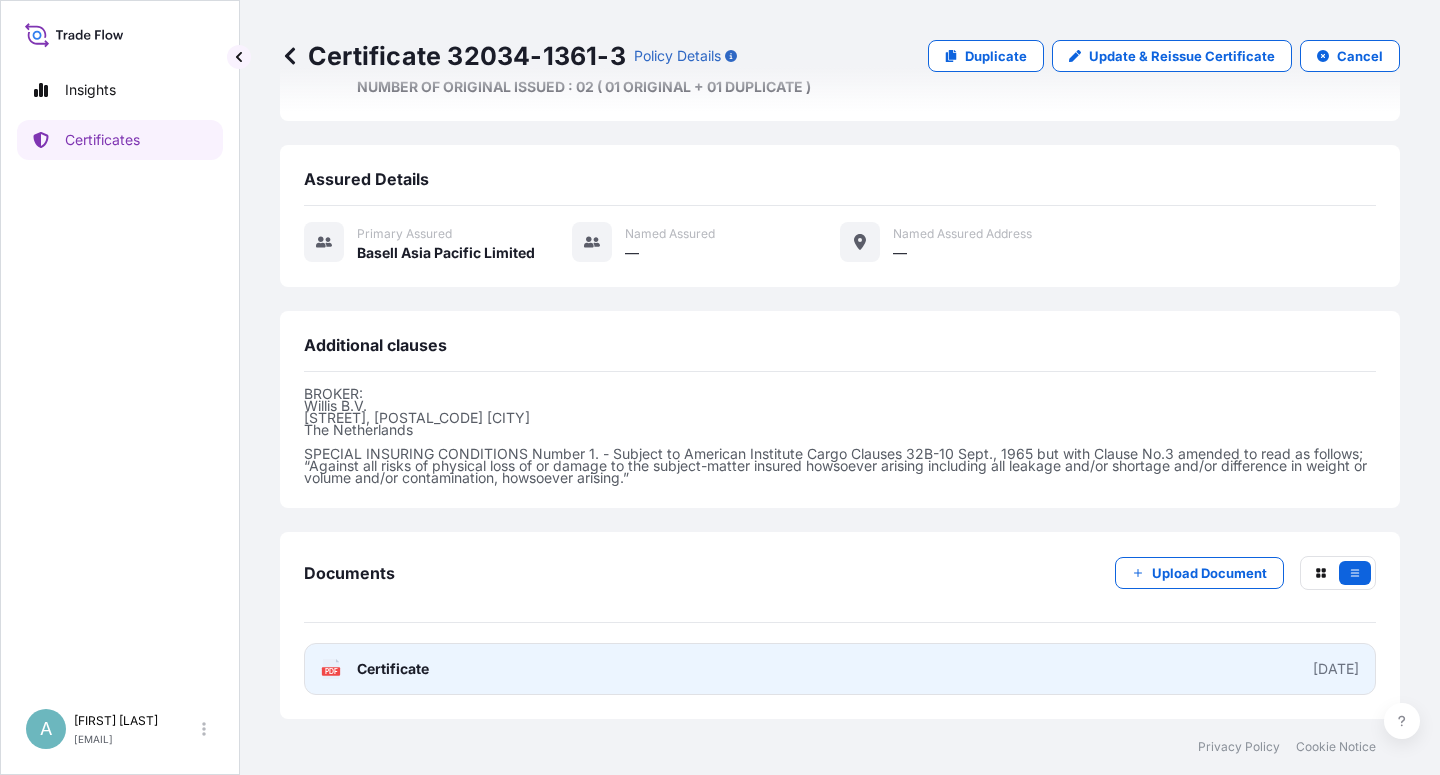 click on "Certificate" at bounding box center (393, 669) 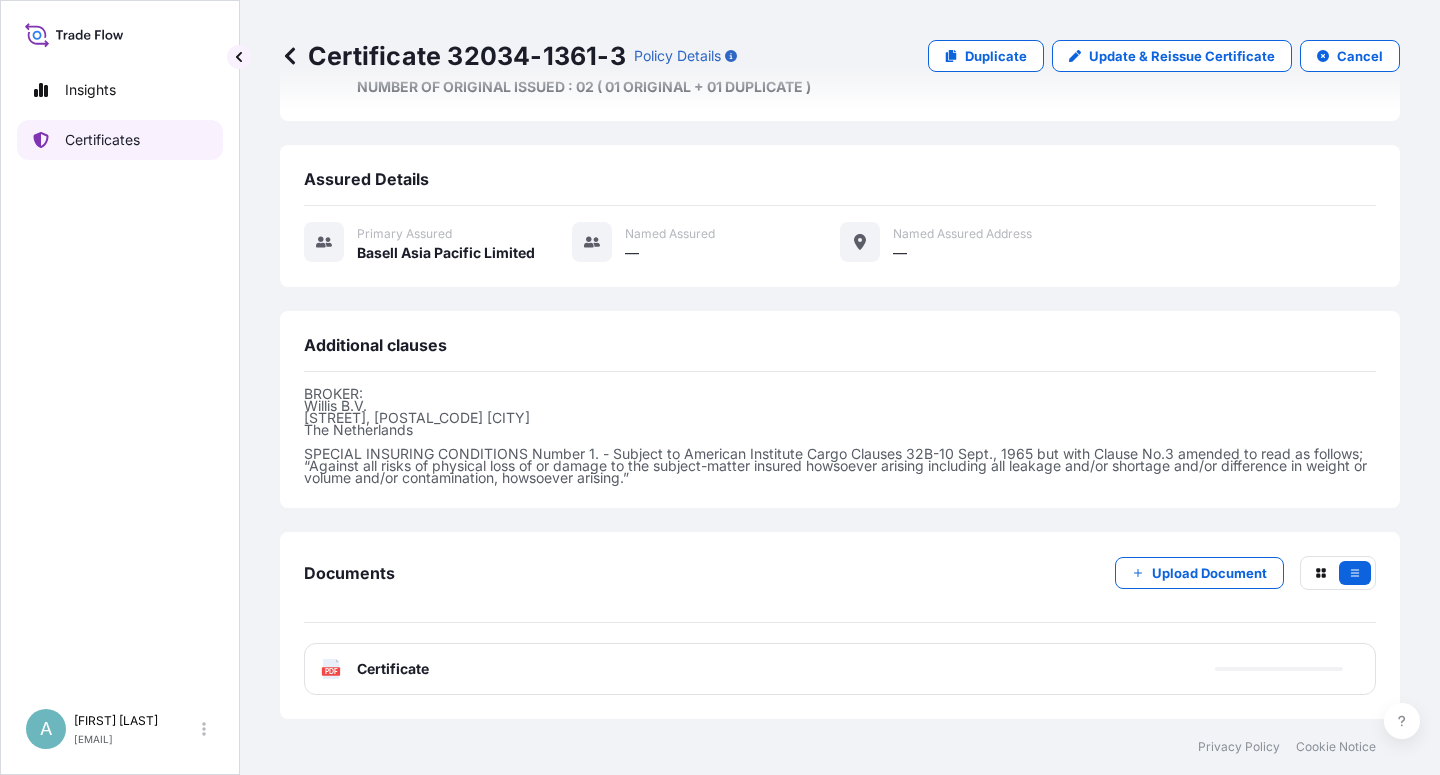 click on "Certificates" at bounding box center (102, 140) 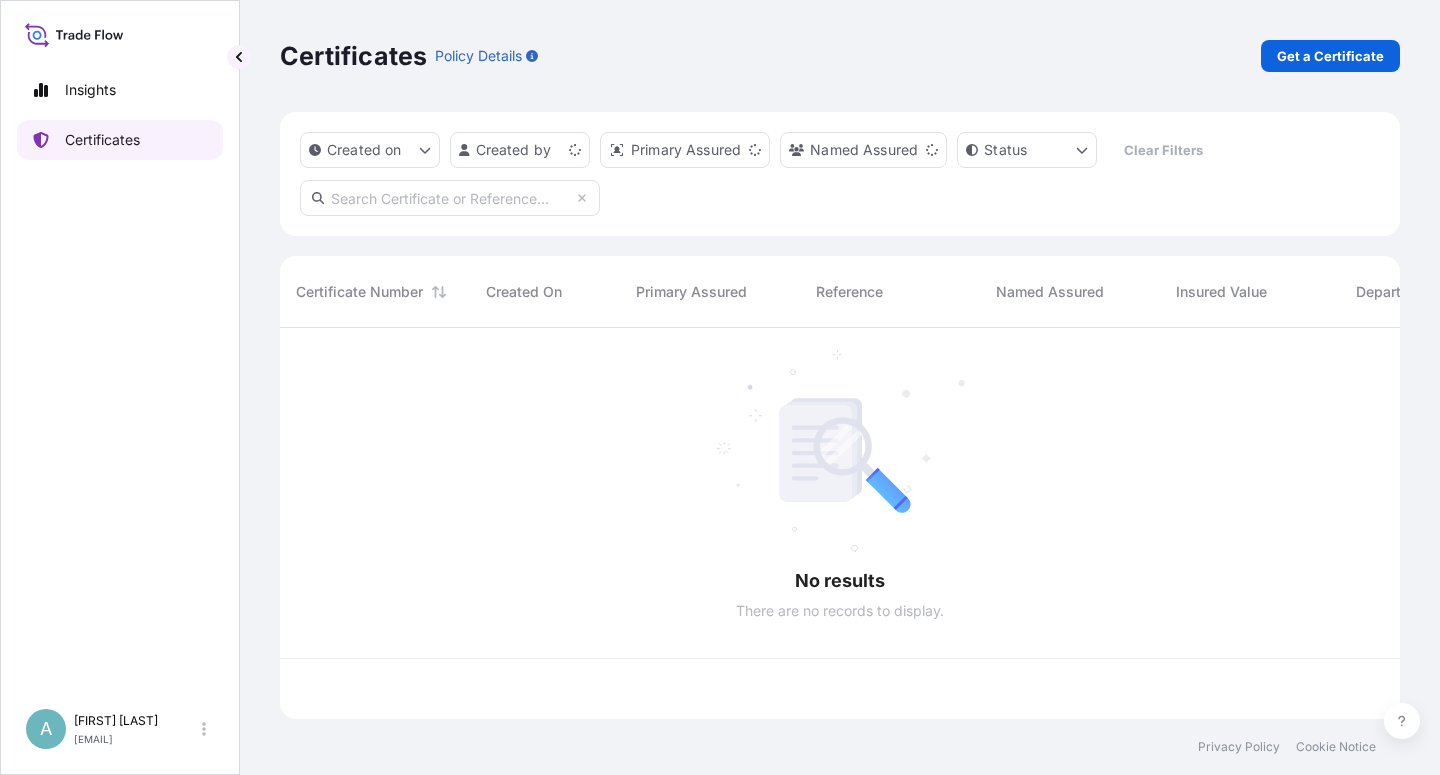 scroll, scrollTop: 0, scrollLeft: 0, axis: both 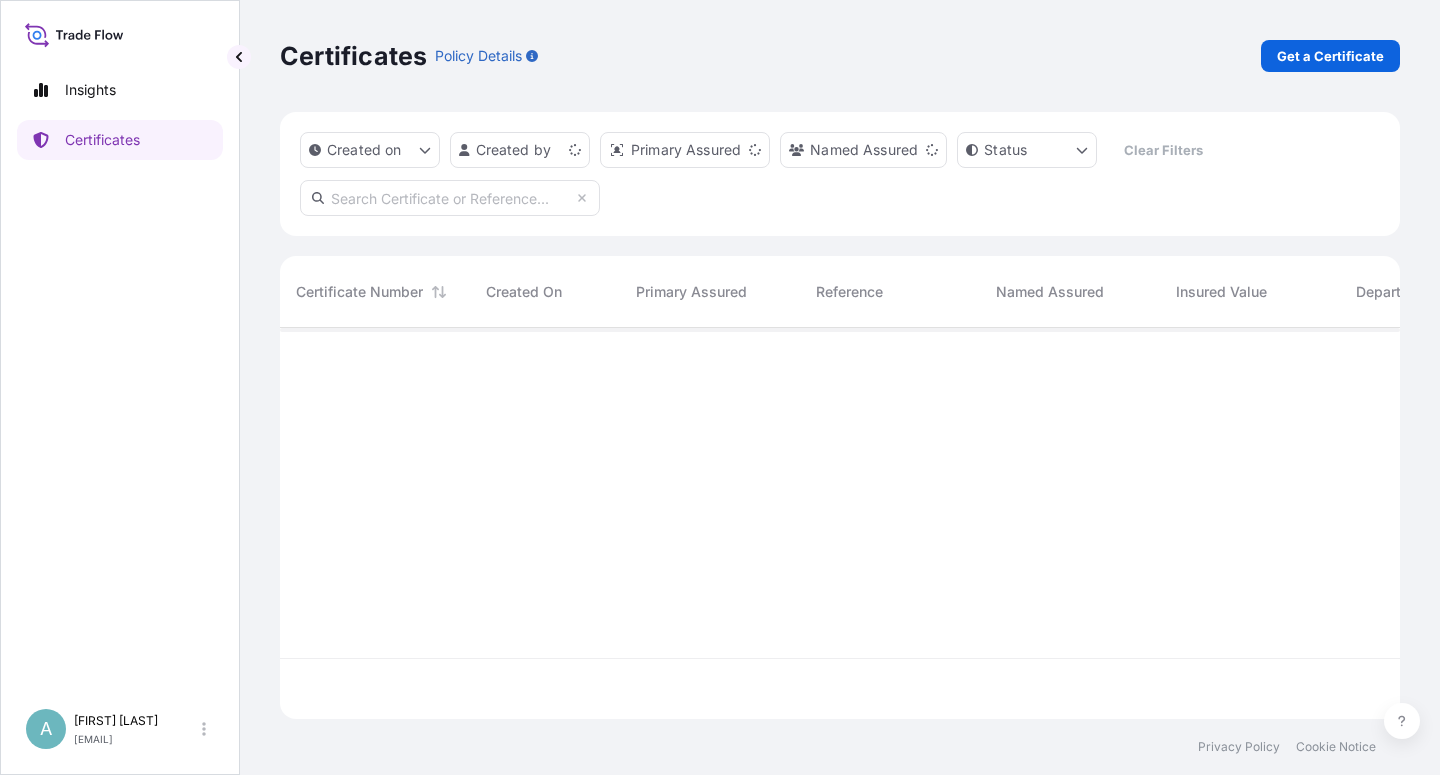 click at bounding box center (450, 198) 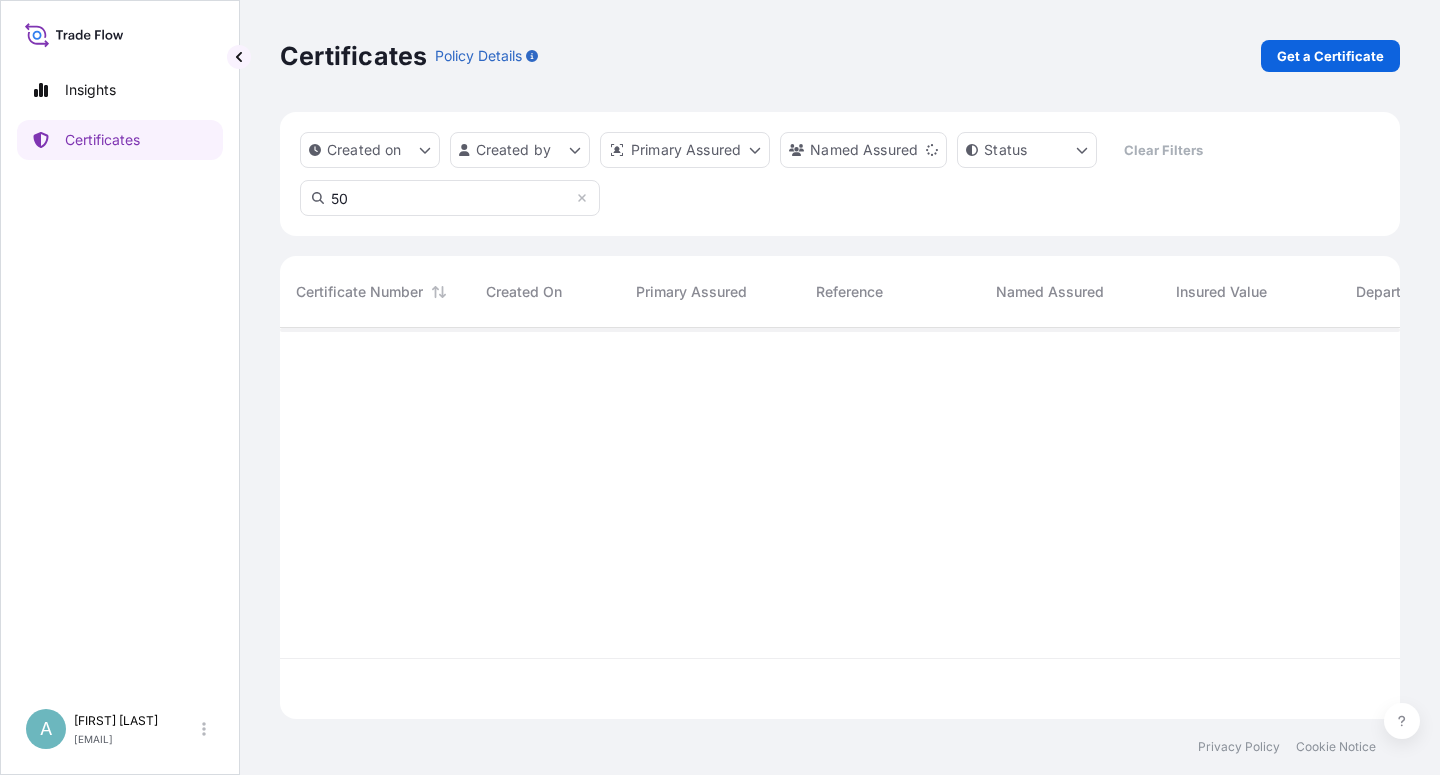 type on "5" 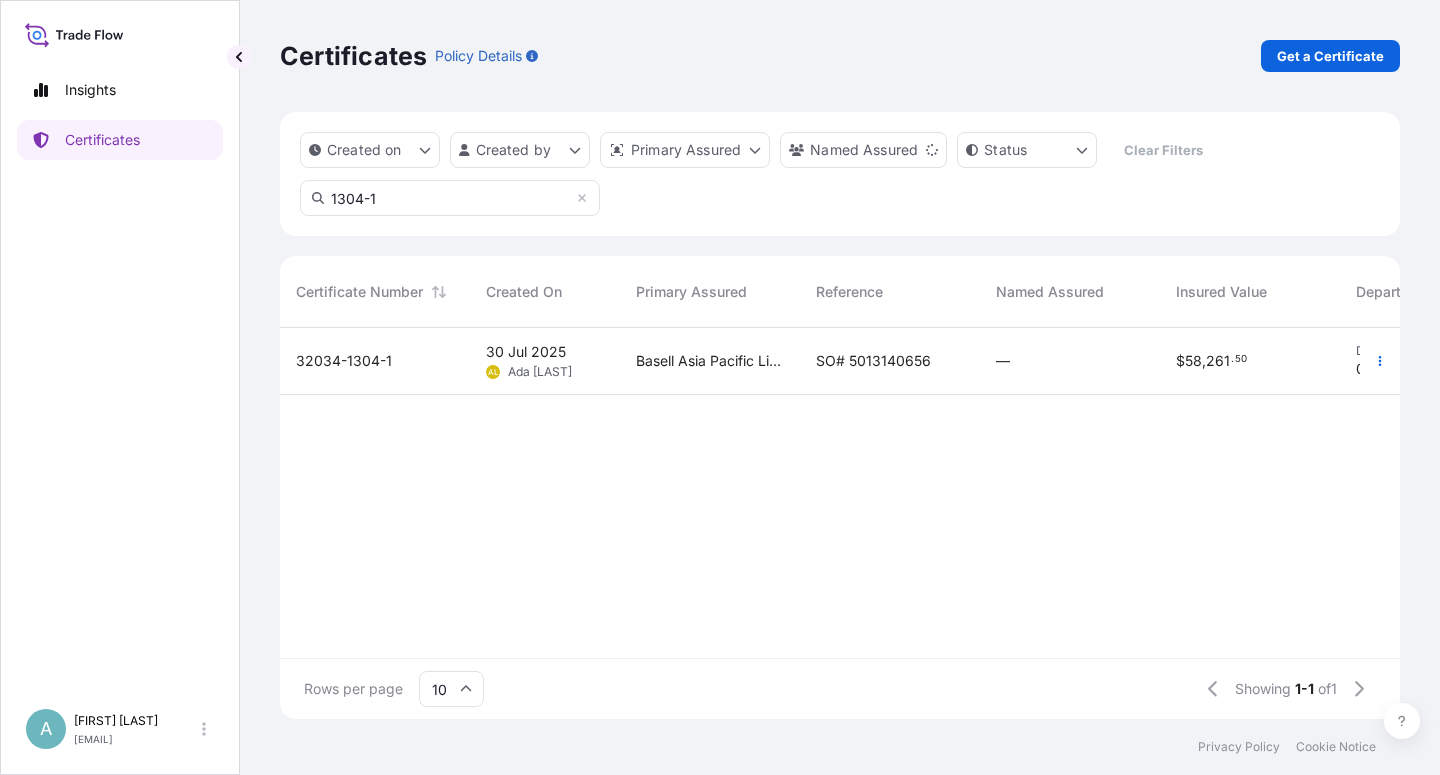 type on "1304-1" 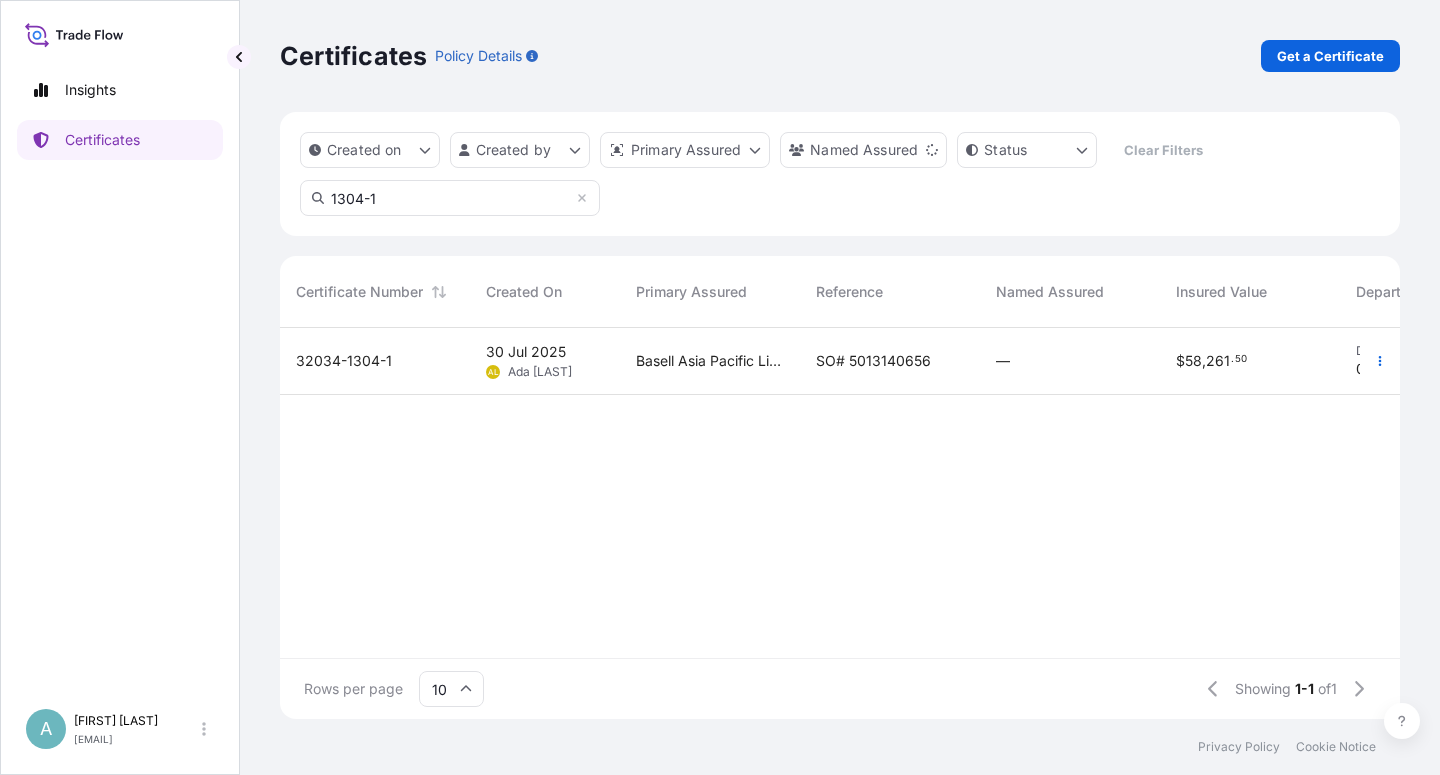 click on "Basell Asia Pacific Limited" at bounding box center (710, 361) 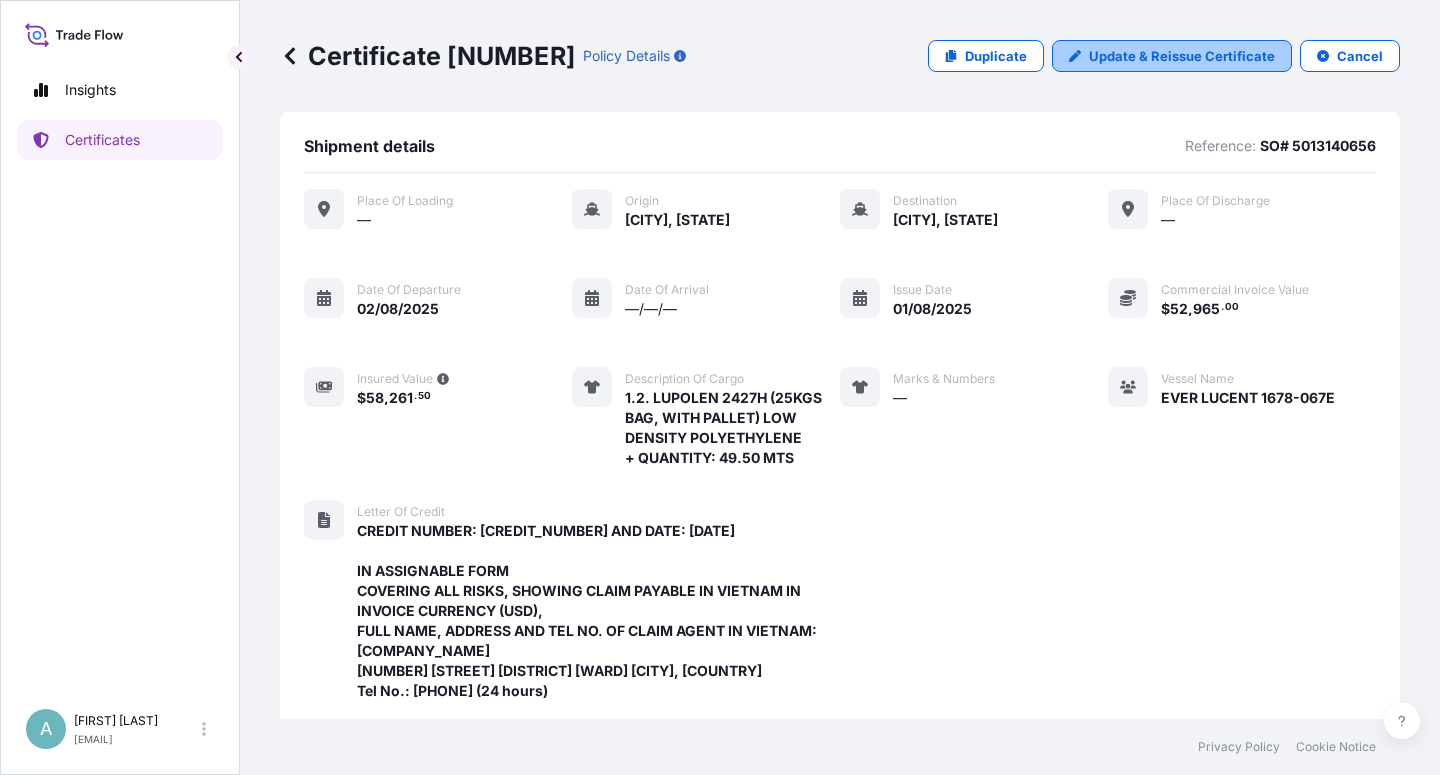 click on "Update & Reissue Certificate" at bounding box center [1182, 56] 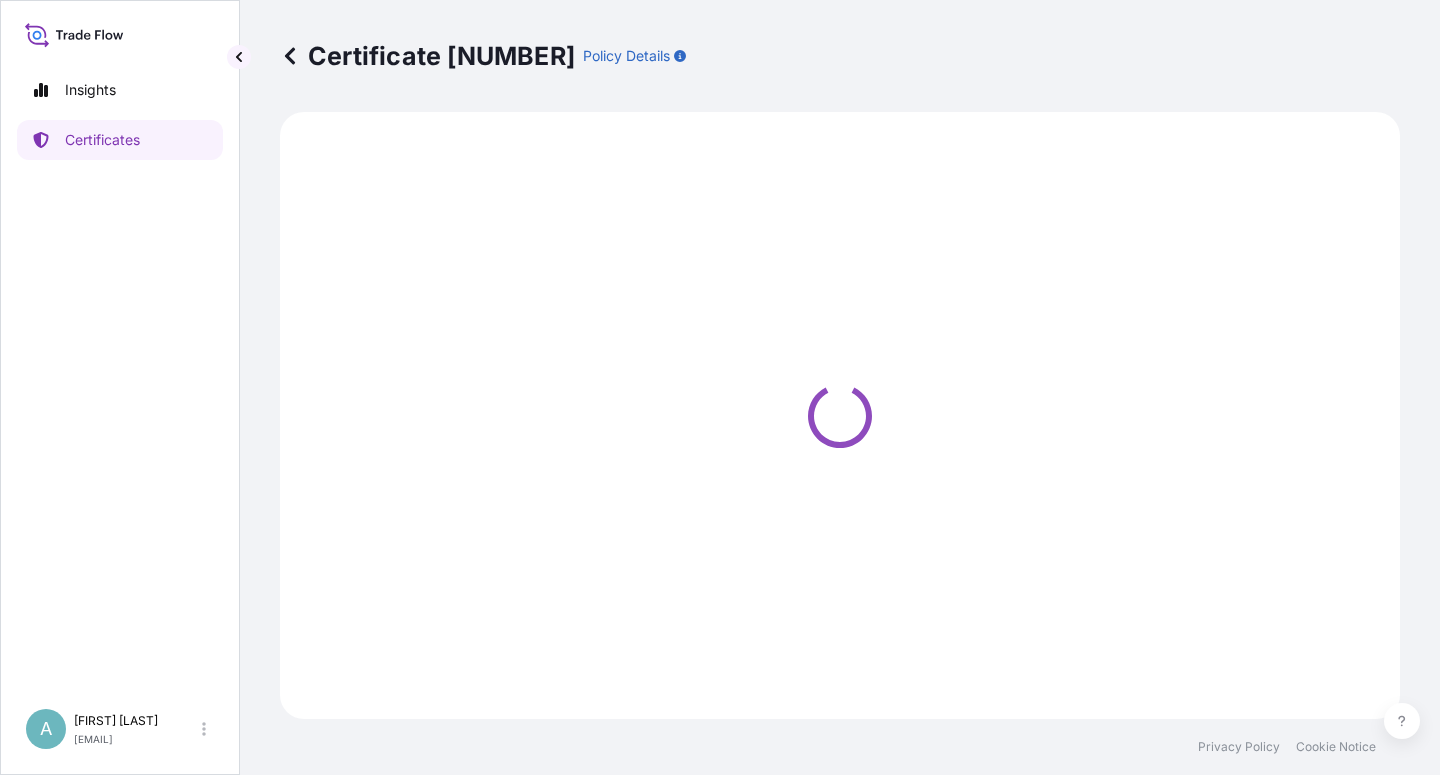 select on "Sea" 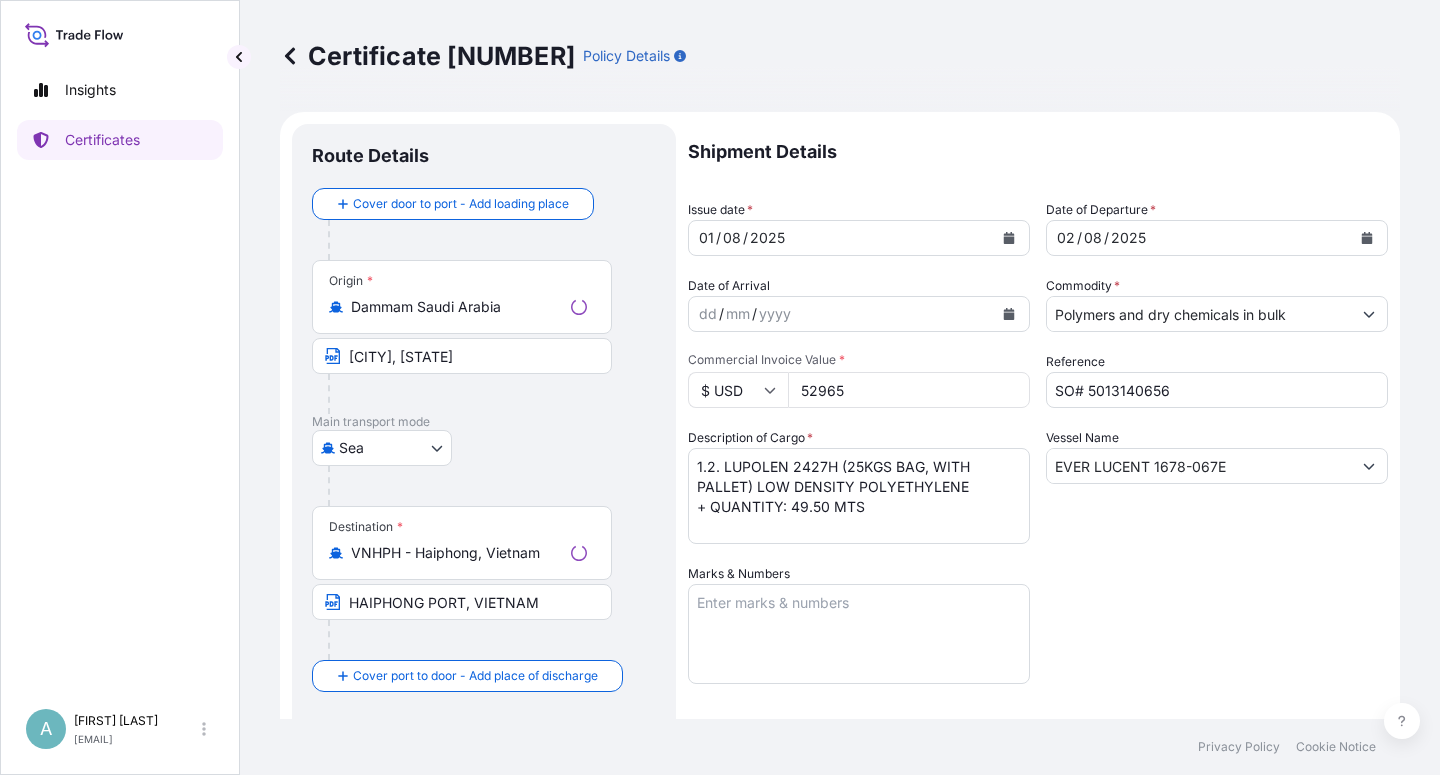 select on "32034" 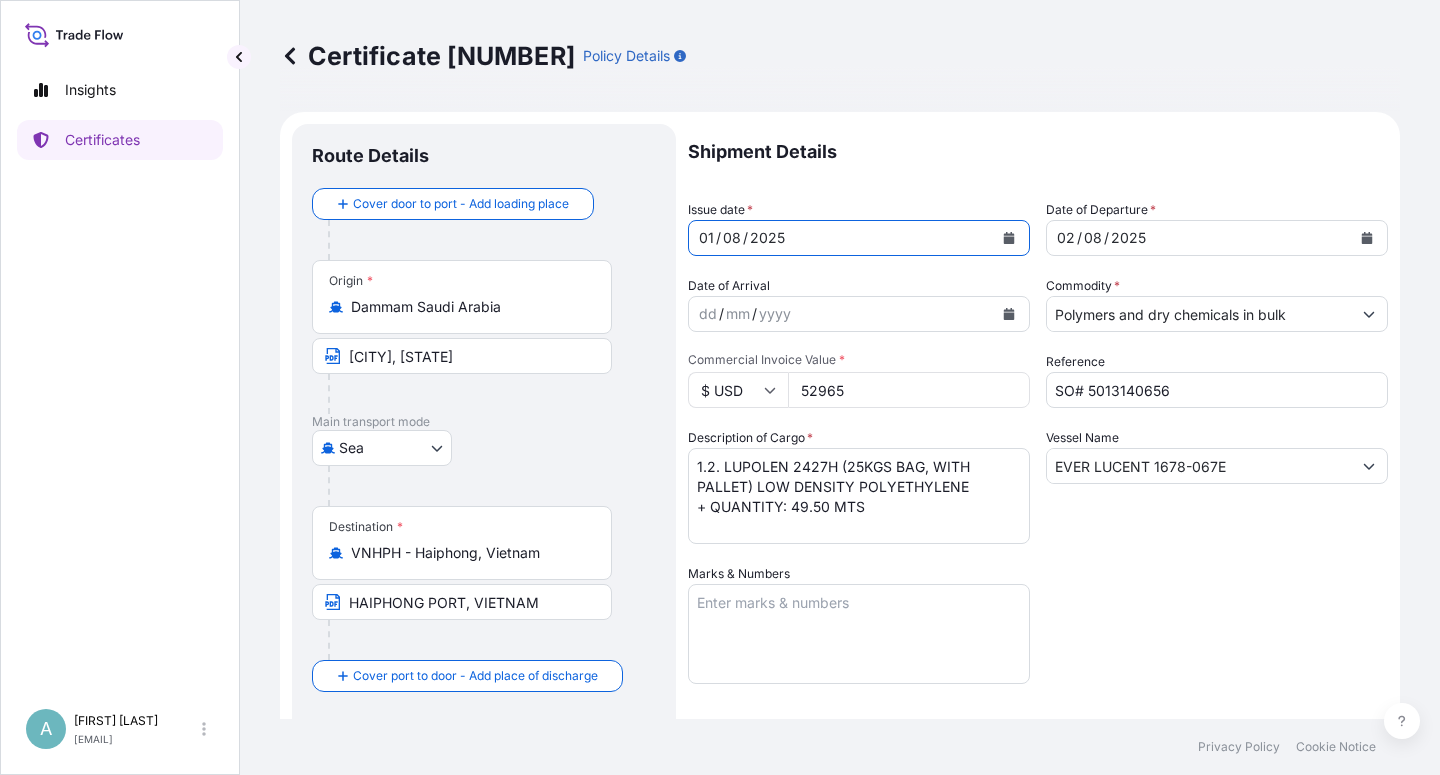 click 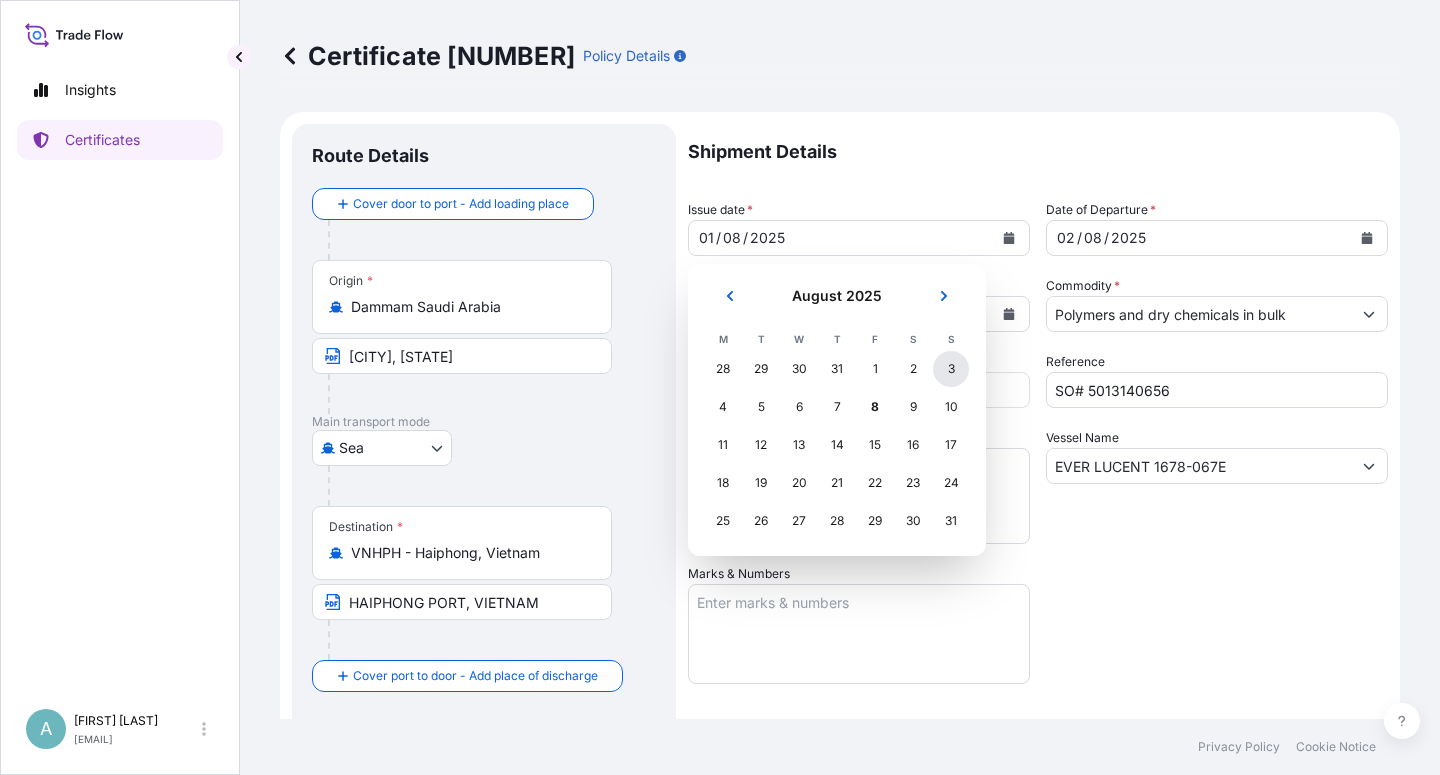 click on "3" at bounding box center [951, 369] 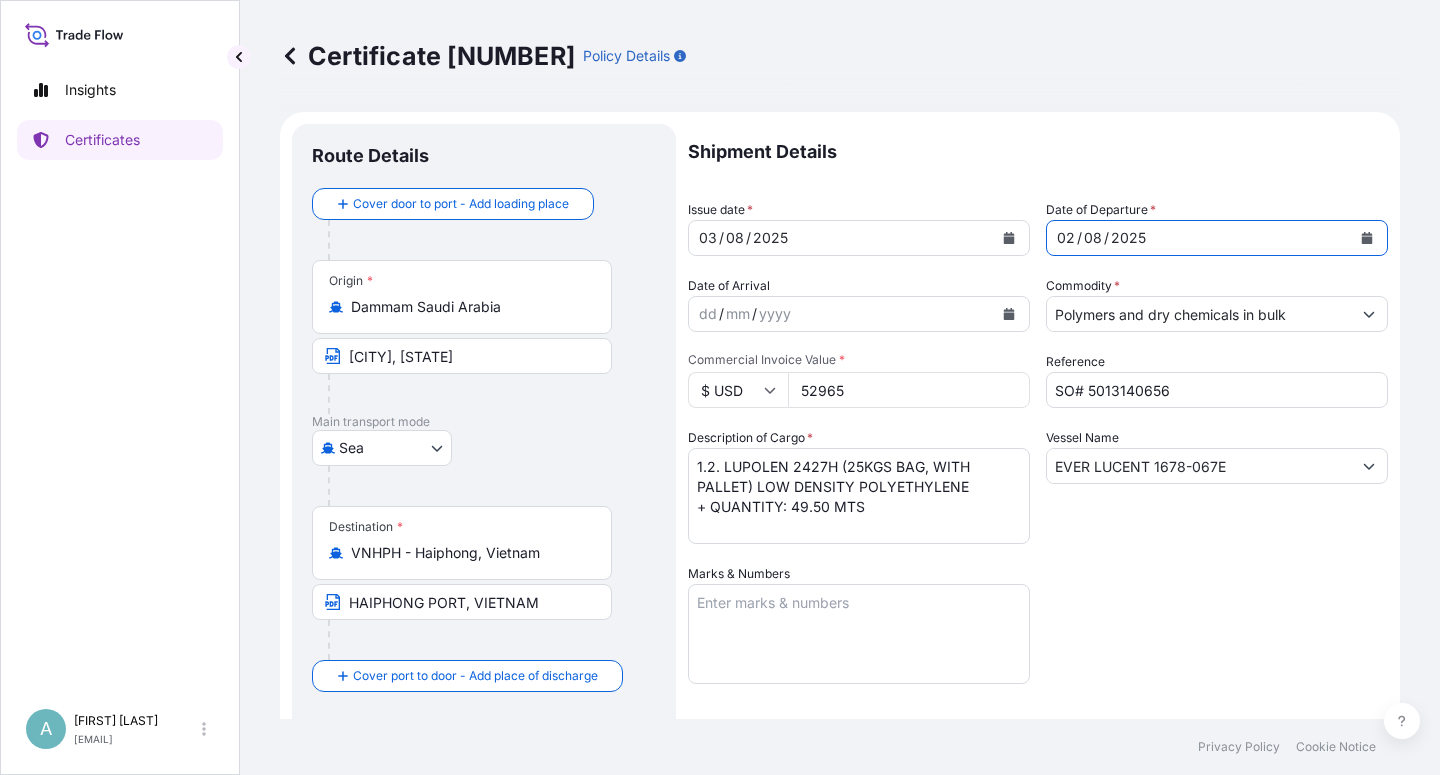 click at bounding box center [1367, 238] 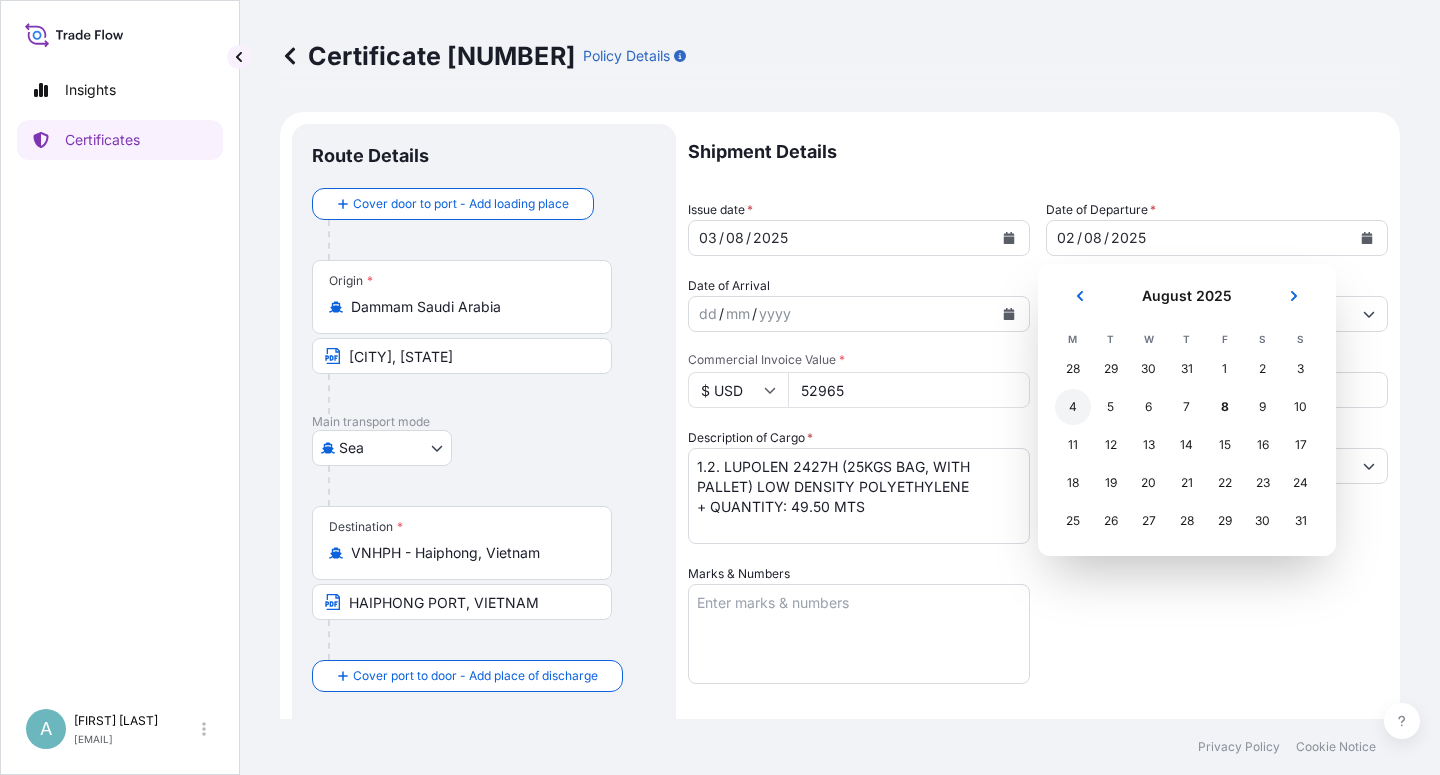 click on "4" at bounding box center (1073, 407) 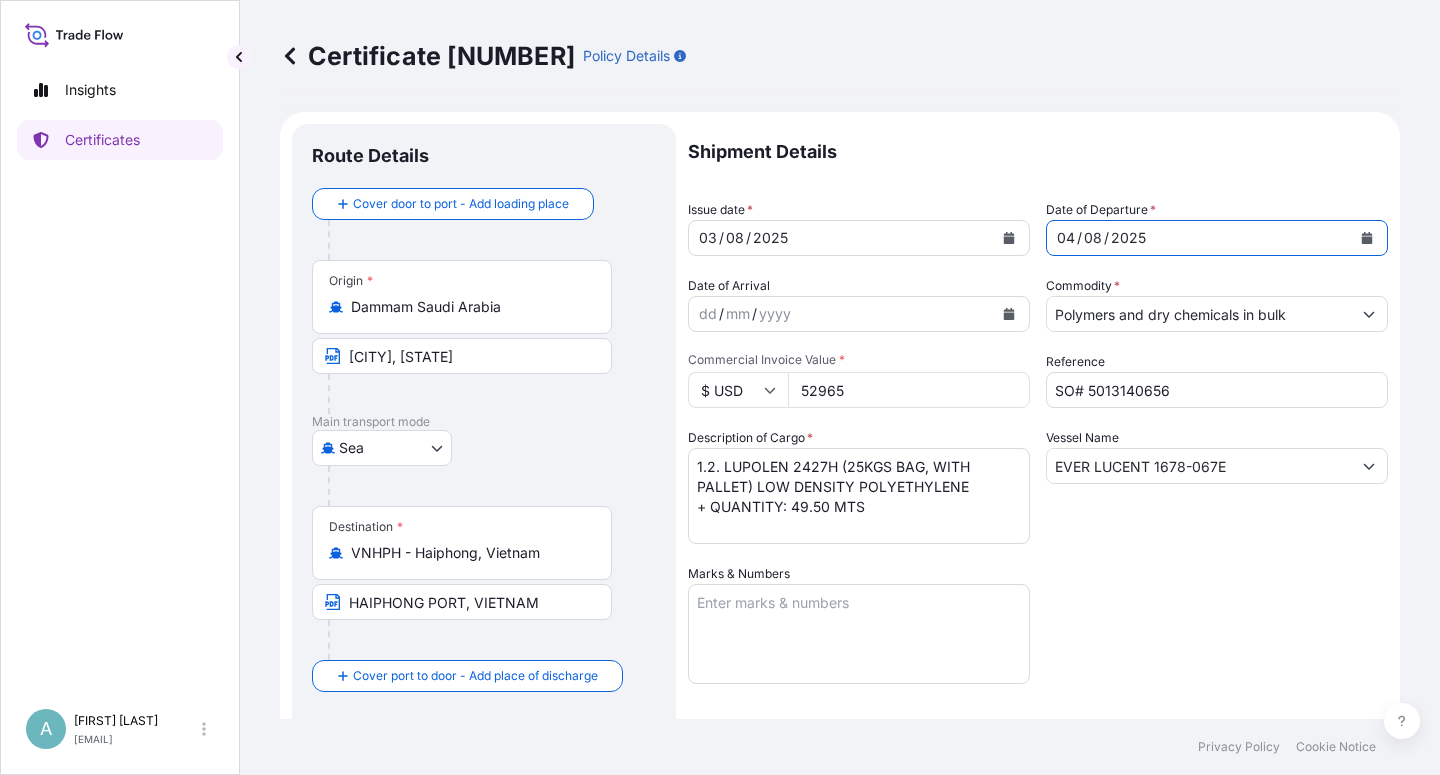 drag, startPoint x: 1120, startPoint y: 589, endPoint x: 1147, endPoint y: 587, distance: 27.073973 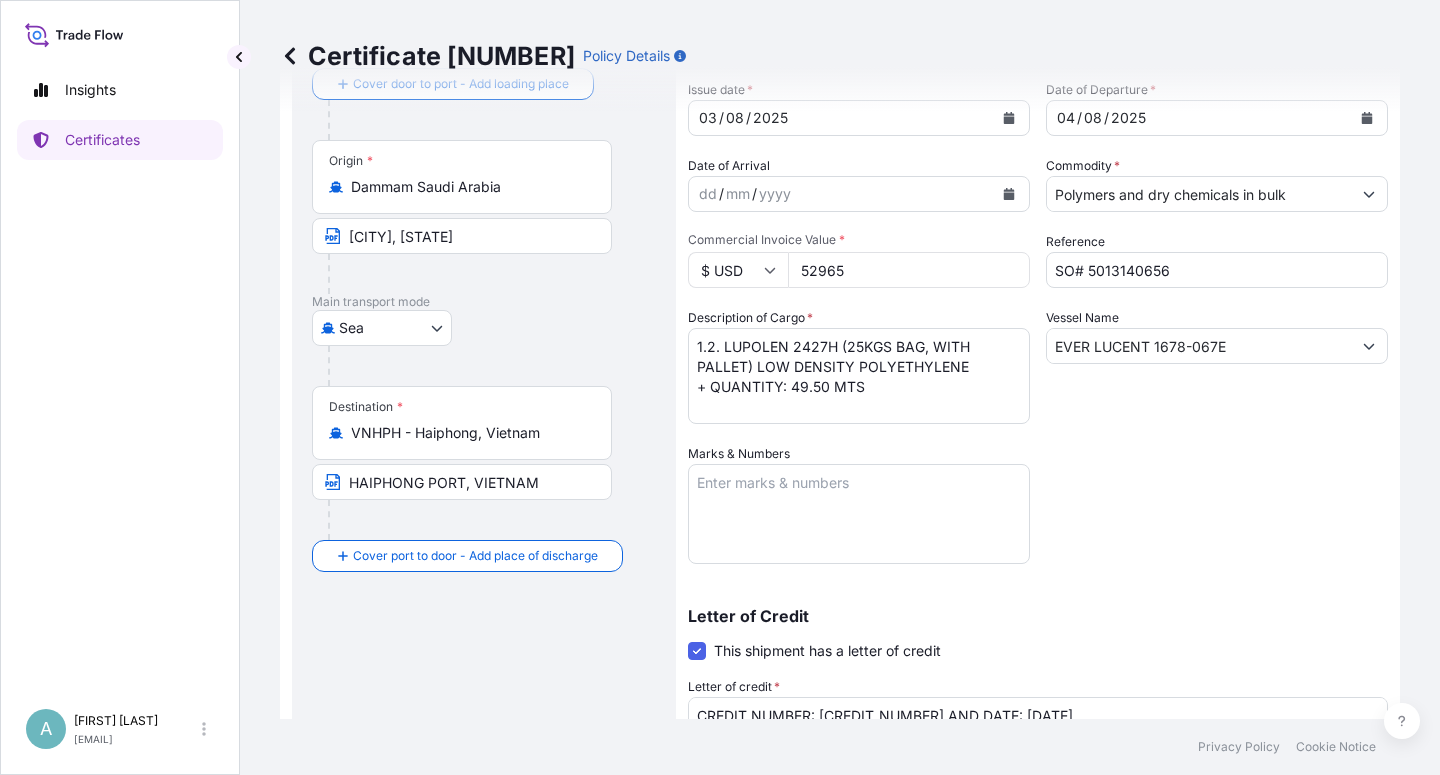 scroll, scrollTop: 480, scrollLeft: 0, axis: vertical 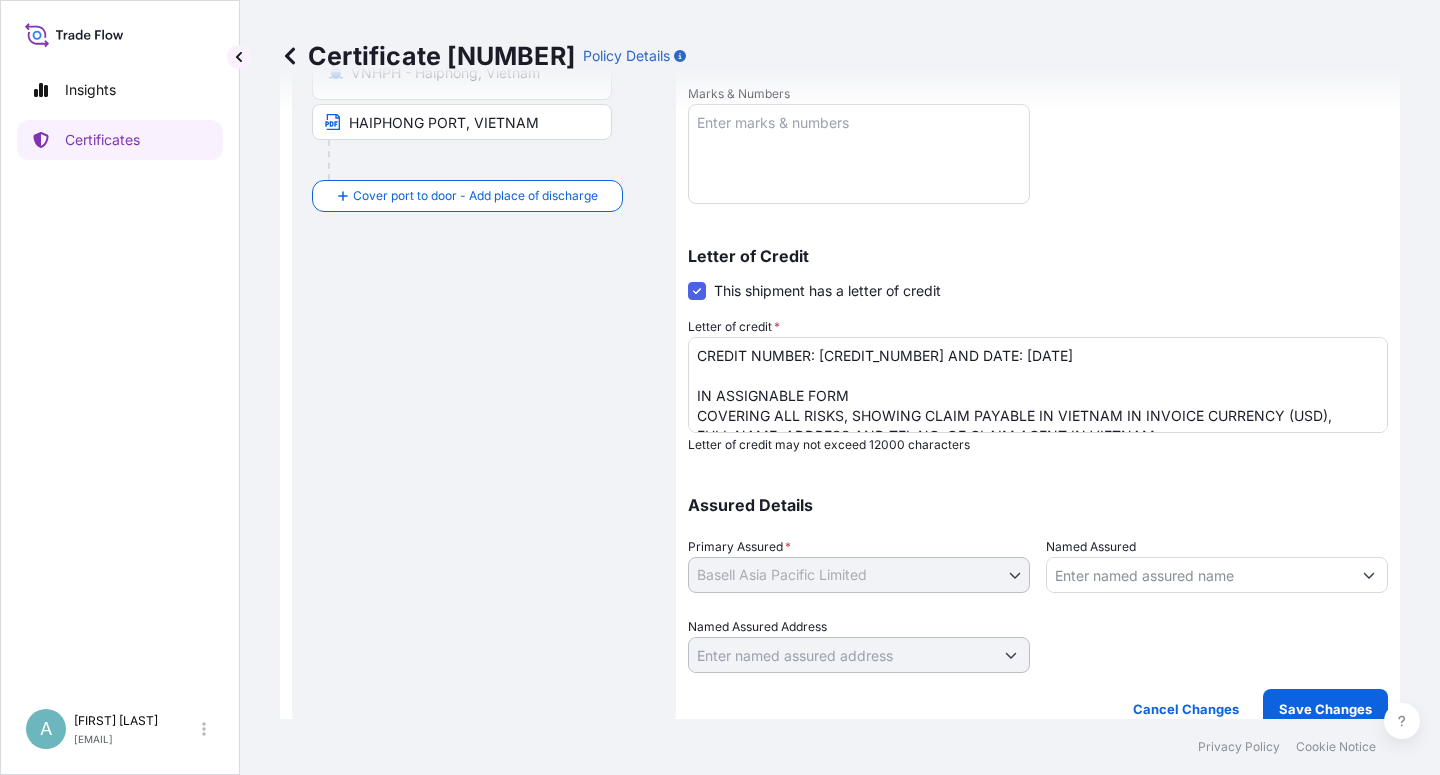 click on "CREDIT NUMBER: [CREDIT_NUMBER] AND DATE: [DATE]
IN ASSIGNABLE FORM
COVERING ALL RISKS, SHOWING CLAIM PAYABLE IN VIETNAM IN INVOICE CURRENCY (USD),
FULL NAME, ADDRESS AND TEL NO. OF CLAIM AGENT IN VIETNAM:
[COMPANY_NAME]
[NUMBER] [STREET] [DISTRICT] [WARD] [CITY], [COUNTRY]
Tel No.: [PHONE] (24 hours)
THE TOTAL NUMBER OF ORIGINAL(S) ISSUED: 02 (01 ORIGINAL + 01 DUPLICATE)" at bounding box center (1038, 385) 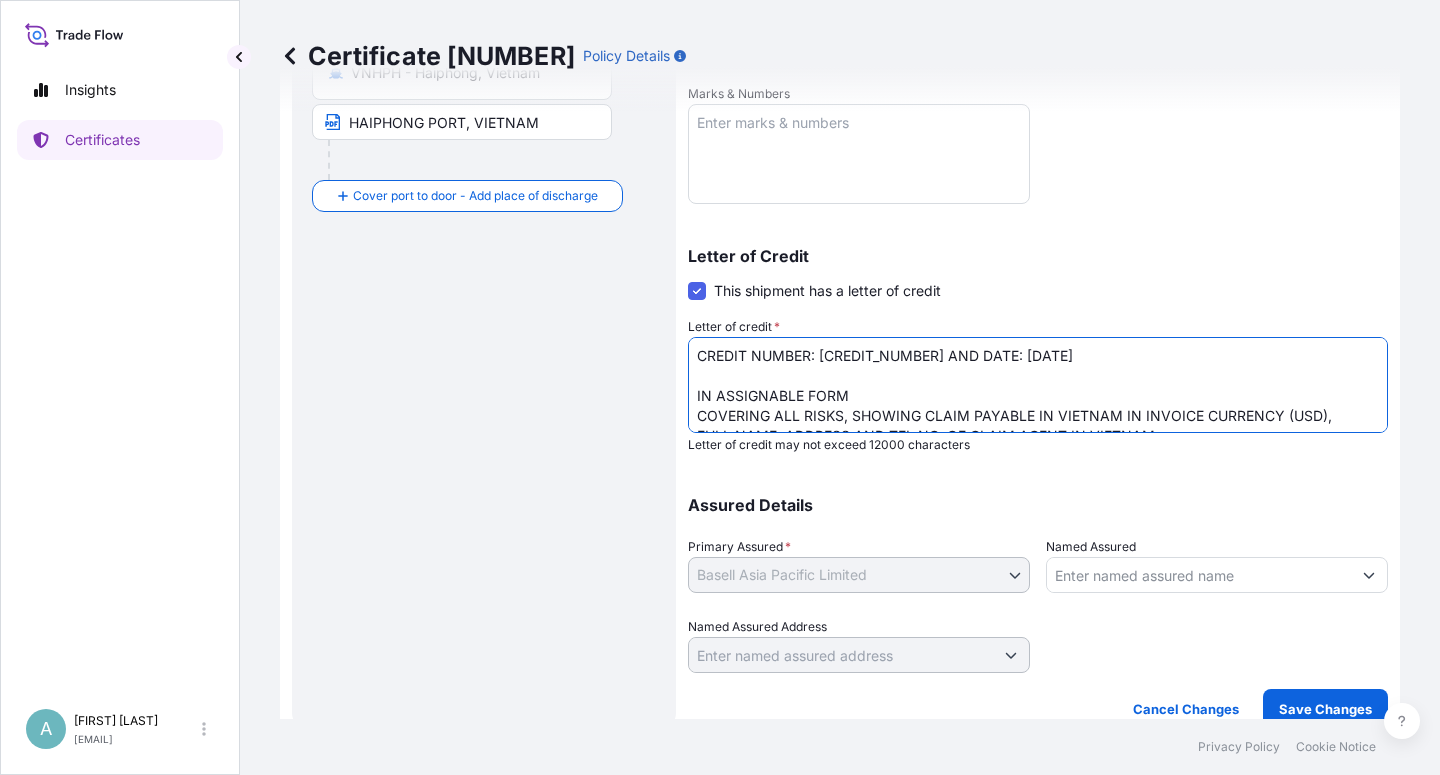 click on "CREDIT NUMBER: [CREDIT_NUMBER] AND DATE: [DATE]
IN ASSIGNABLE FORM
COVERING ALL RISKS, SHOWING CLAIM PAYABLE IN VIETNAM IN INVOICE CURRENCY (USD),
FULL NAME, ADDRESS AND TEL NO. OF CLAIM AGENT IN VIETNAM:
[COMPANY_NAME]
[NUMBER] [STREET] [DISTRICT] [WARD] [CITY], [COUNTRY]
Tel No.: [PHONE] (24 hours)
THE TOTAL NUMBER OF ORIGINAL(S) ISSUED: 02 (01 ORIGINAL + 01 DUPLICATE)" at bounding box center [1038, 385] 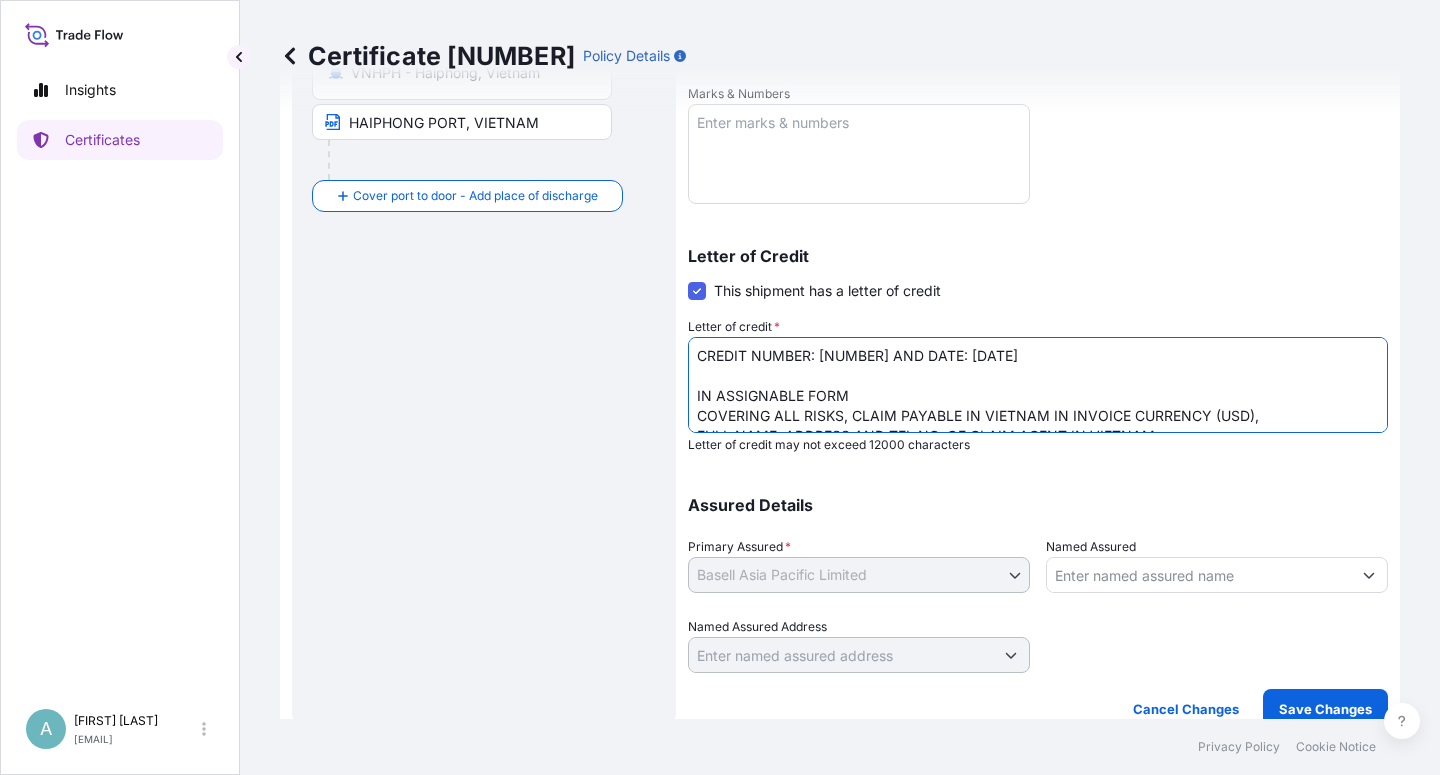 type on "CREDIT NUMBER: [NUMBER] AND DATE: [DATE]
IN ASSIGNABLE FORM
COVERING ALL RISKS, CLAIM PAYABLE IN VIETNAM IN INVOICE CURRENCY (USD),
FULL NAME, ADDRESS AND TEL NO. OF CLAIM AGENT IN VIETNAM:
Baoviet Insurance
No[NUMBER], [STREET] [DISTRICT] [WARD] [CITY] Vietnam
Tel No.: [PHONE] (24 hours)
THE TOTAL NUMBER OF ORIGINAL(S) ISSUED: 02 (01 ORIGINAL + 01 DUPLICATE)" 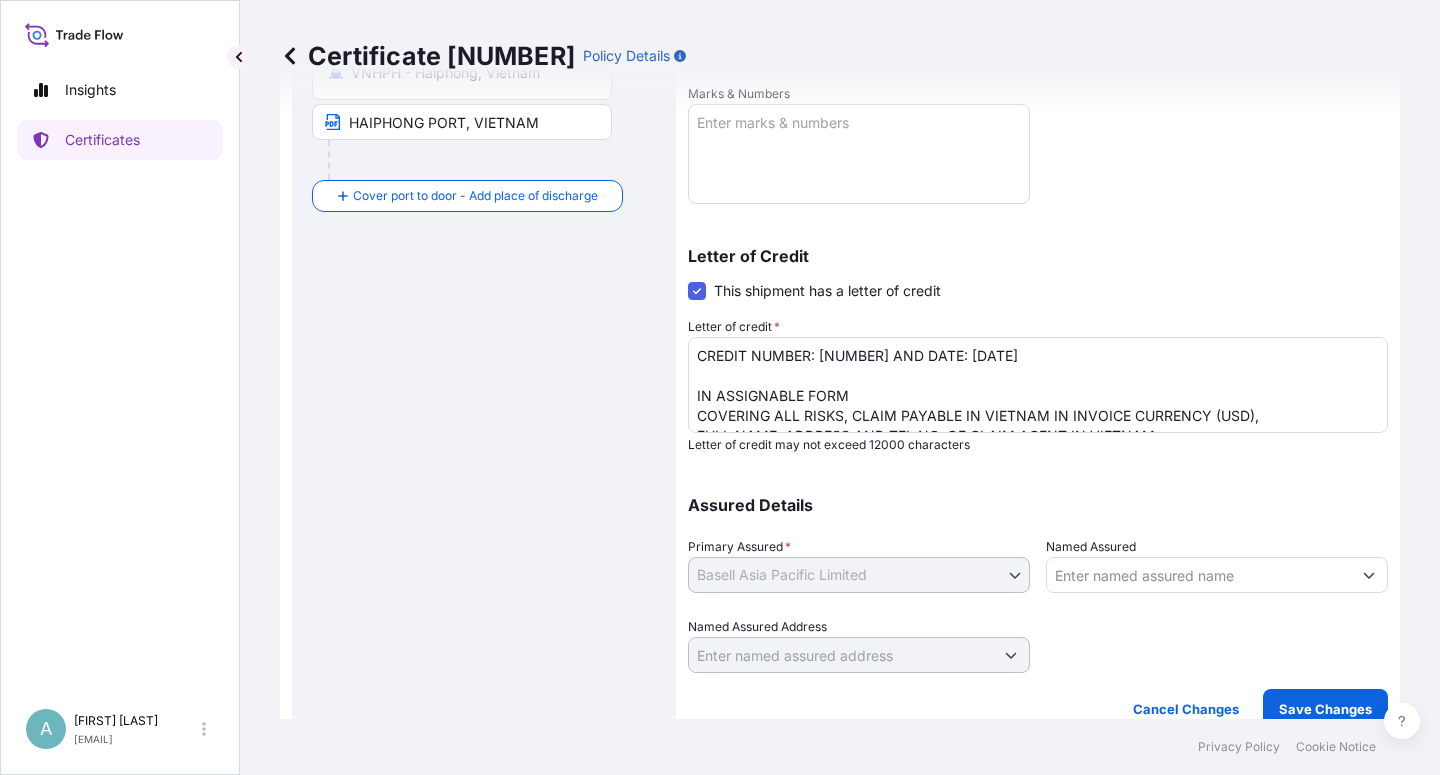 click on "Assured Details Primary Assured * Basell Asia Pacific Limited Named Assured Named Assured Address" at bounding box center (1038, 573) 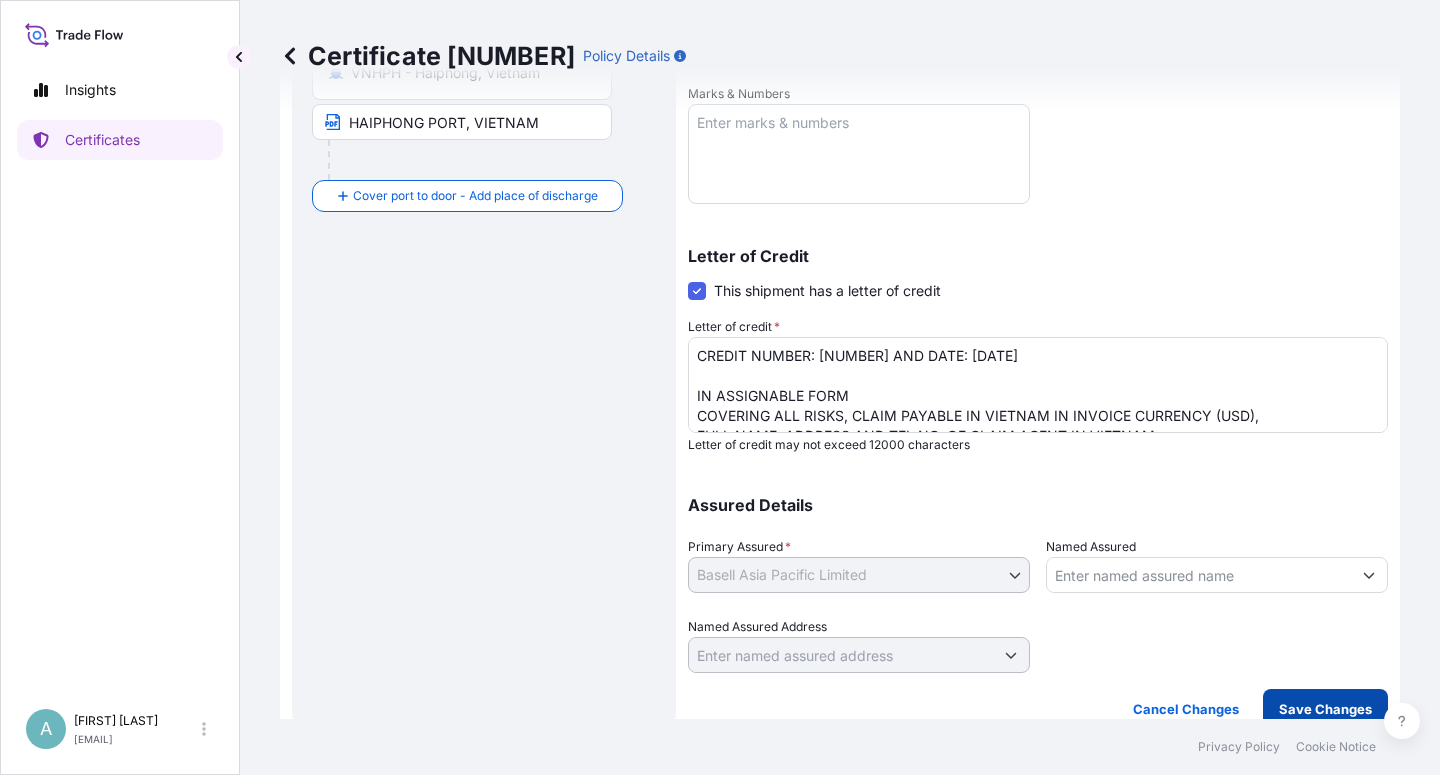 click on "Save Changes" at bounding box center (1325, 709) 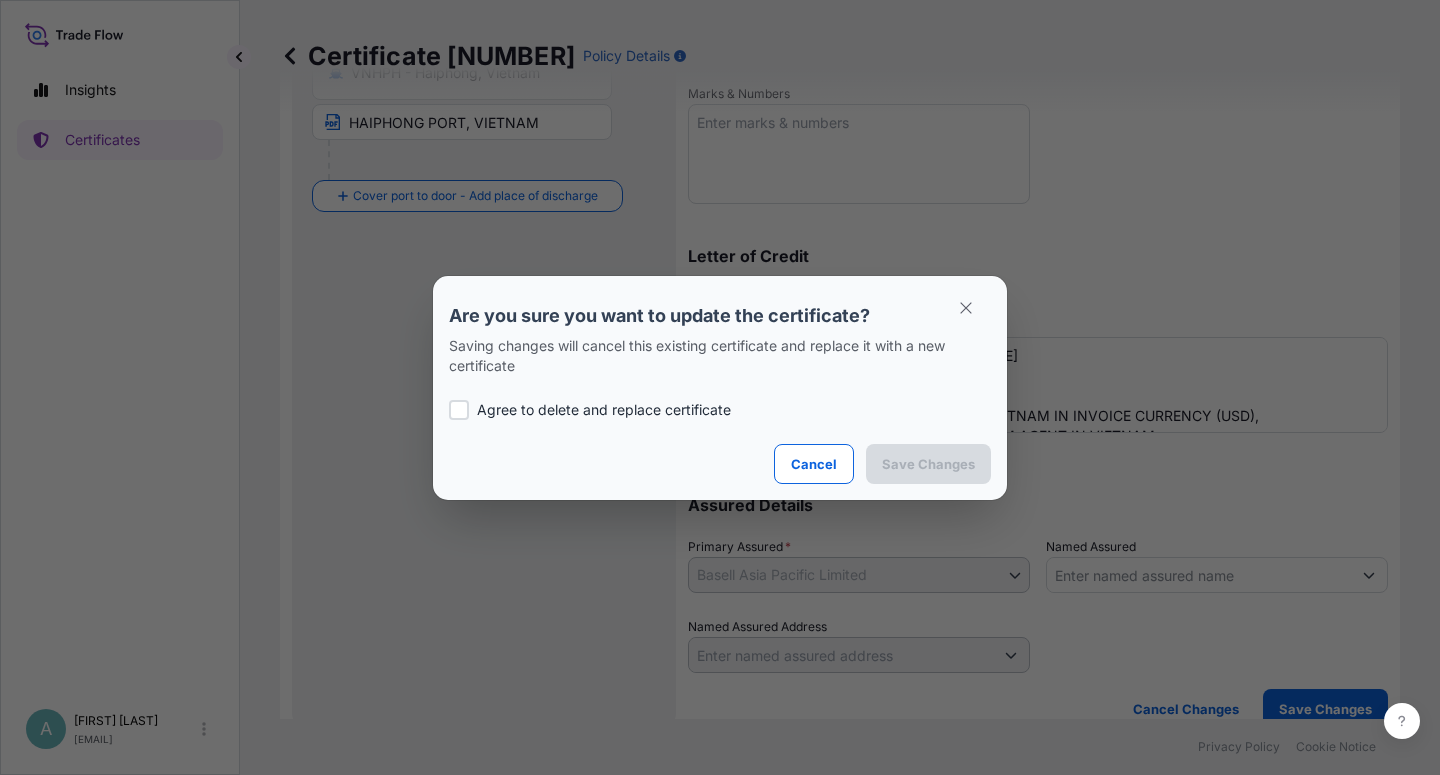 click on "Agree to delete and replace certificate" at bounding box center (604, 410) 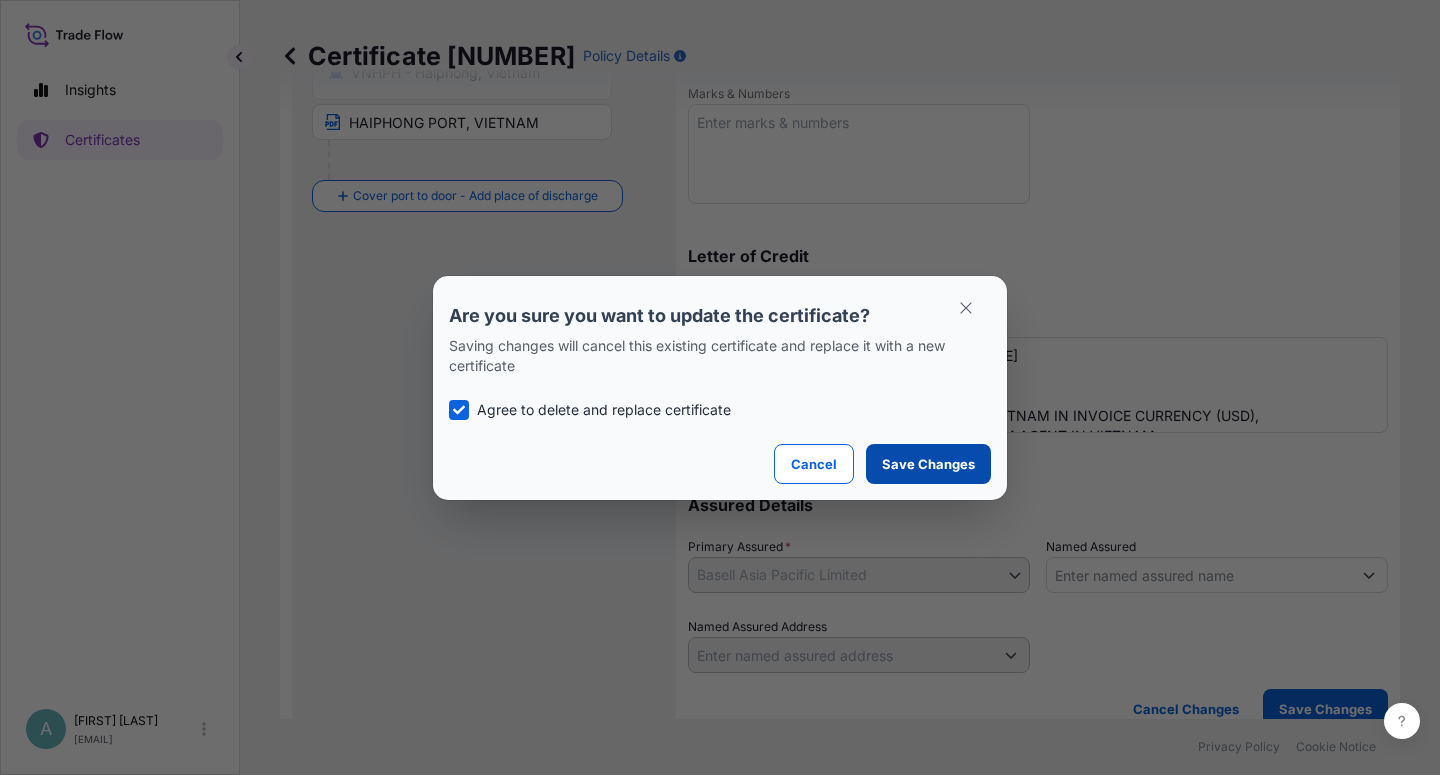 click on "Save Changes" at bounding box center (928, 464) 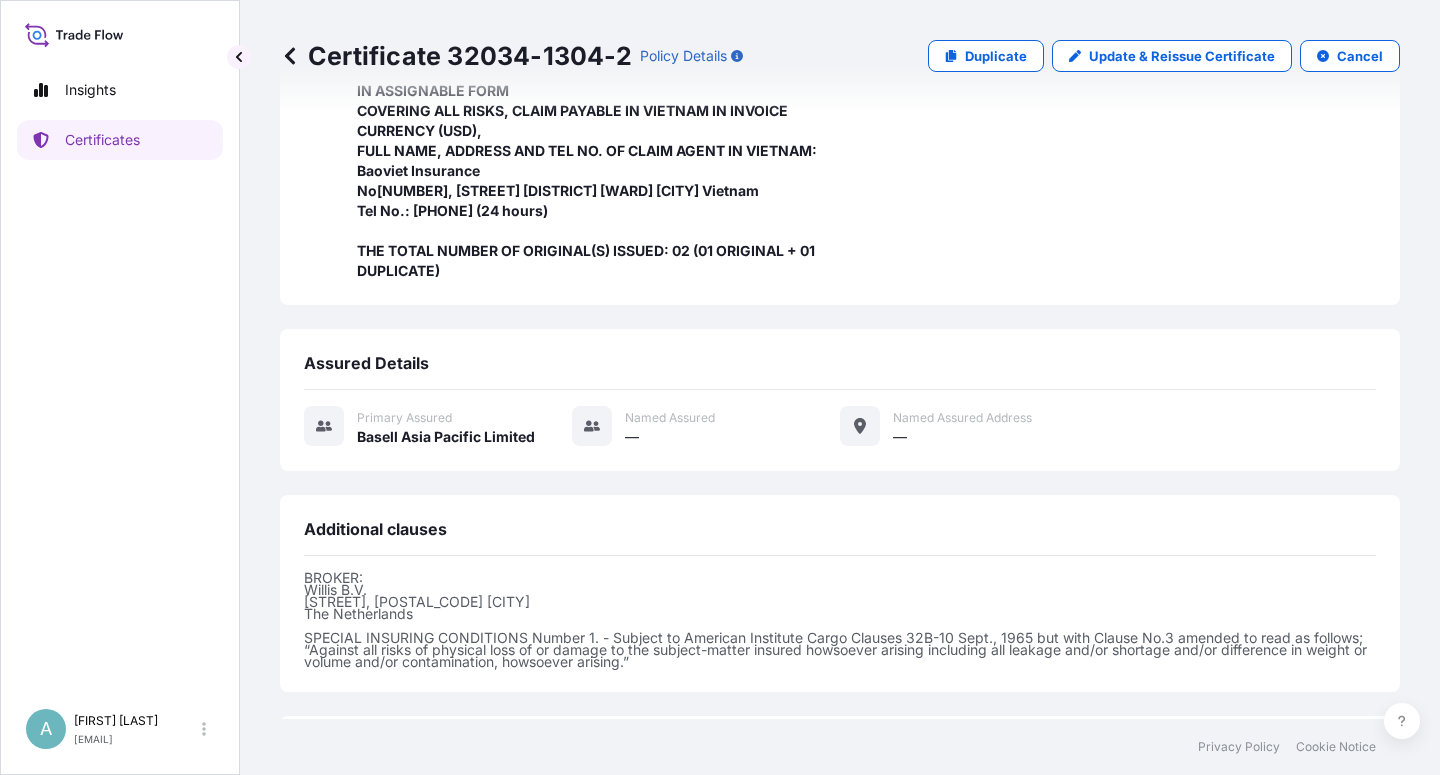 scroll, scrollTop: 694, scrollLeft: 0, axis: vertical 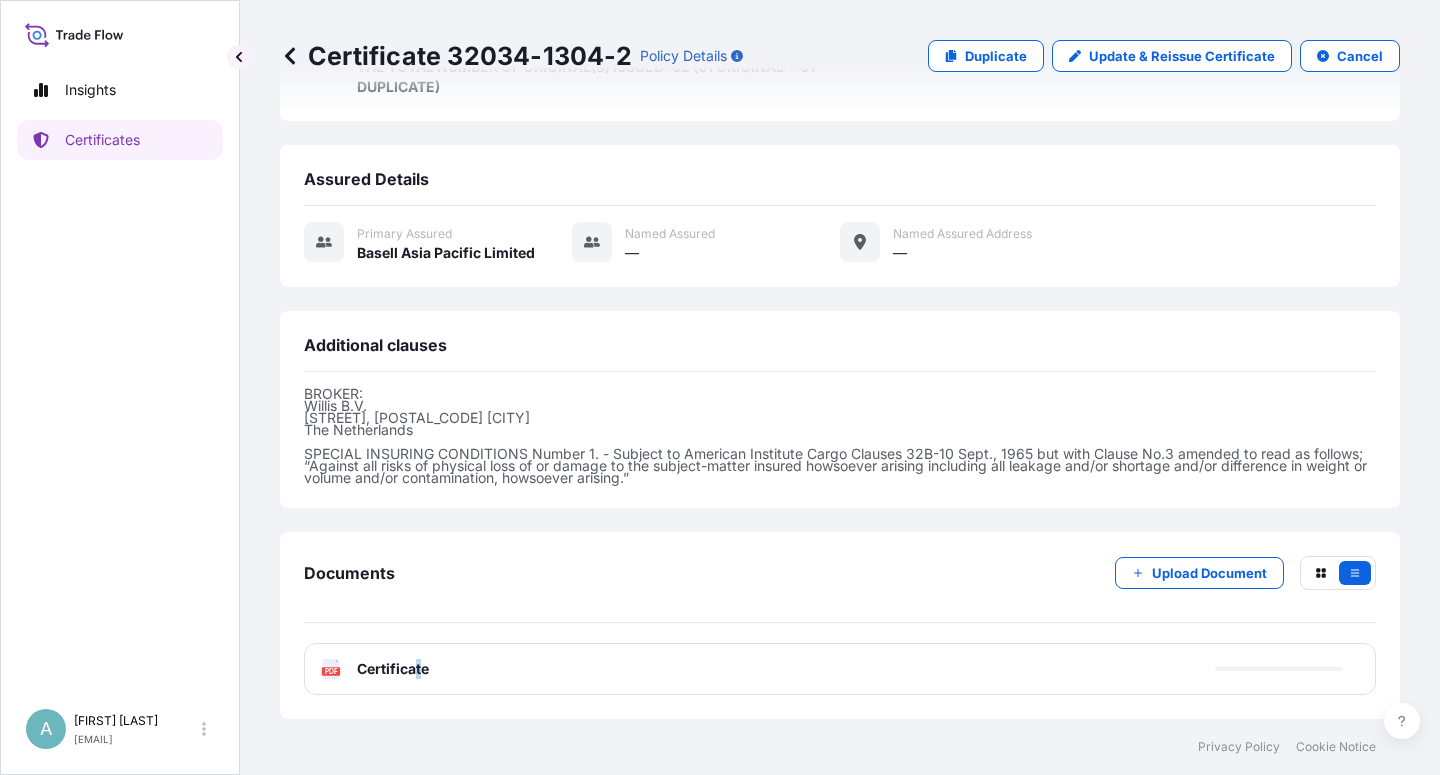 drag, startPoint x: 419, startPoint y: 668, endPoint x: 430, endPoint y: 670, distance: 11.18034 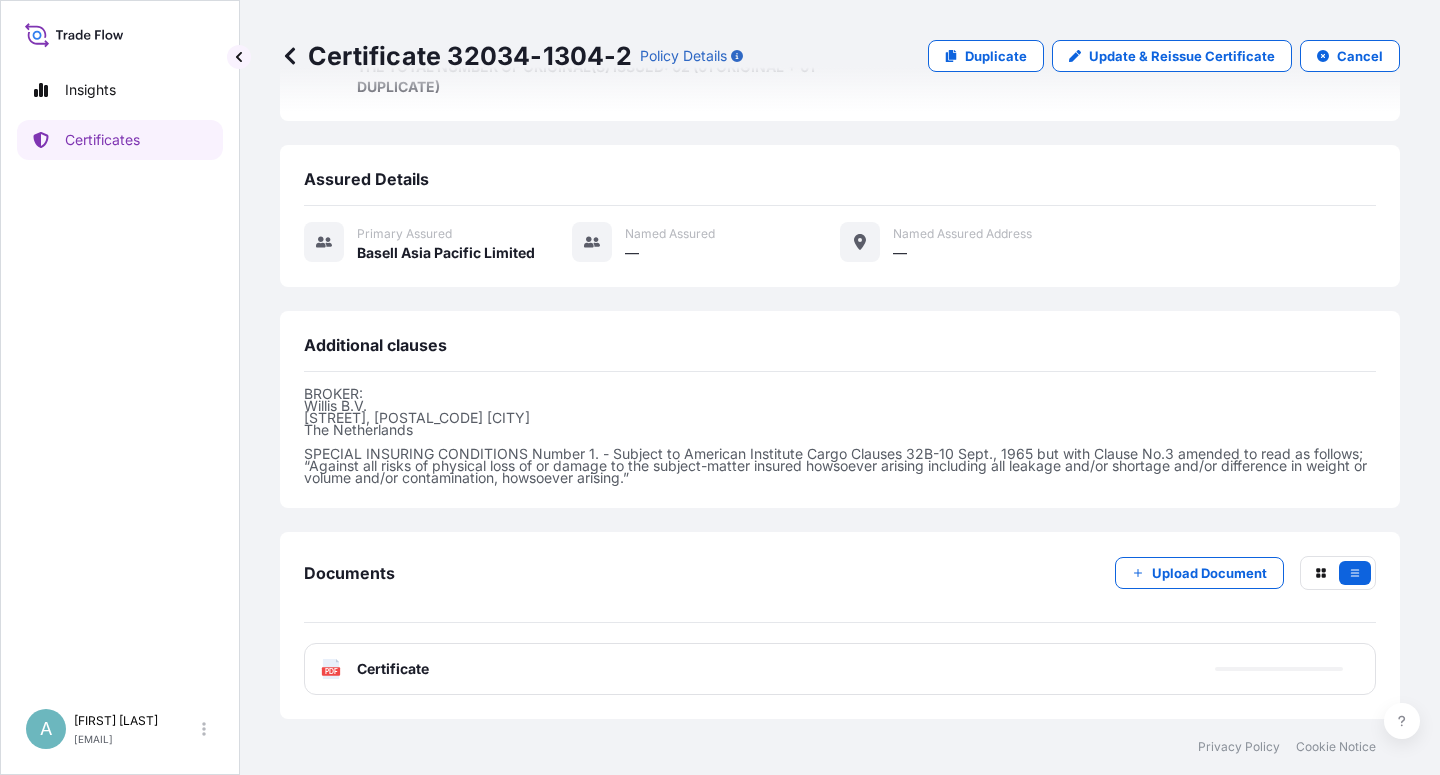 click on "Certificate" at bounding box center (393, 669) 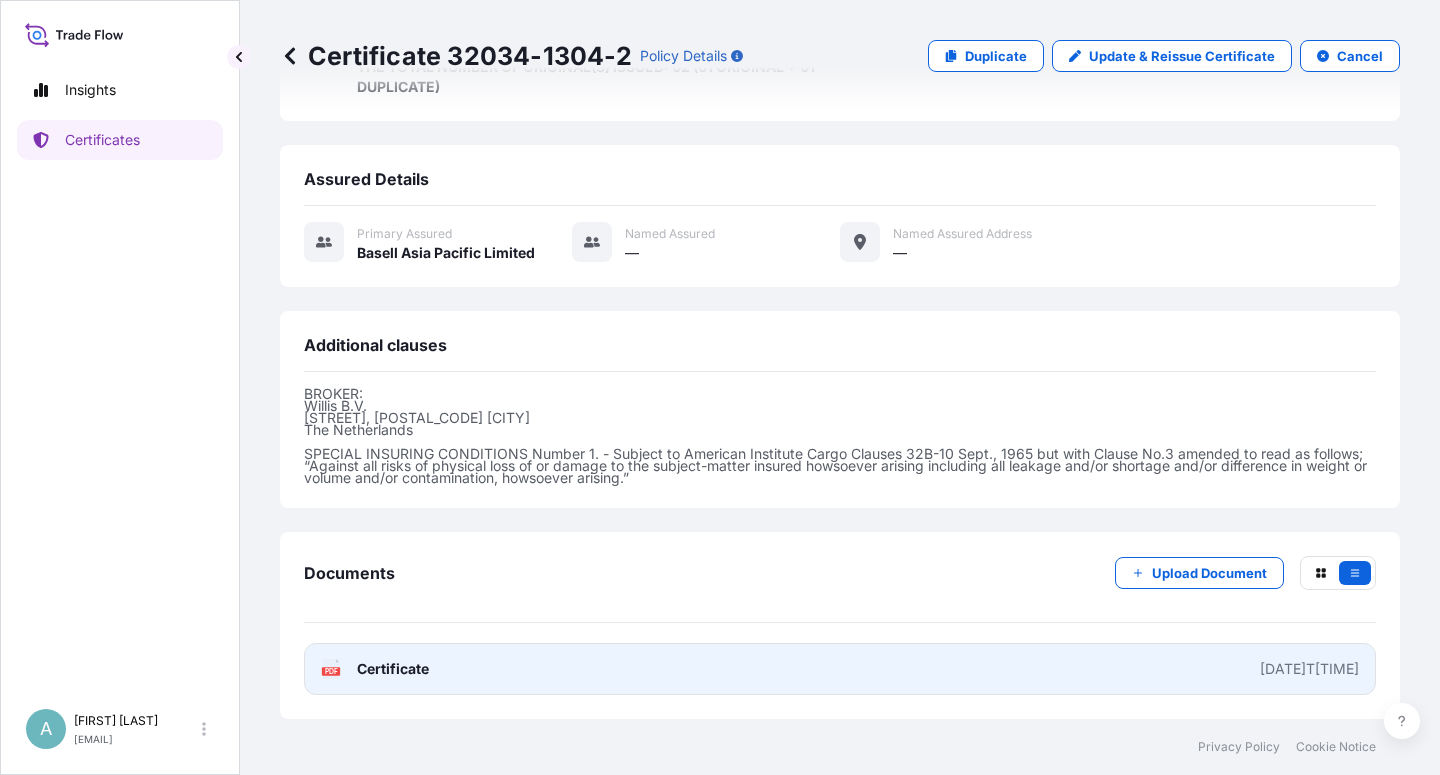 click on "Certificate" at bounding box center [393, 669] 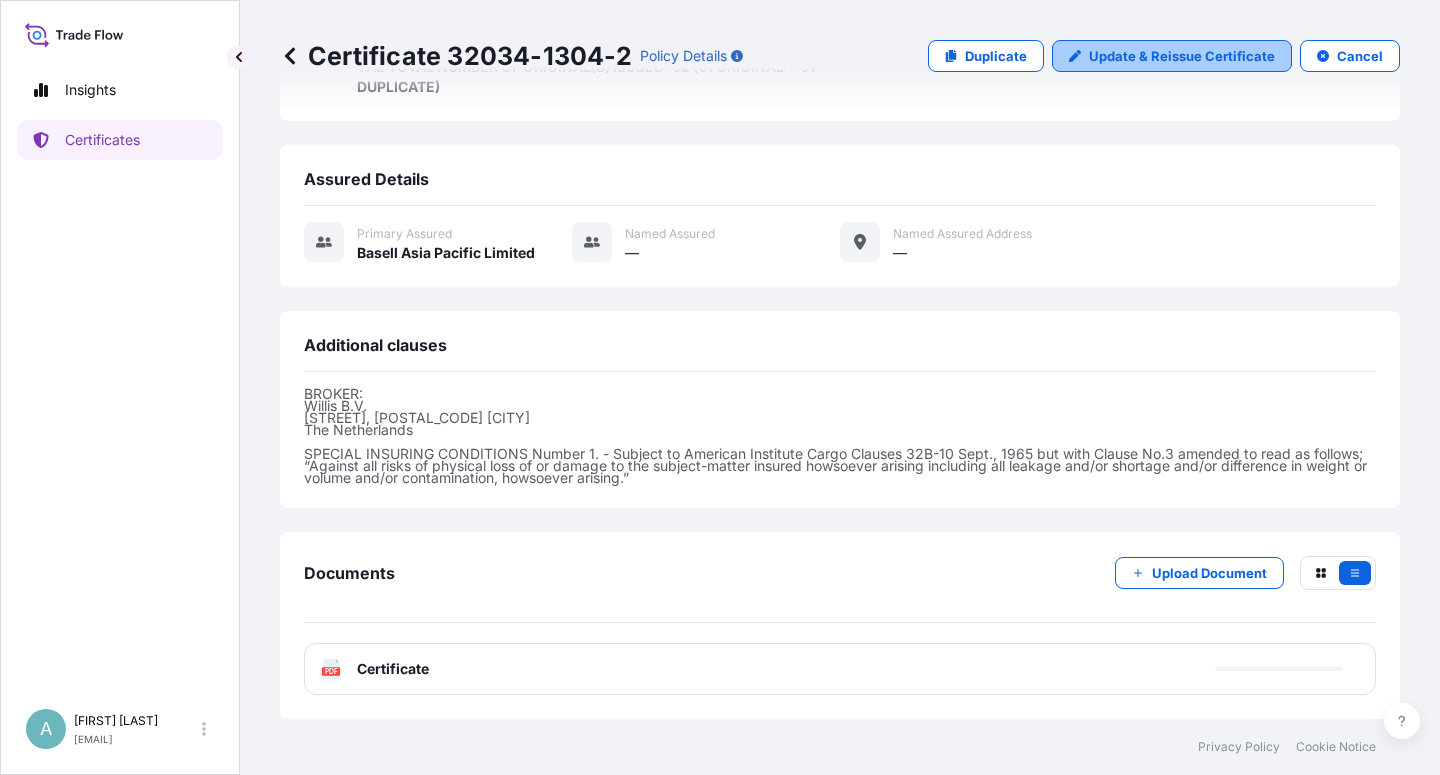 click on "Update & Reissue Certificate" at bounding box center [1182, 56] 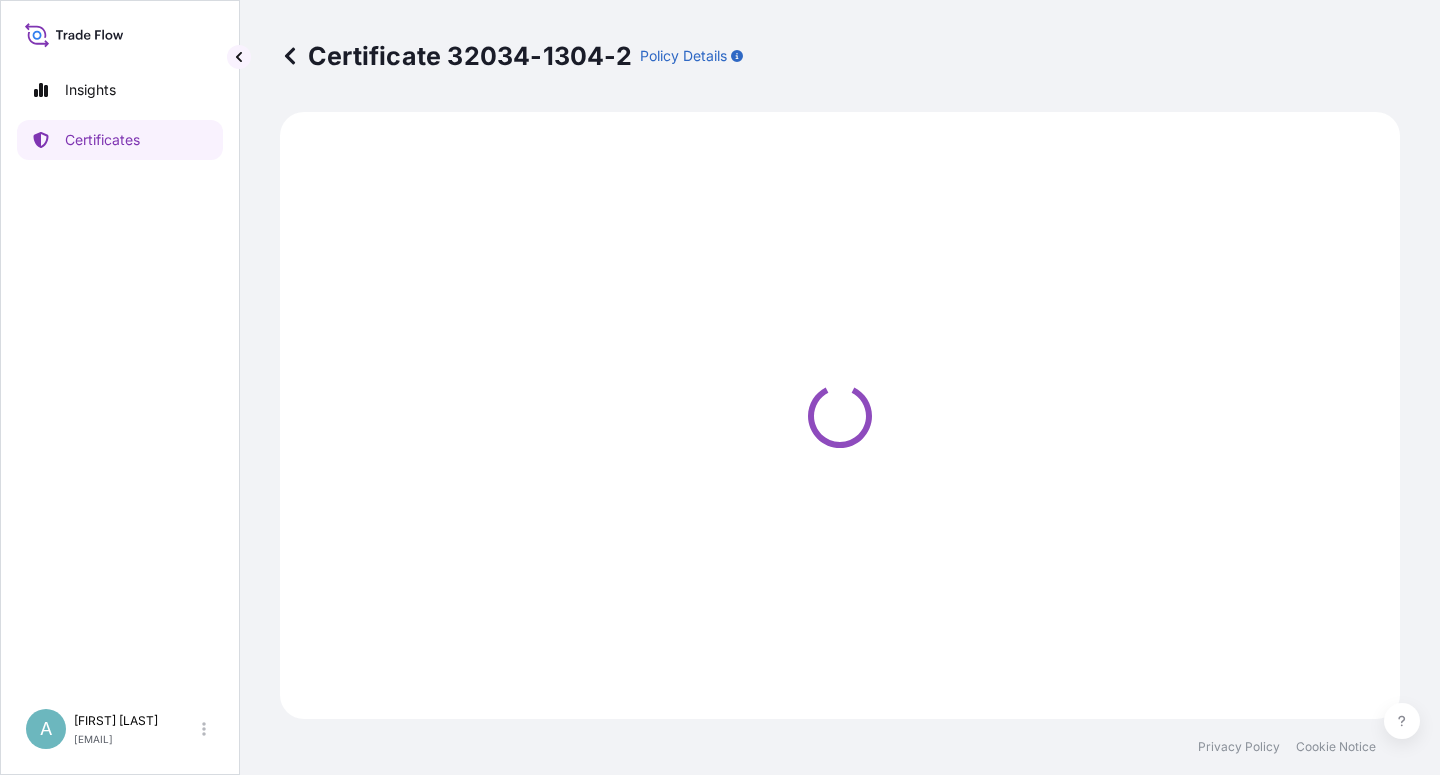 select on "Sea" 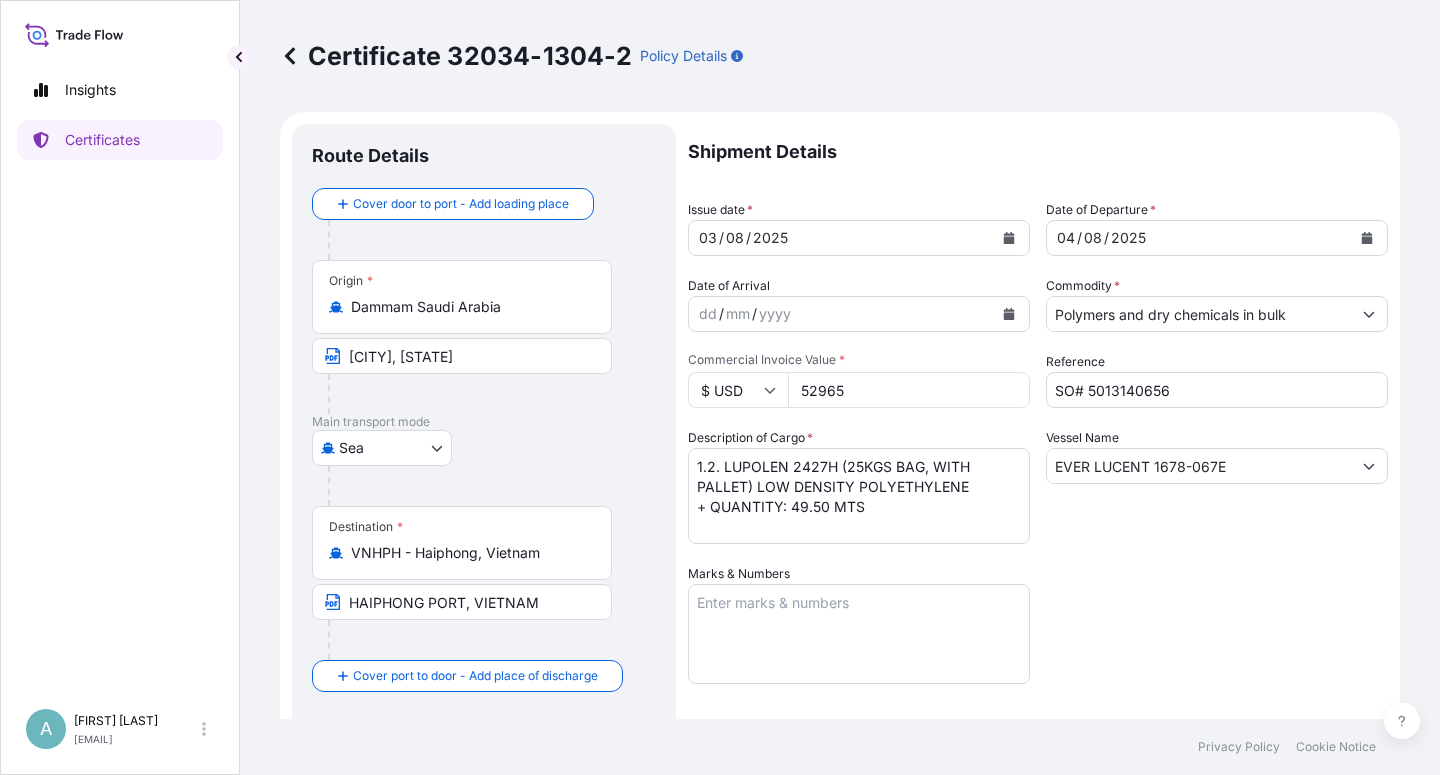 select on "32034" 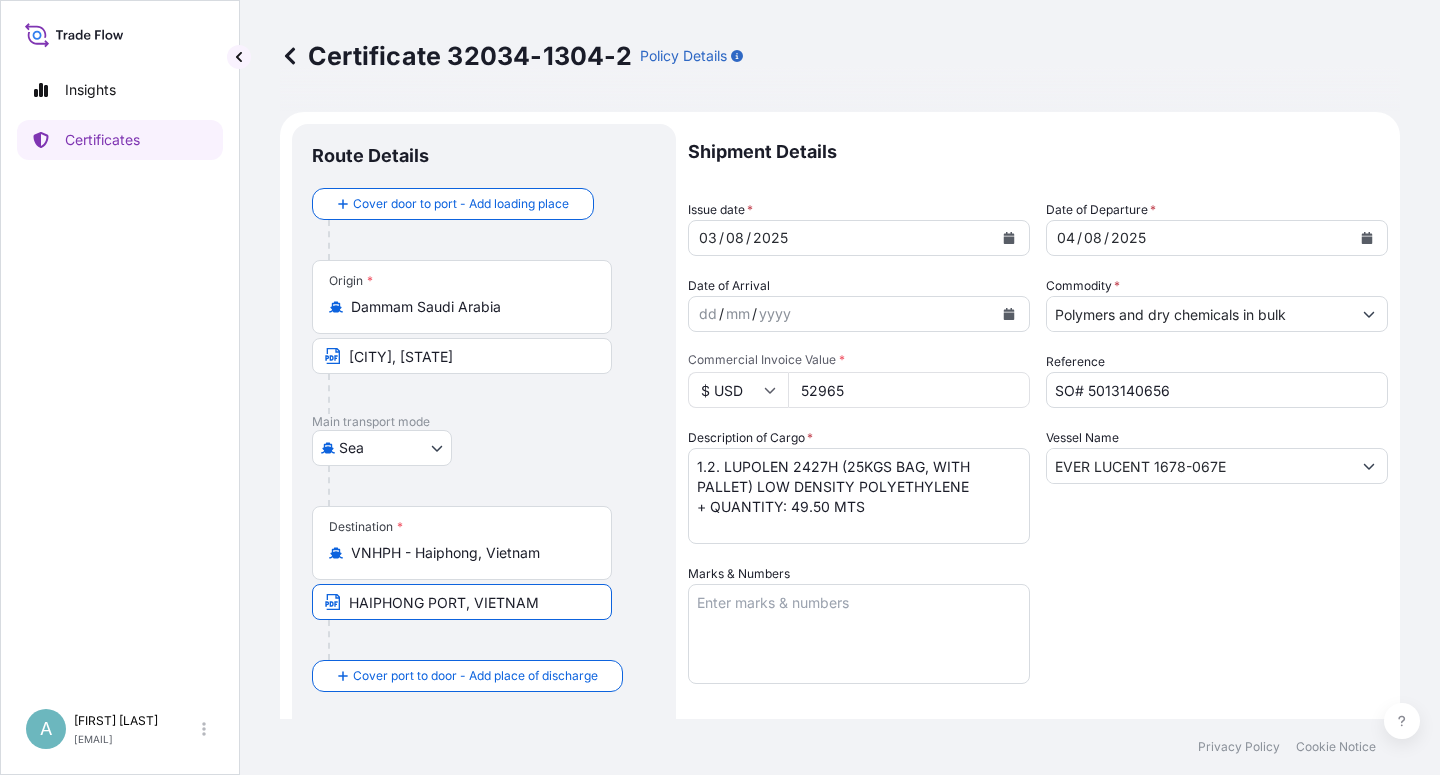 drag, startPoint x: 537, startPoint y: 603, endPoint x: 348, endPoint y: 604, distance: 189.00264 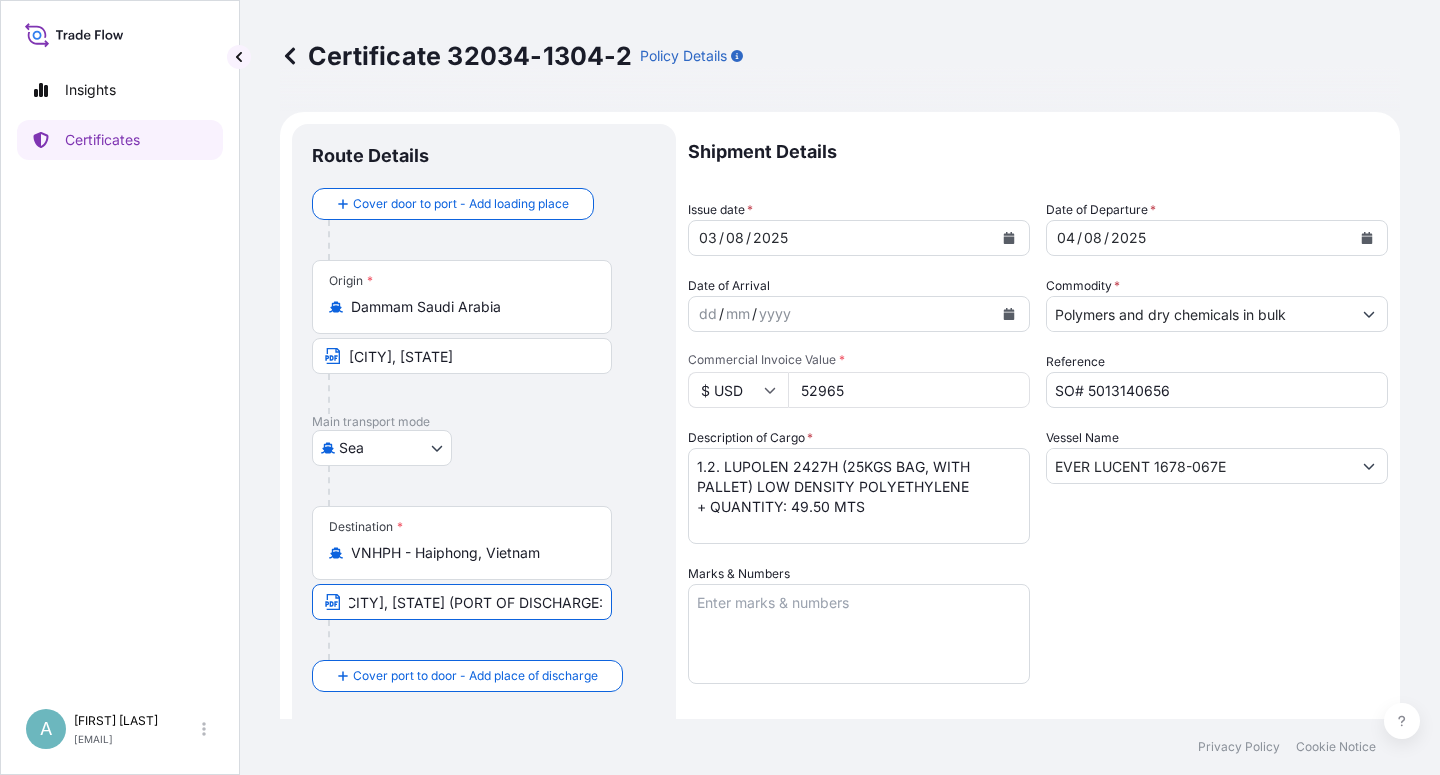 paste on "HAIPHONG PORT, VIETNAM" 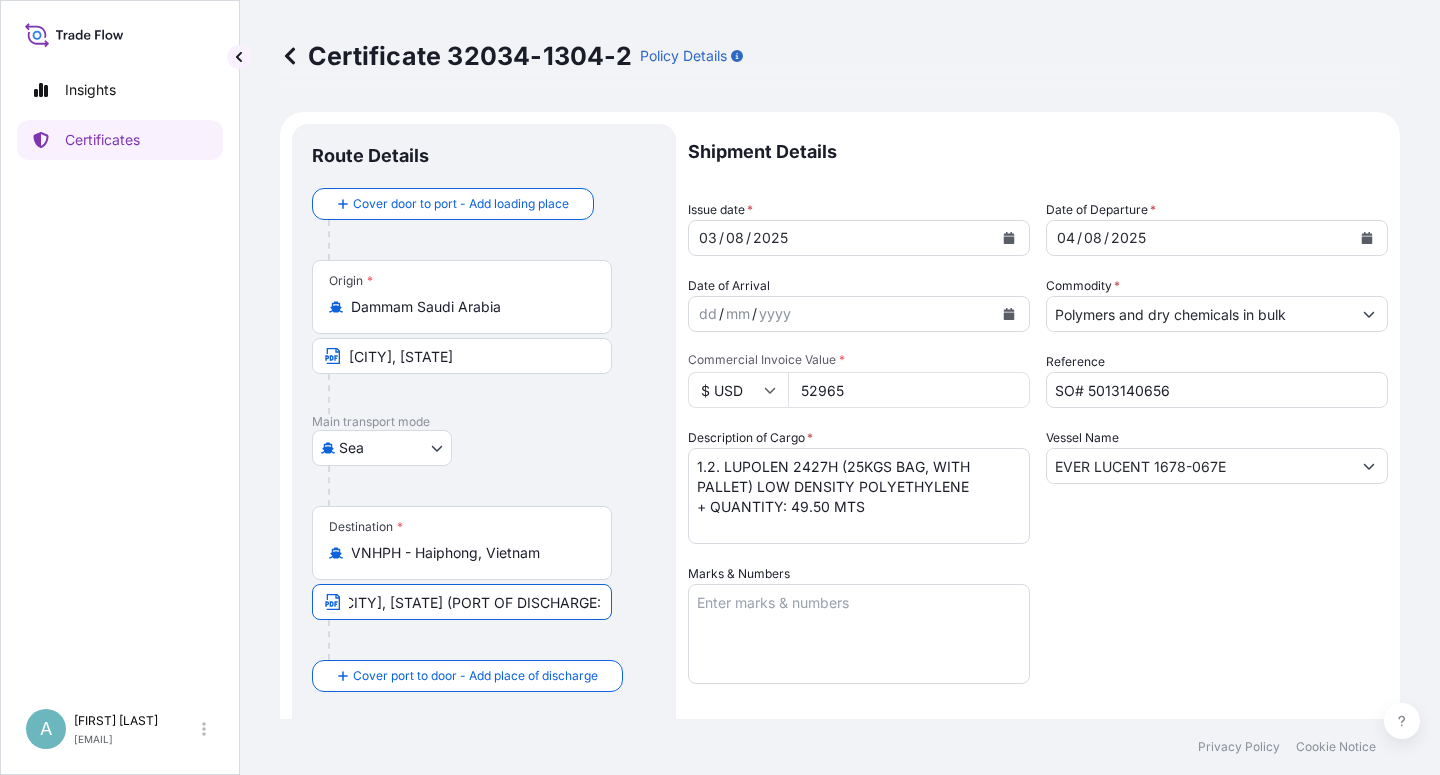scroll, scrollTop: 0, scrollLeft: 0, axis: both 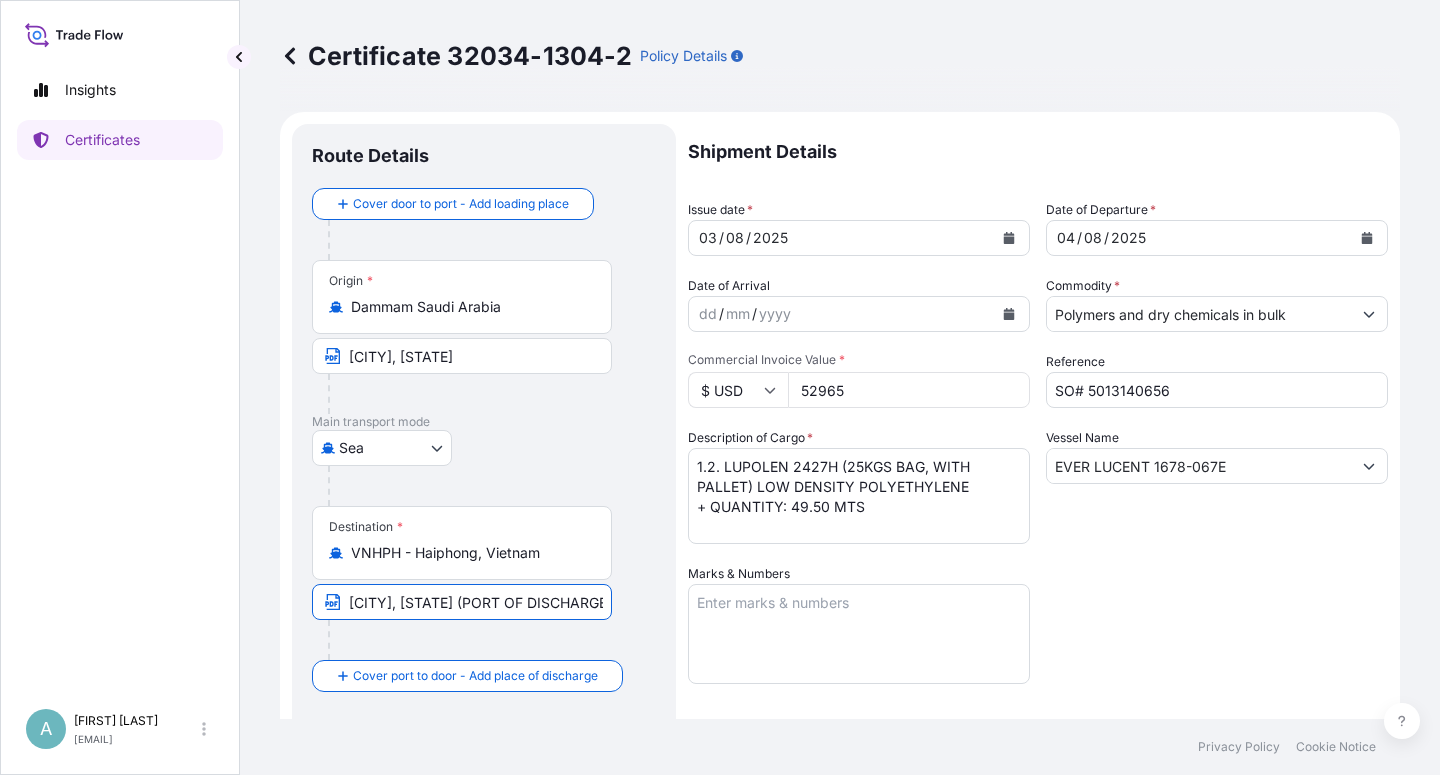type on "[CITY], [STATE] (PORT OF DISCHARGE: [CITY], [STATE])" 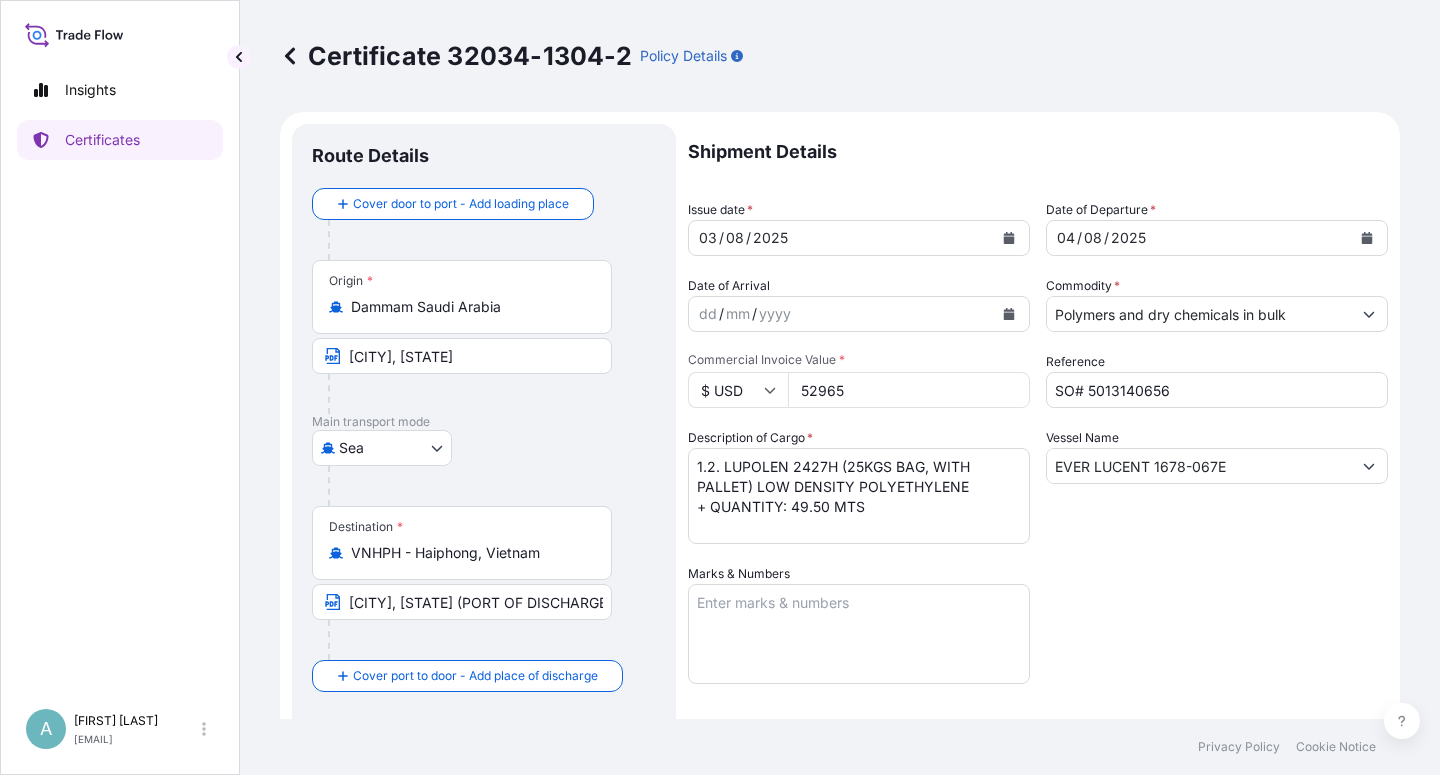 click on "Shipment Details Issue date * [DATE] Date of Departure * [DATE] Date of Arrival dd / mm / yyyy Commodity * Polymers and dry chemicals in bulk Packing Category Commercial Invoice Value    * $ USD 52965 Reference SO# 5013140656 Description of Cargo * 1.2. LUPOLEN 2427H (25KGS BAG, WITH PALLET) LOW DENSITY POLYETHYLENE
+ QUANTITY: 49.50 MTS Vessel Name EVER LUCENT 1678-067E Marks & Numbers Letter of Credit This shipment has a letter of credit Letter of credit * CREDIT NUMBER: [CREDIT_NUM] AND DATE: [DATE]
IN ASSIGNABLE FORM
COVERING ALL RISKS, CLAIM PAYABLE IN VIETNAM IN INVOICE CURRENCY (USD),
FULL NAME, ADDRESS AND TEL NO. OF CLAIM AGENT IN VIETNAM:
Baoviet Insurance
No[NUMBER], [STREET] Street [DISTRICT] District [WARD] Ward [CITY] Vietnam
Tel No.: [PHONE] (24 hours)
THE TOTAL NUMBER OF ORIGINAL(S) ISSUED: 02 (01 ORIGINAL + 01 DUPLICATE) Letter of credit may not exceed 12000 characters Assured Details Primary Assured * Basell Asia Pacific Limited Basell Asia Pacific Limited" at bounding box center (1038, 638) 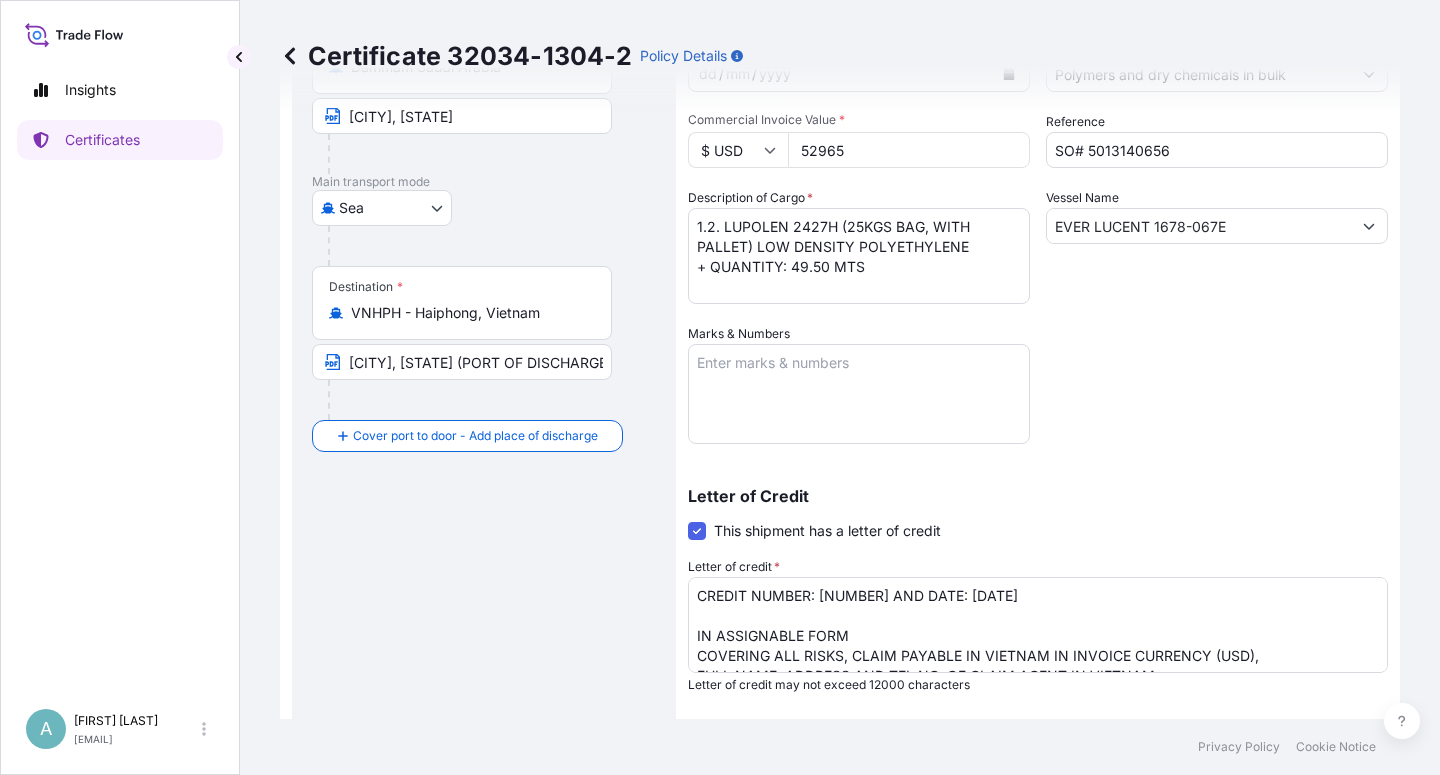 scroll, scrollTop: 0, scrollLeft: 0, axis: both 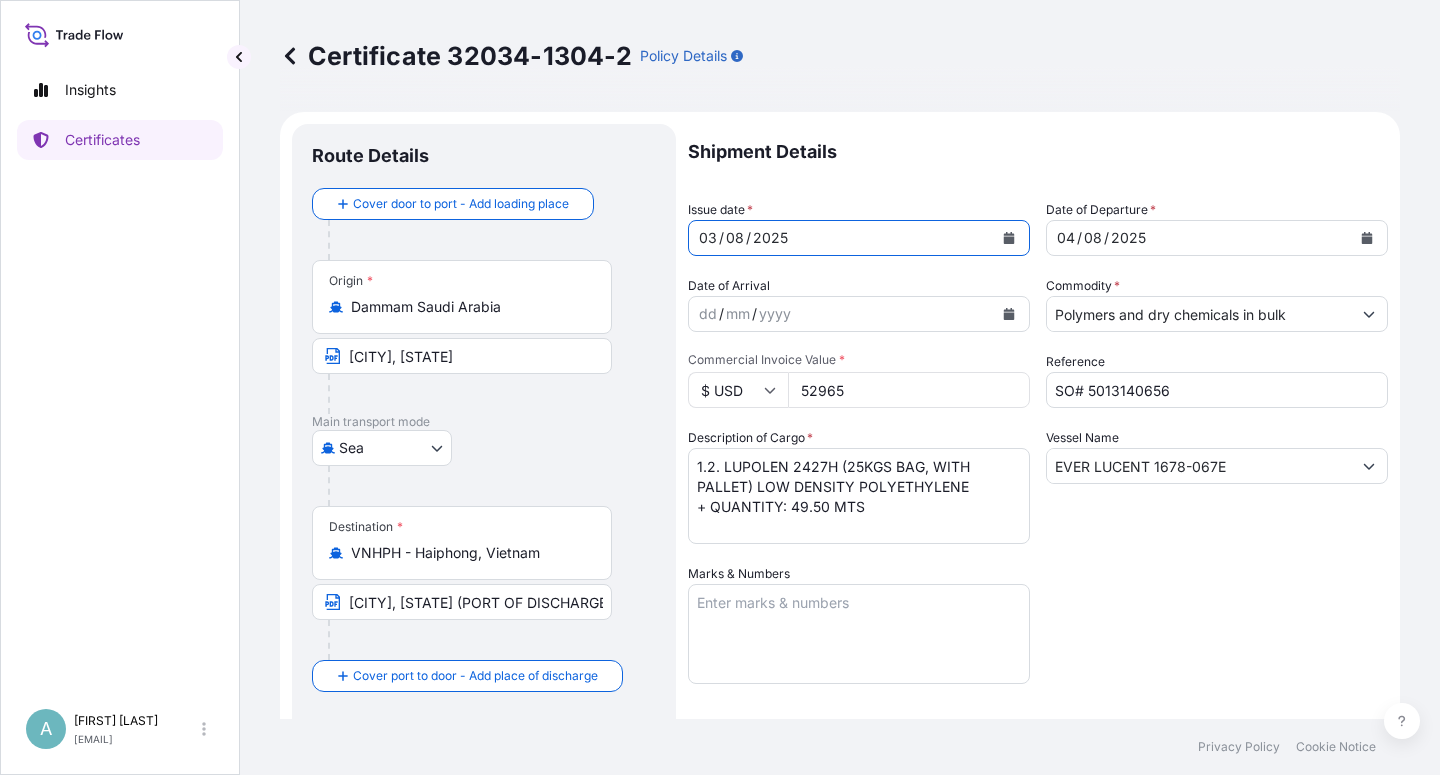 click at bounding box center (1009, 238) 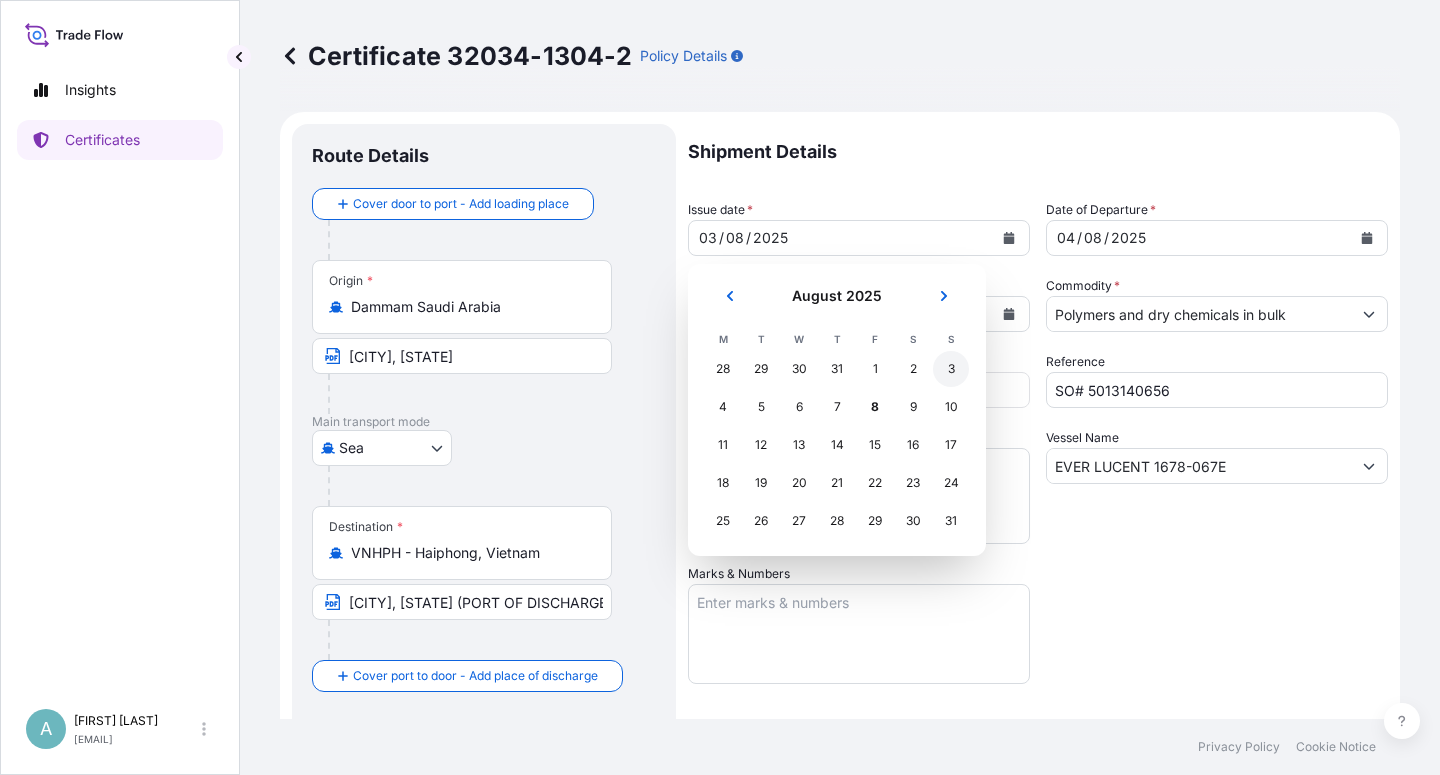 click on "3" at bounding box center [951, 369] 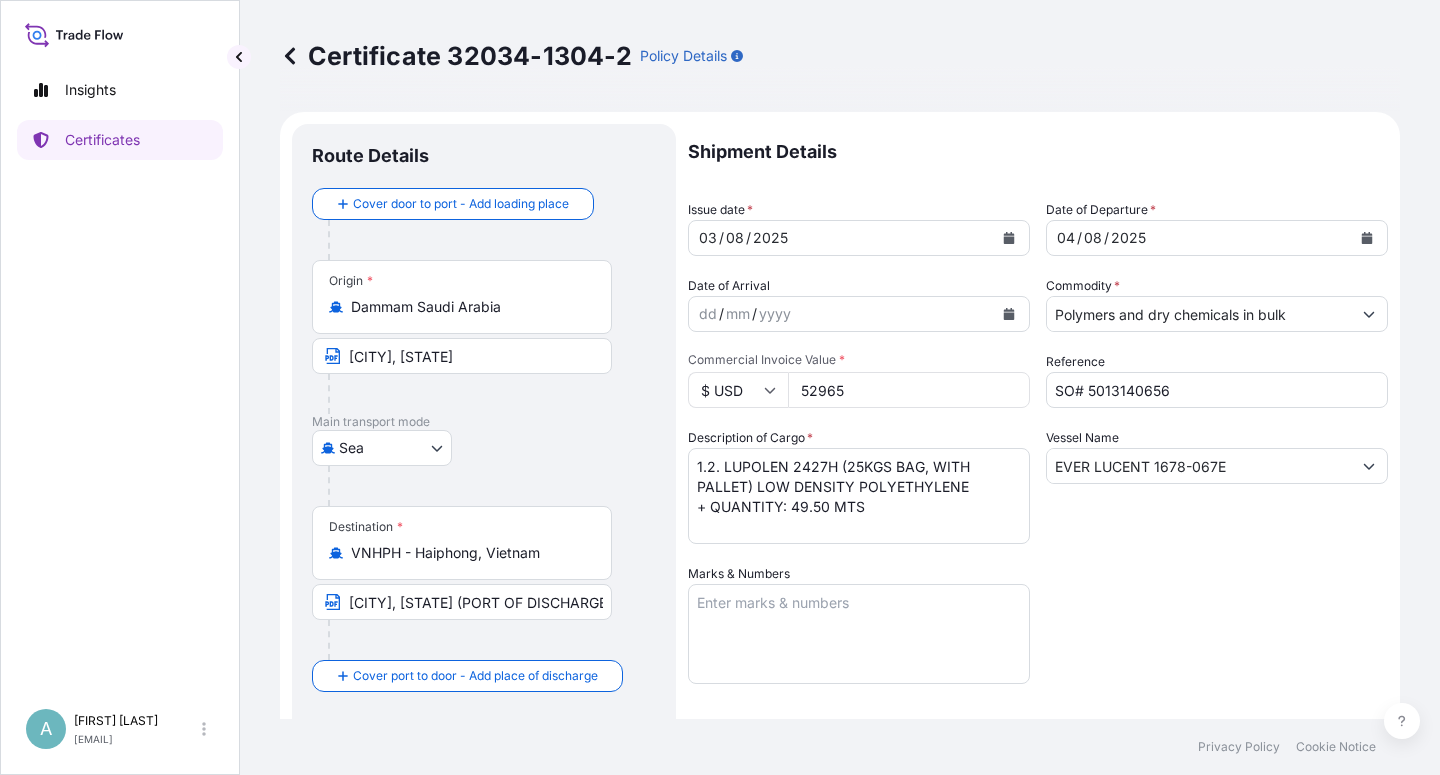 drag, startPoint x: 1158, startPoint y: 606, endPoint x: 1144, endPoint y: 602, distance: 14.56022 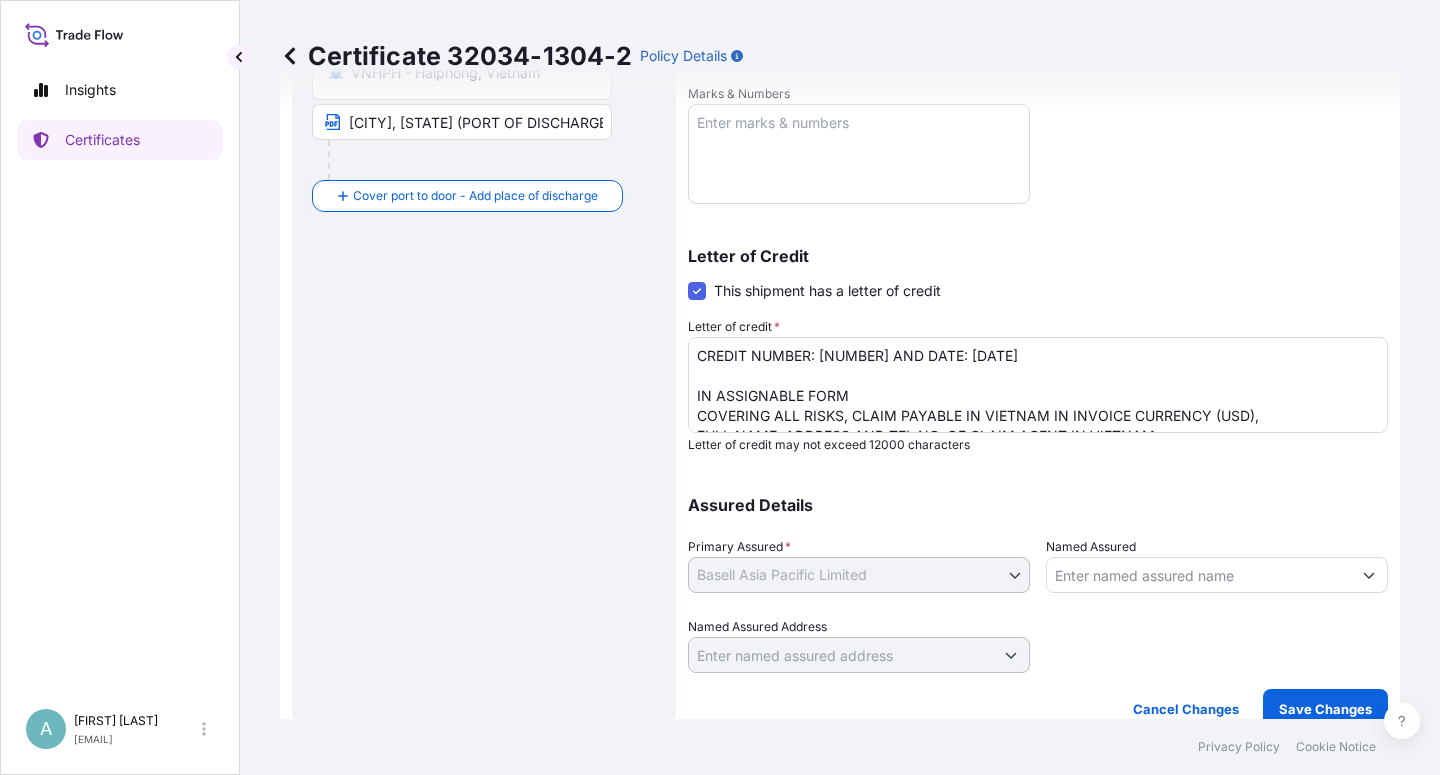 scroll, scrollTop: 490, scrollLeft: 0, axis: vertical 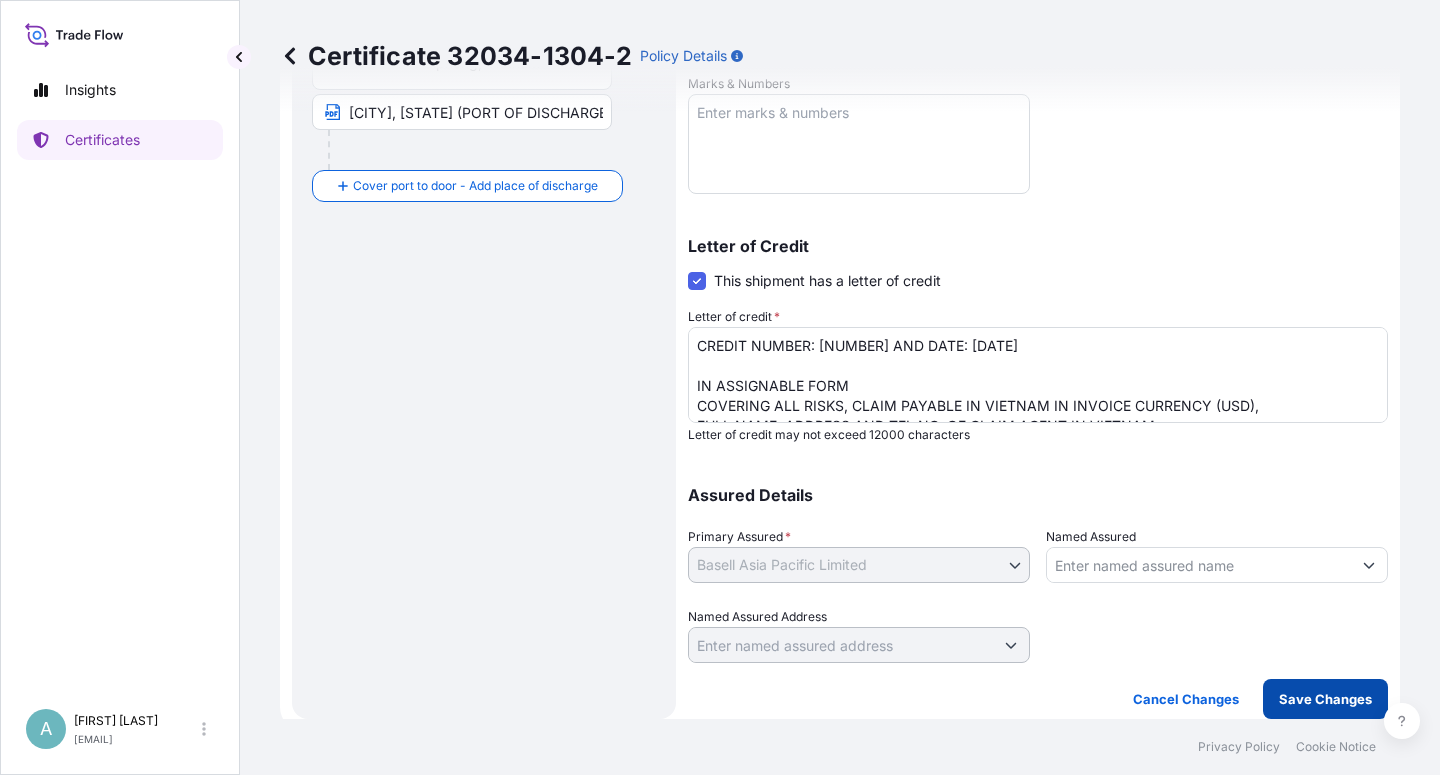 click on "Save Changes" at bounding box center (1325, 699) 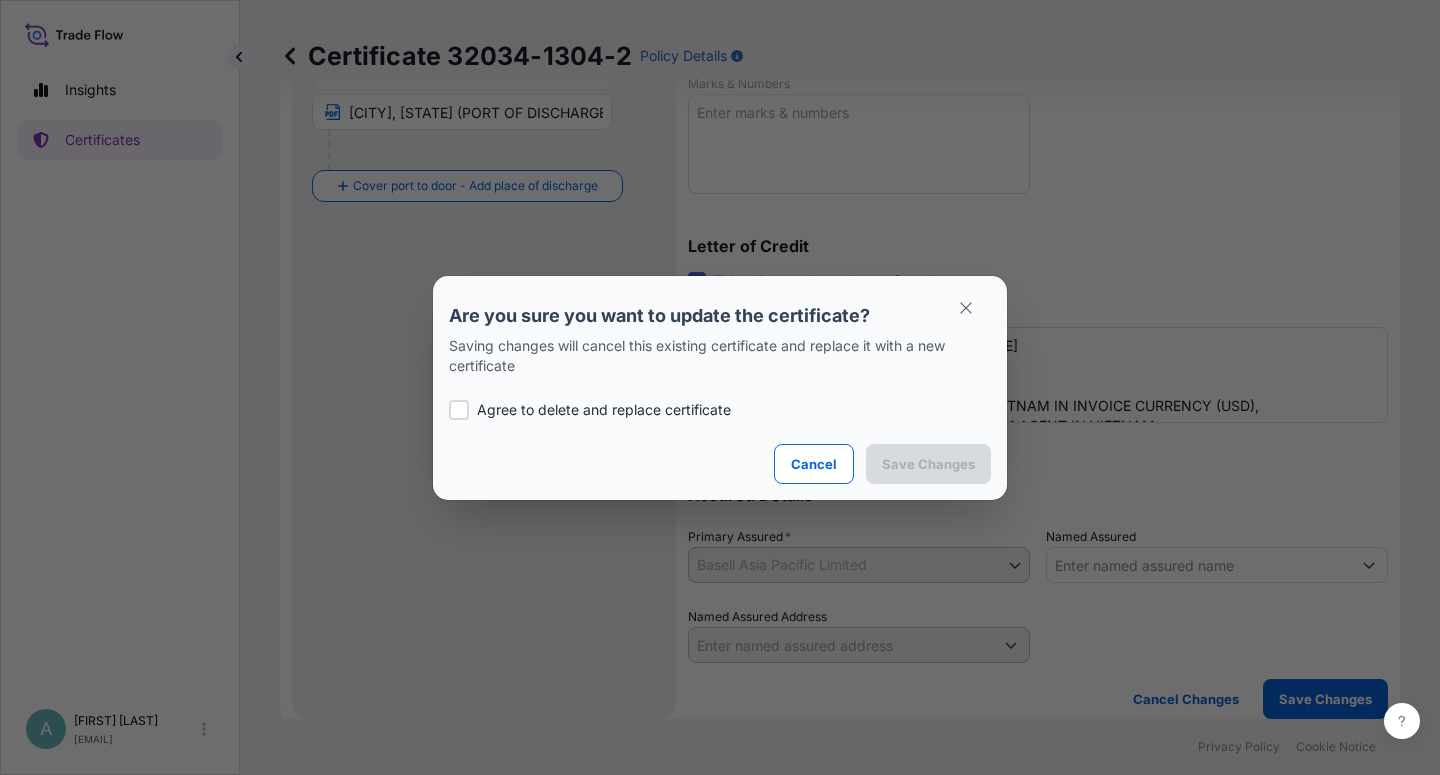 click on "Agree to delete and replace certificate" at bounding box center (720, 410) 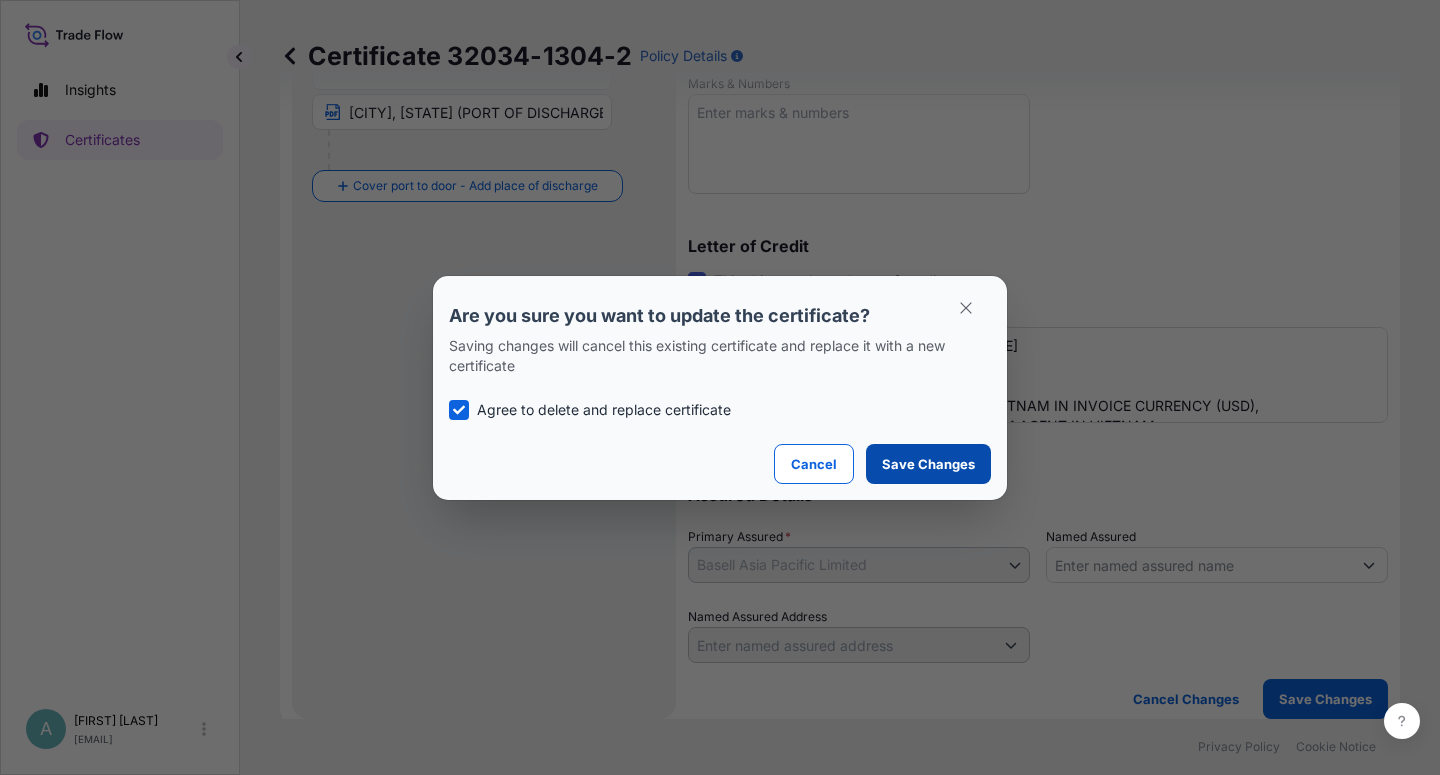 click on "Save Changes" at bounding box center (928, 464) 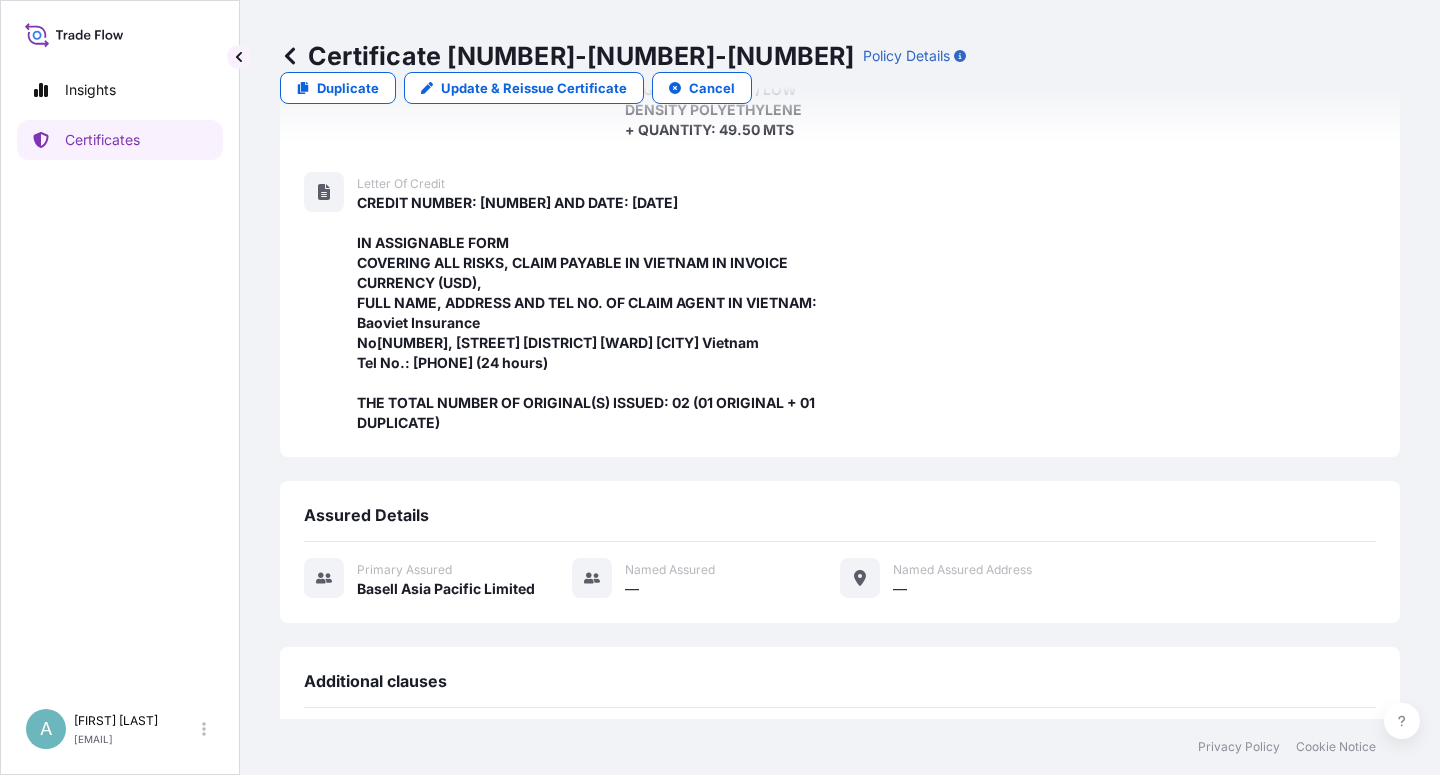 scroll, scrollTop: 694, scrollLeft: 0, axis: vertical 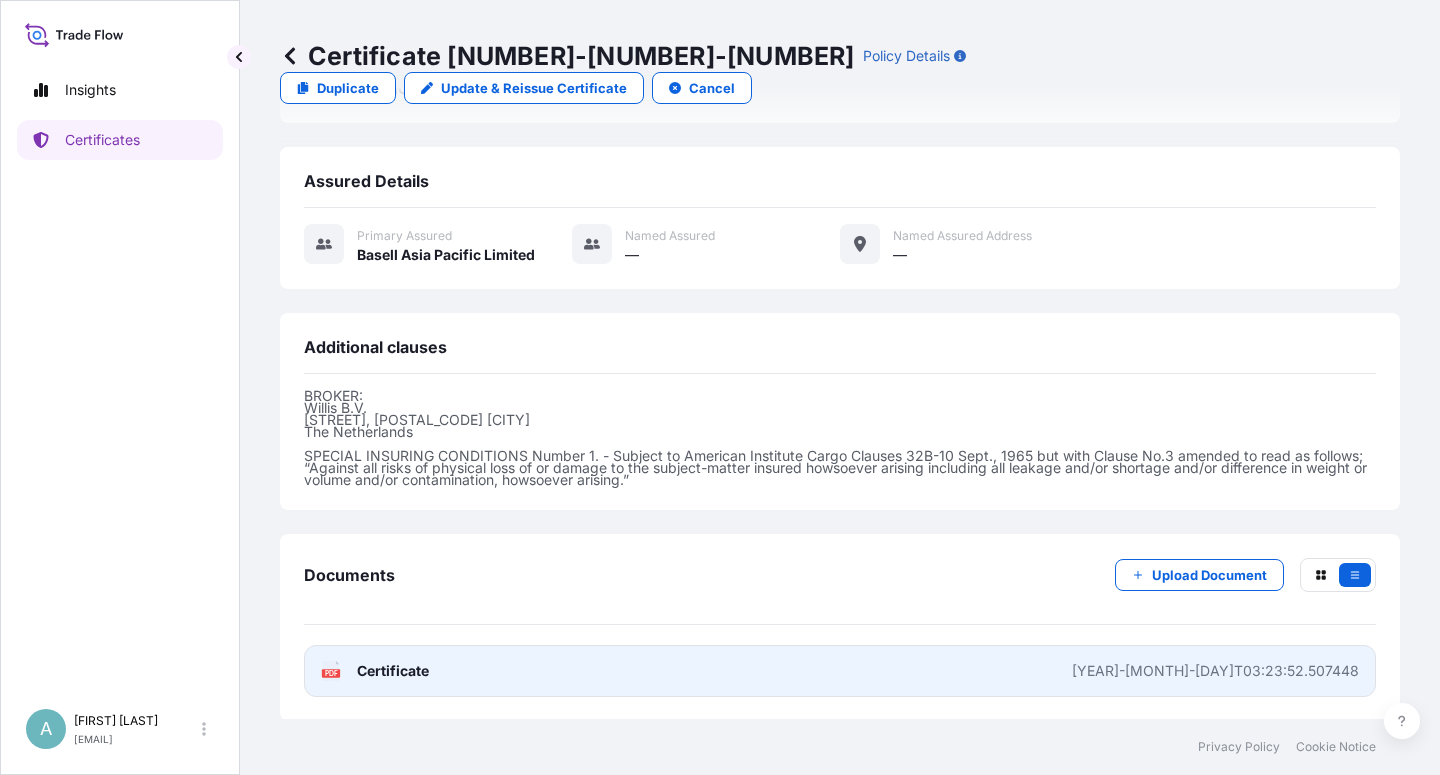 click on "PDF Certificate 2025-08-08T03:23:52.507448" at bounding box center (840, 671) 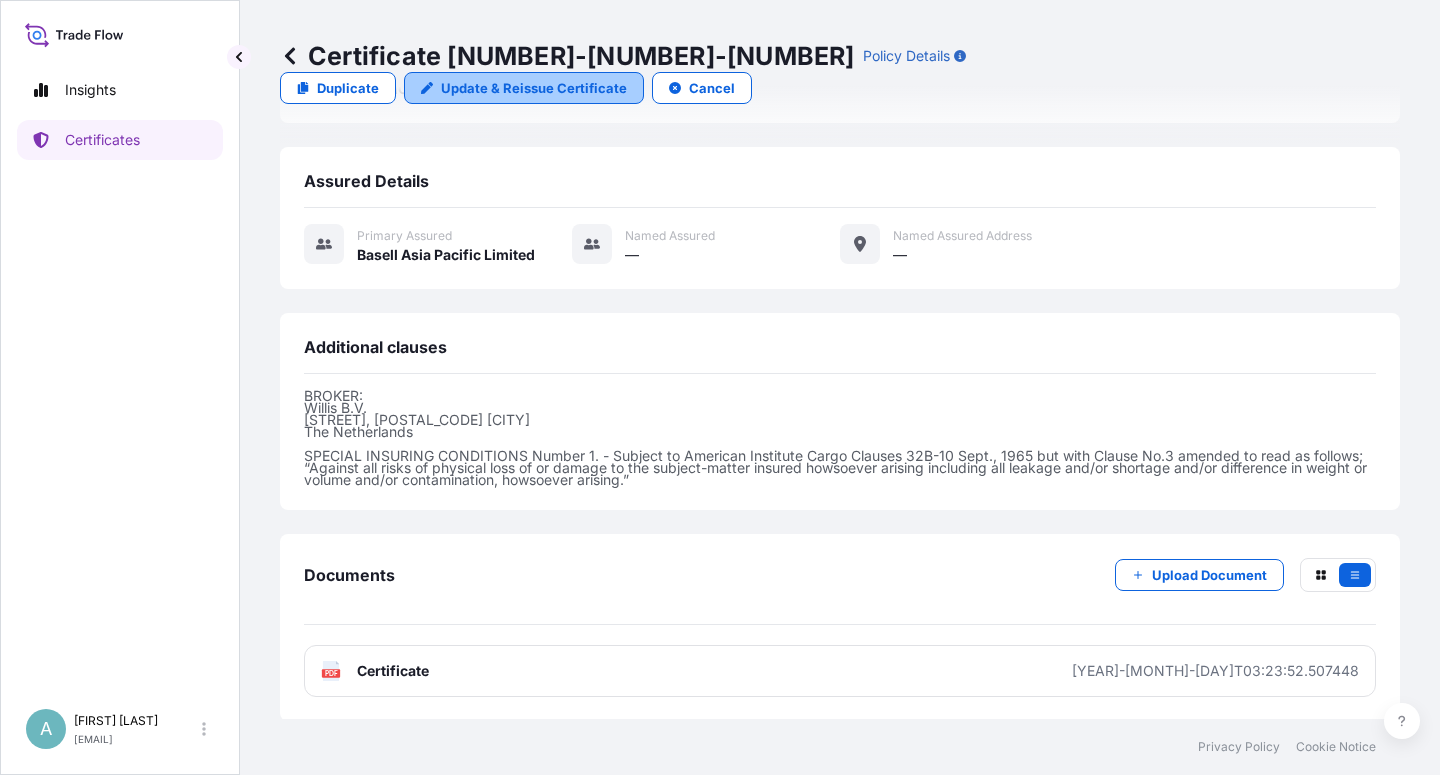 click on "Update & Reissue Certificate" at bounding box center (534, 88) 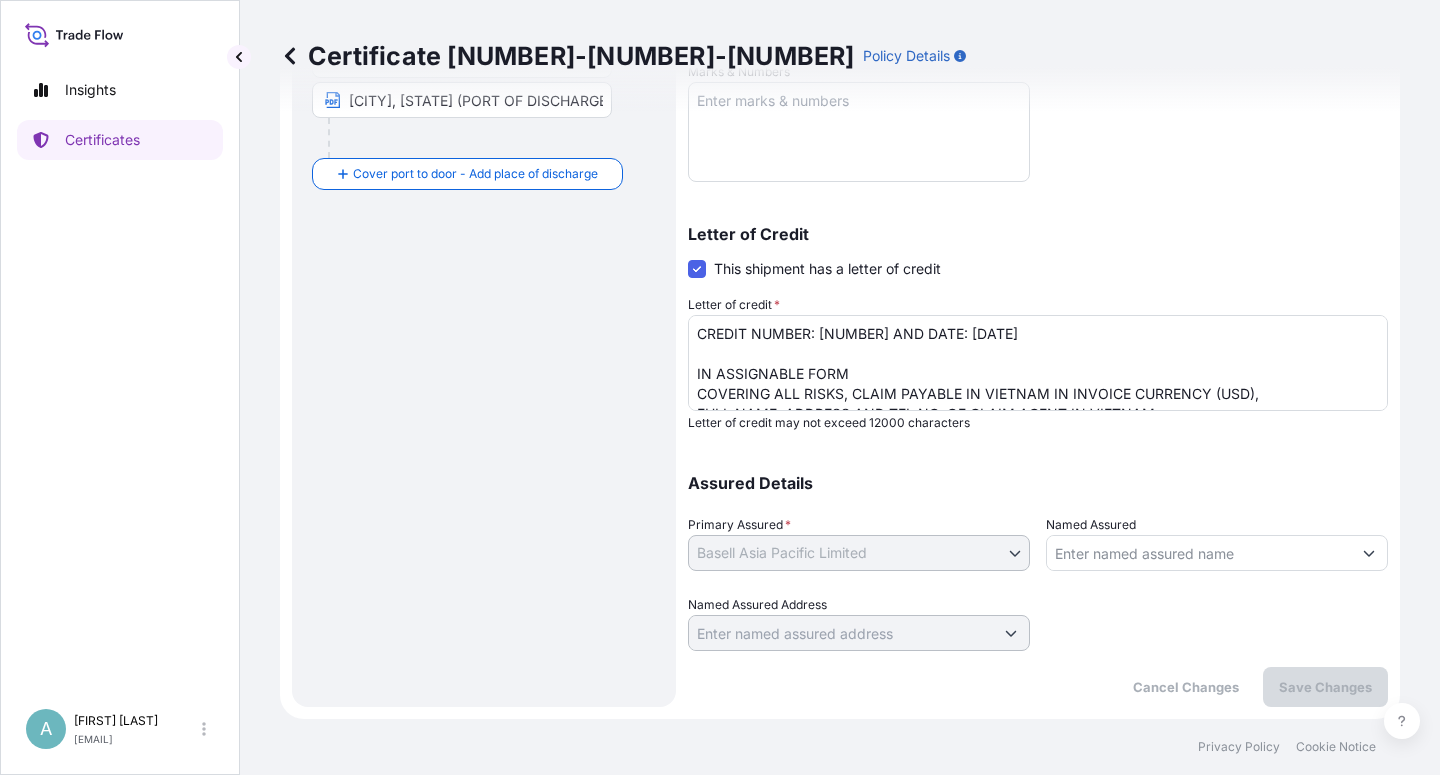 scroll, scrollTop: 490, scrollLeft: 0, axis: vertical 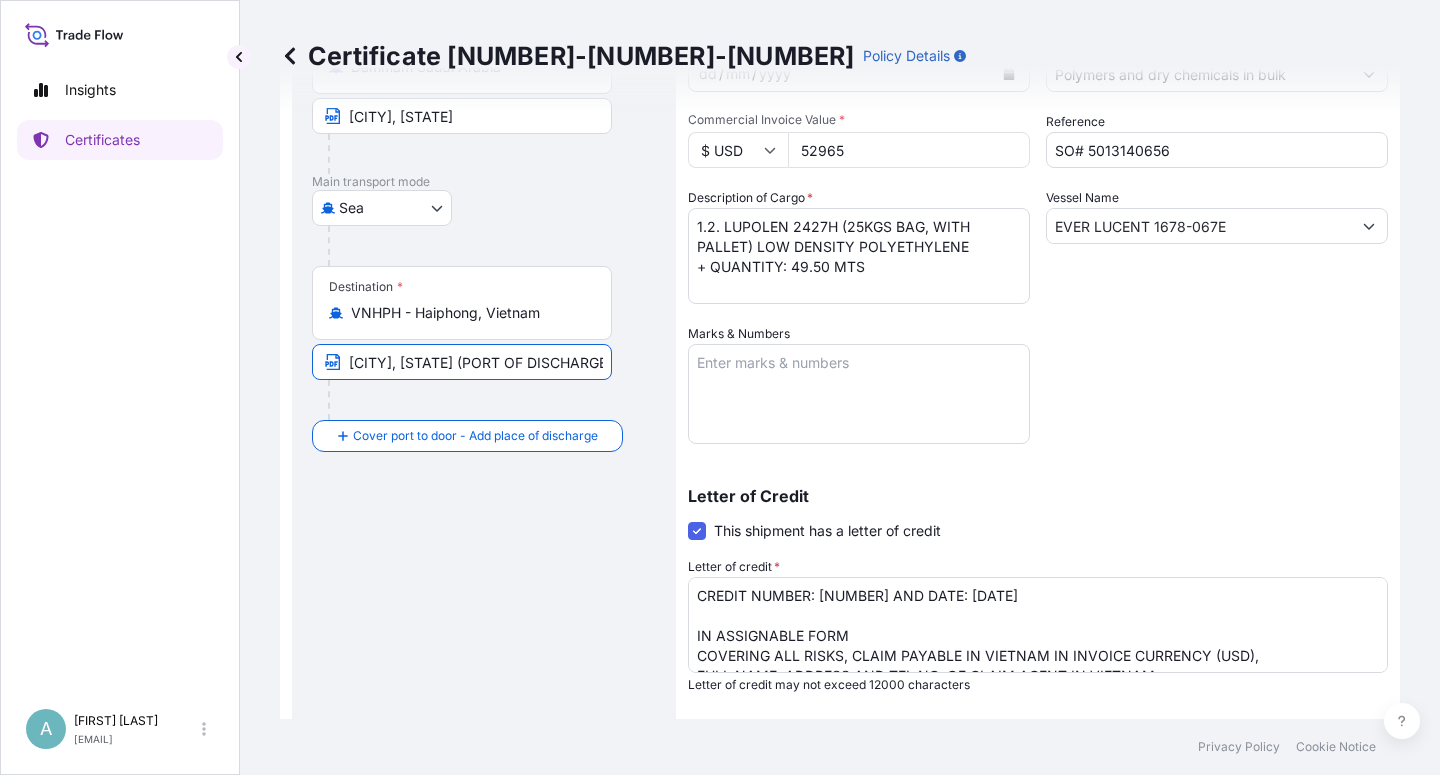 click on "[CITY], [STATE] (PORT OF DISCHARGE: [CITY], [STATE])" at bounding box center [462, 362] 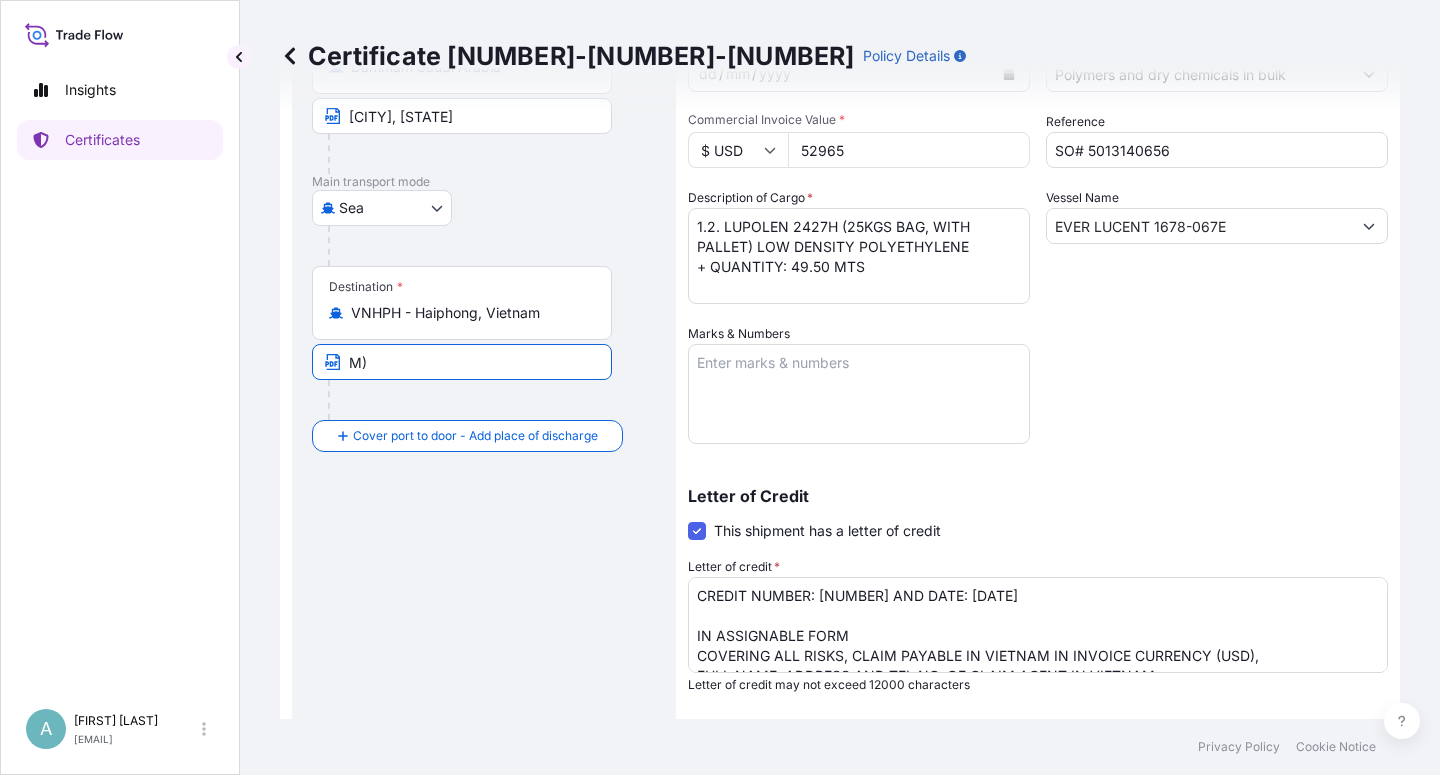 type on ")" 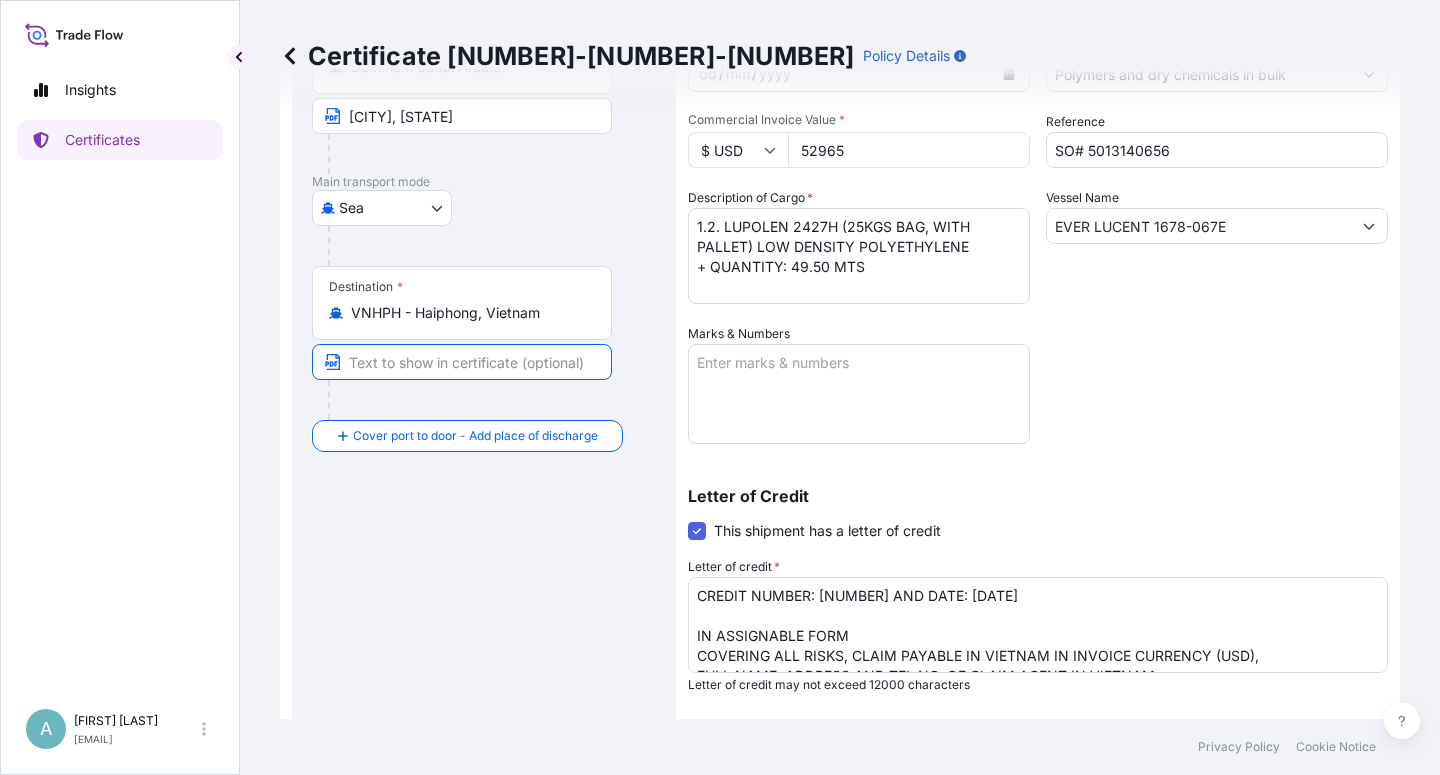 paste on "Haiphong Port, Vietnam (Port Of Discharge: Haiphong Port, Vietnam)" 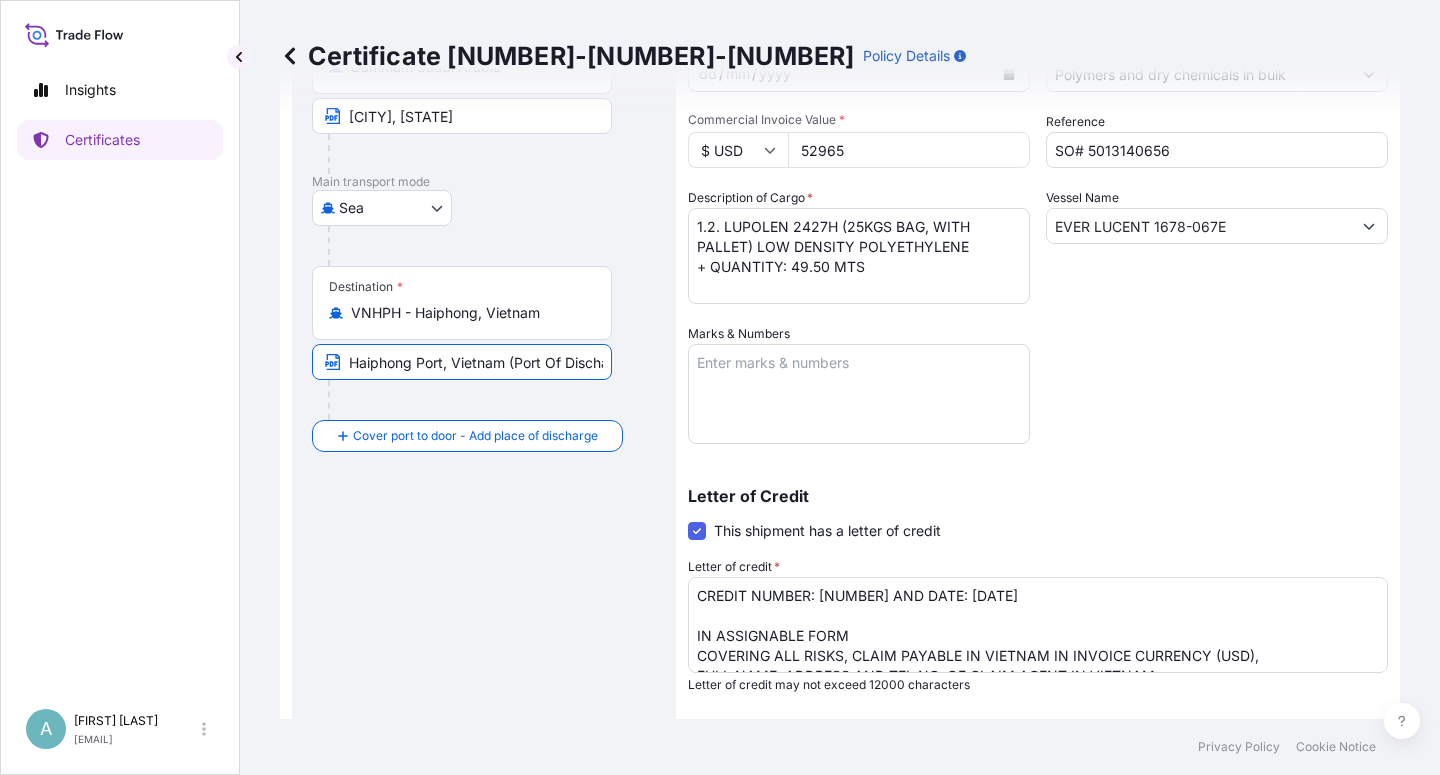 scroll, scrollTop: 0, scrollLeft: 200, axis: horizontal 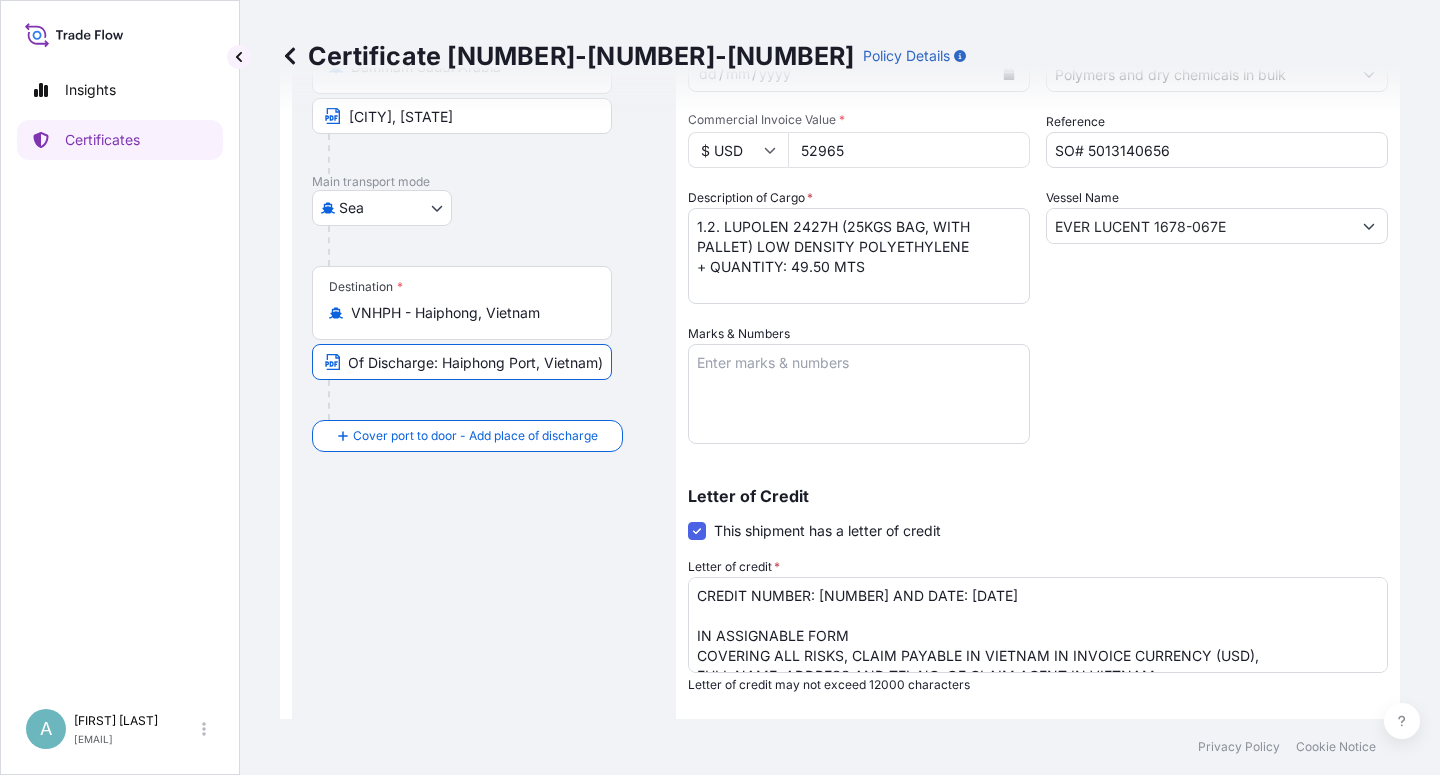type on "Haiphong Port, Vietnam (Port Of Discharge: Haiphong Port, Vietnam)" 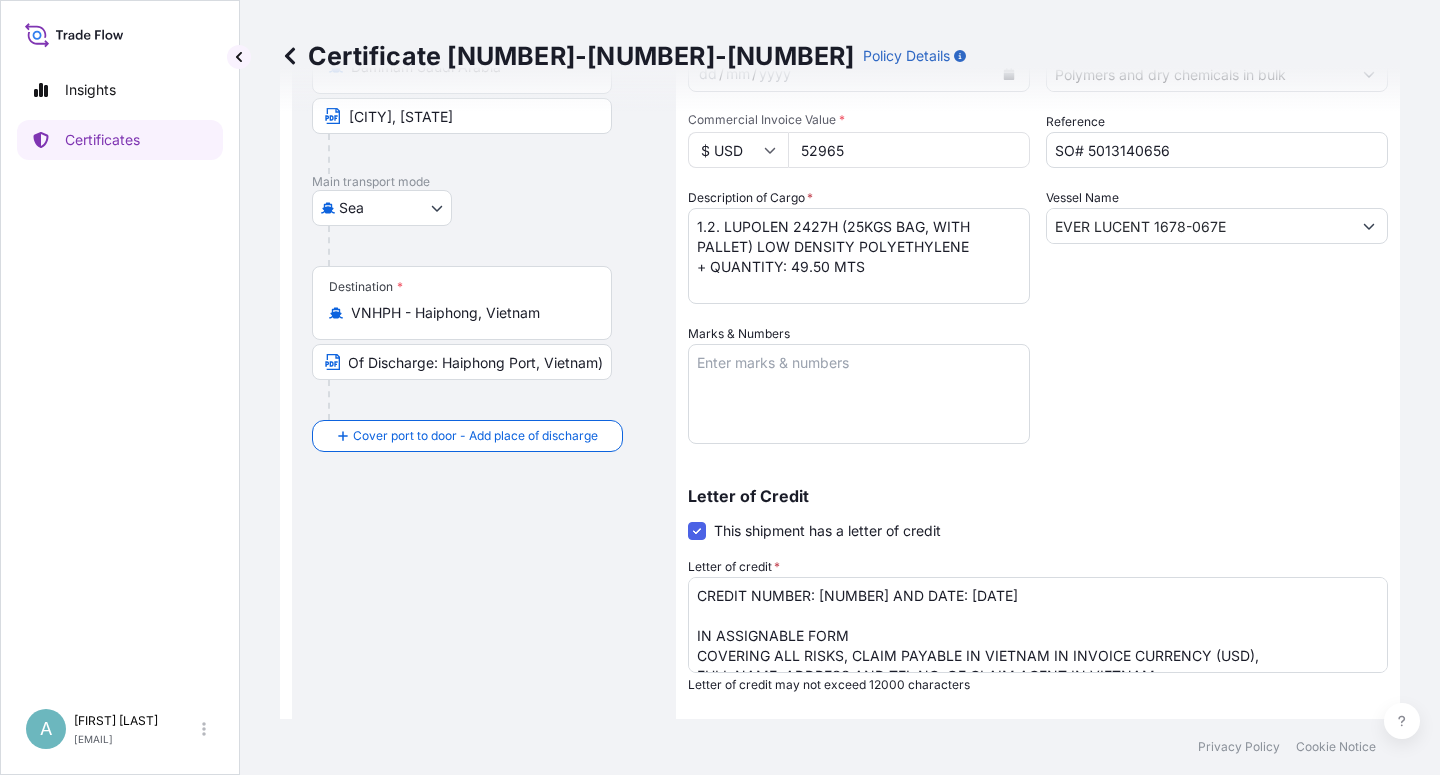 click on "Shipment Details Issue date * [DATE] Date of Departure * [DATE] Date of Arrival dd / mm / yyyy Commodity * Polymers and dry chemicals in bulk Packing Category Commercial Invoice Value    * $ USD 52965 Reference SO# 5013140656 Description of Cargo * 1.2. LUPOLEN 2427H (25KGS BAG, WITH PALLET) LOW DENSITY POLYETHYLENE
+ QUANTITY: 49.50 MTS Vessel Name EVER LUCENT 1678-067E Marks & Numbers Letter of Credit This shipment has a letter of credit Letter of credit * CREDIT NUMBER: [CREDIT_NUM] AND DATE: [DATE]
IN ASSIGNABLE FORM
COVERING ALL RISKS, CLAIM PAYABLE IN VIETNAM IN INVOICE CURRENCY (USD),
FULL NAME, ADDRESS AND TEL NO. OF CLAIM AGENT IN VIETNAM:
Baoviet Insurance
No[NUMBER], [STREET] Street [DISTRICT] District [WARD] Ward [CITY] Vietnam
Tel No.: [PHONE] (24 hours)
THE TOTAL NUMBER OF ORIGINAL(S) ISSUED: 02 (01 ORIGINAL + 01 DUPLICATE) Letter of credit may not exceed 12000 characters Assured Details Primary Assured * Basell Asia Pacific Limited Basell Asia Pacific Limited" at bounding box center [1038, 398] 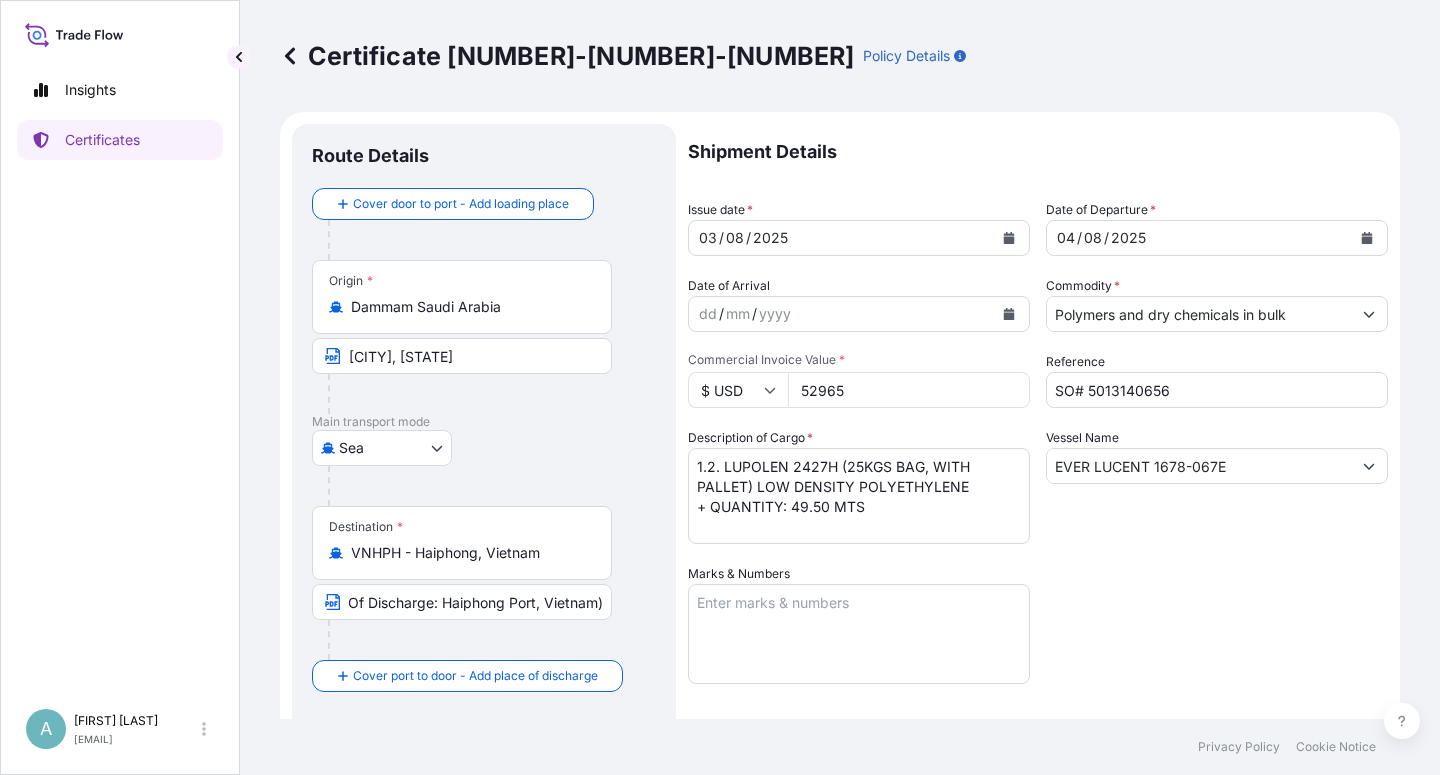 click 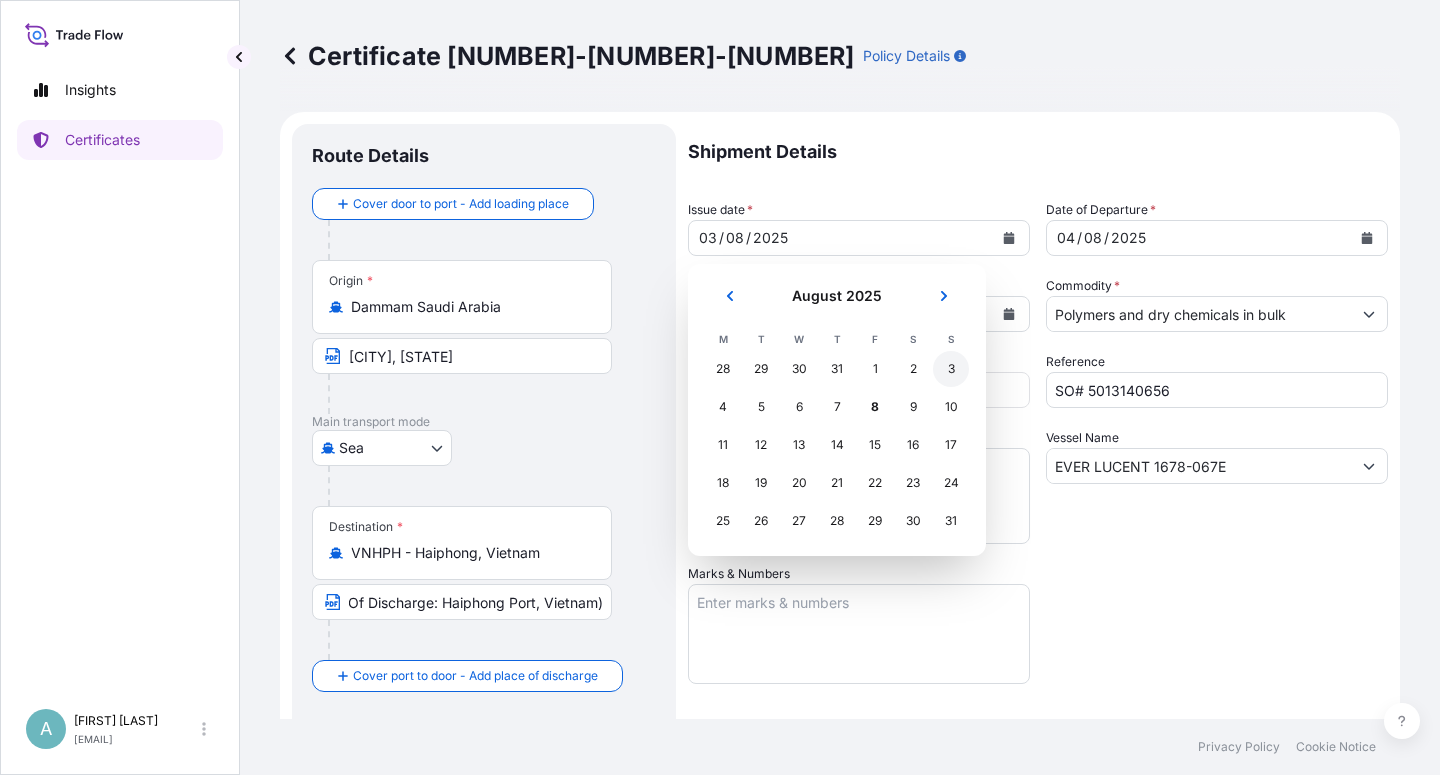 click on "3" at bounding box center [951, 369] 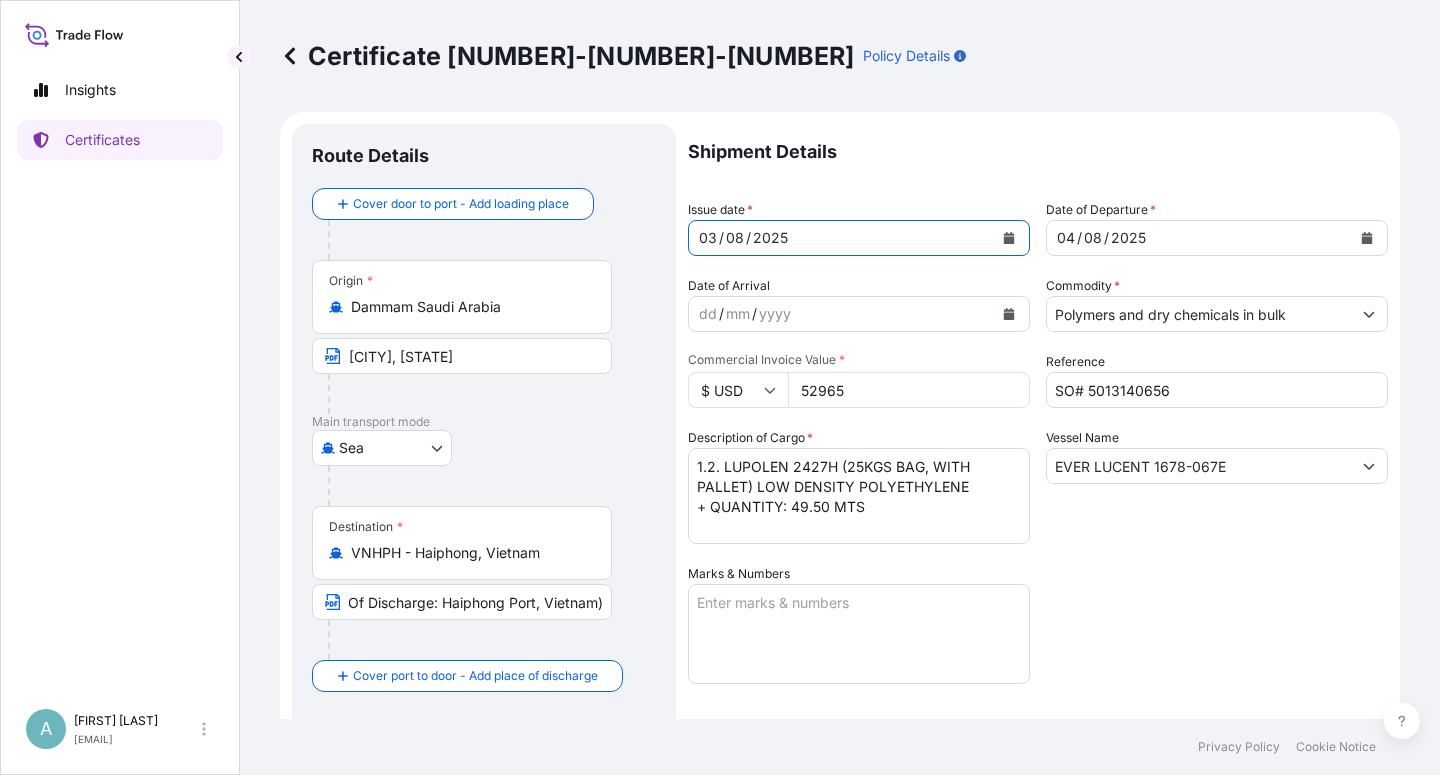 click on "Shipment Details Issue date * [DATE] Date of Departure * [DATE] Date of Arrival dd / mm / yyyy Commodity * Polymers and dry chemicals in bulk Packing Category Commercial Invoice Value    * $ USD 52965 Reference SO# 5013140656 Description of Cargo * 1.2. LUPOLEN 2427H (25KGS BAG, WITH PALLET) LOW DENSITY POLYETHYLENE
+ QUANTITY: 49.50 MTS Vessel Name EVER LUCENT 1678-067E Marks & Numbers Letter of Credit This shipment has a letter of credit Letter of credit * CREDIT NUMBER: [CREDIT_NUM] AND DATE: [DATE]
IN ASSIGNABLE FORM
COVERING ALL RISKS, CLAIM PAYABLE IN VIETNAM IN INVOICE CURRENCY (USD),
FULL NAME, ADDRESS AND TEL NO. OF CLAIM AGENT IN VIETNAM:
Baoviet Insurance
No[NUMBER], [STREET] Street [DISTRICT] District [WARD] Ward [CITY] Vietnam
Tel No.: [PHONE] (24 hours)
THE TOTAL NUMBER OF ORIGINAL(S) ISSUED: 02 (01 ORIGINAL + 01 DUPLICATE) Letter of credit may not exceed 12000 characters Assured Details Primary Assured * Basell Asia Pacific Limited Basell Asia Pacific Limited" at bounding box center (1038, 638) 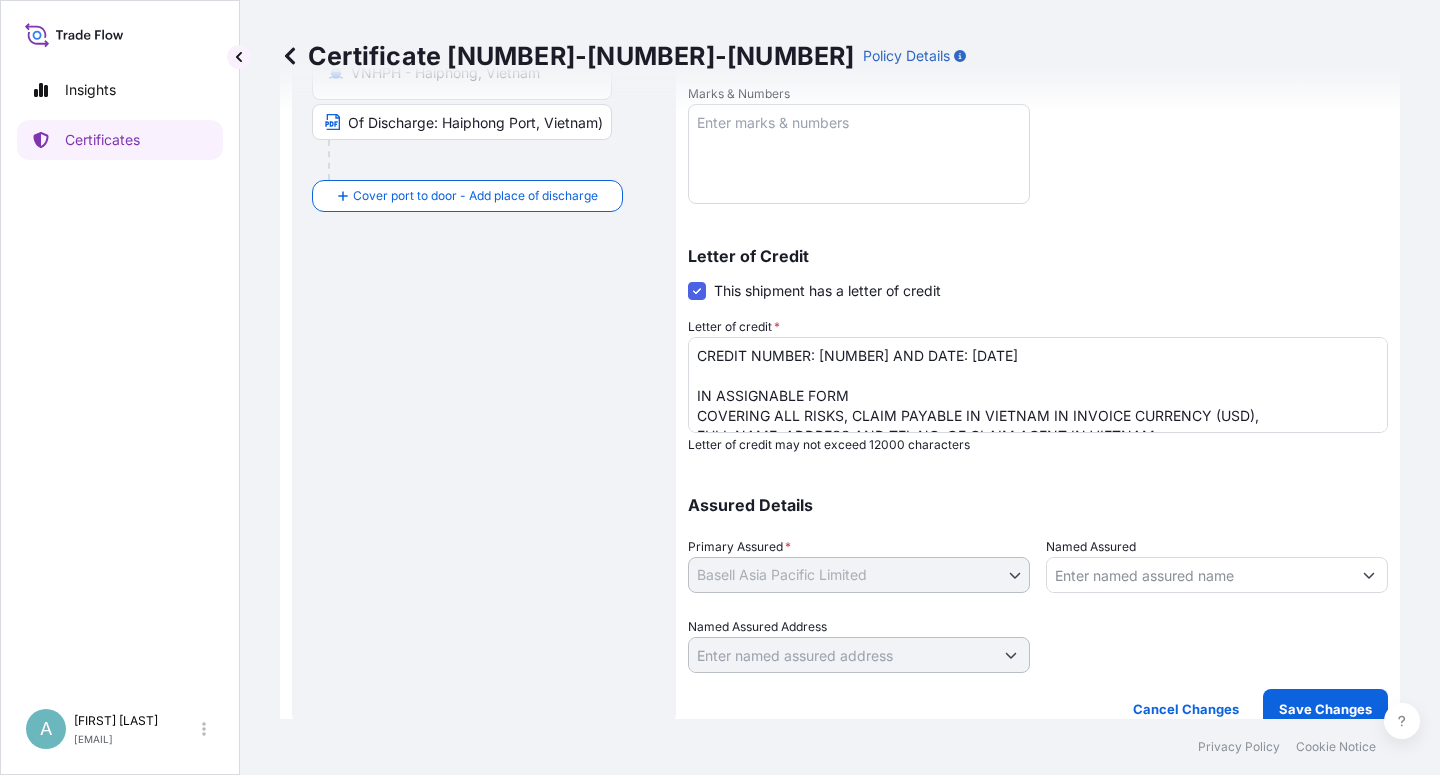 scroll, scrollTop: 490, scrollLeft: 0, axis: vertical 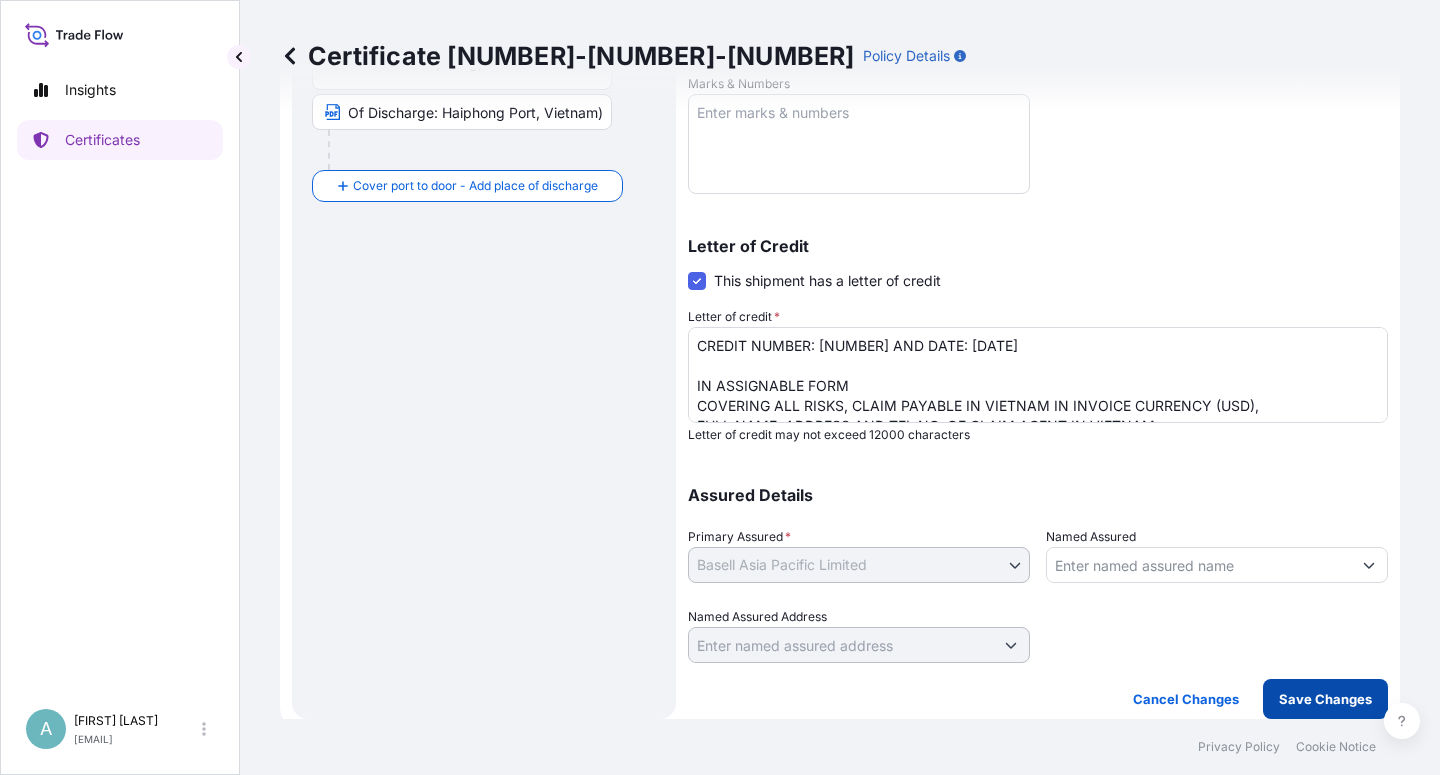 click on "Save Changes" at bounding box center (1325, 699) 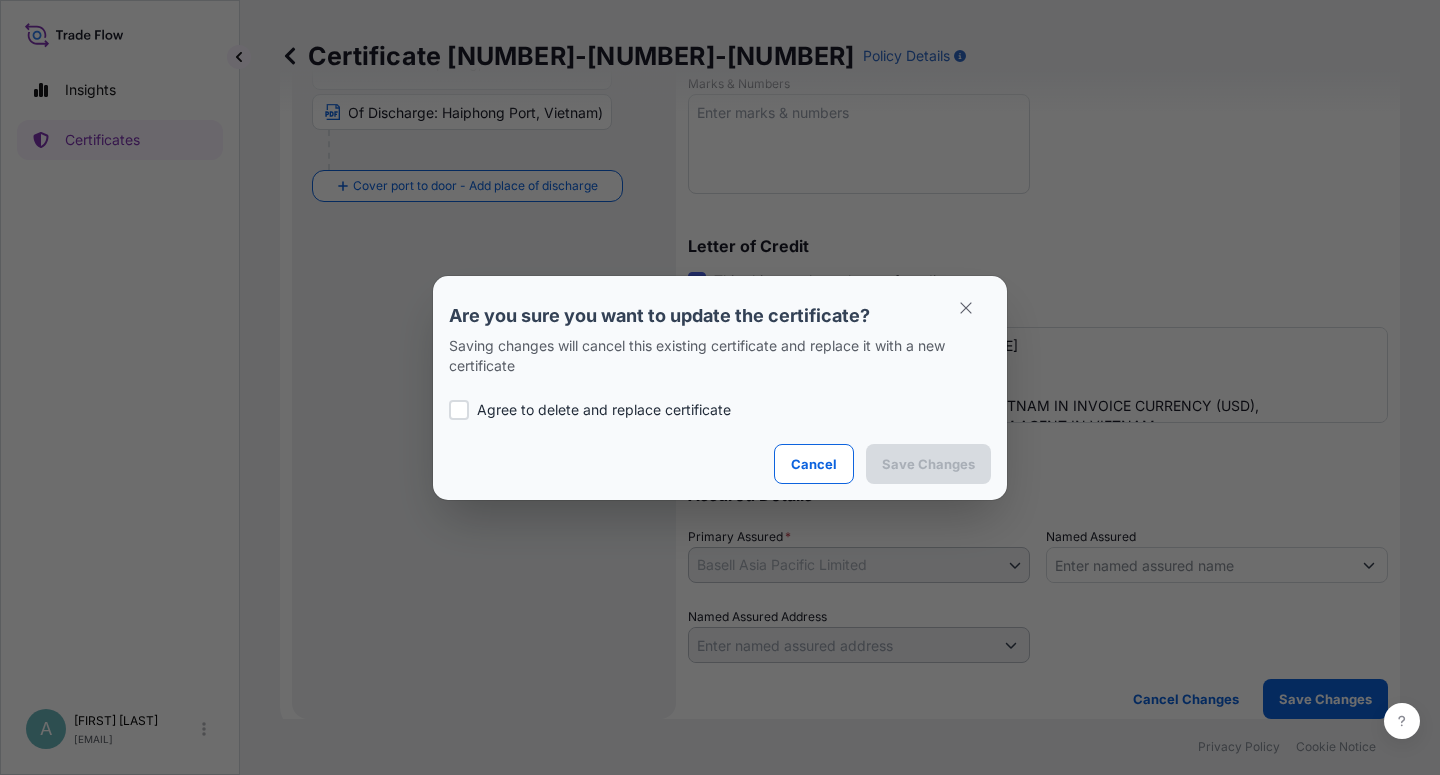 click on "Agree to delete and replace certificate" at bounding box center [604, 410] 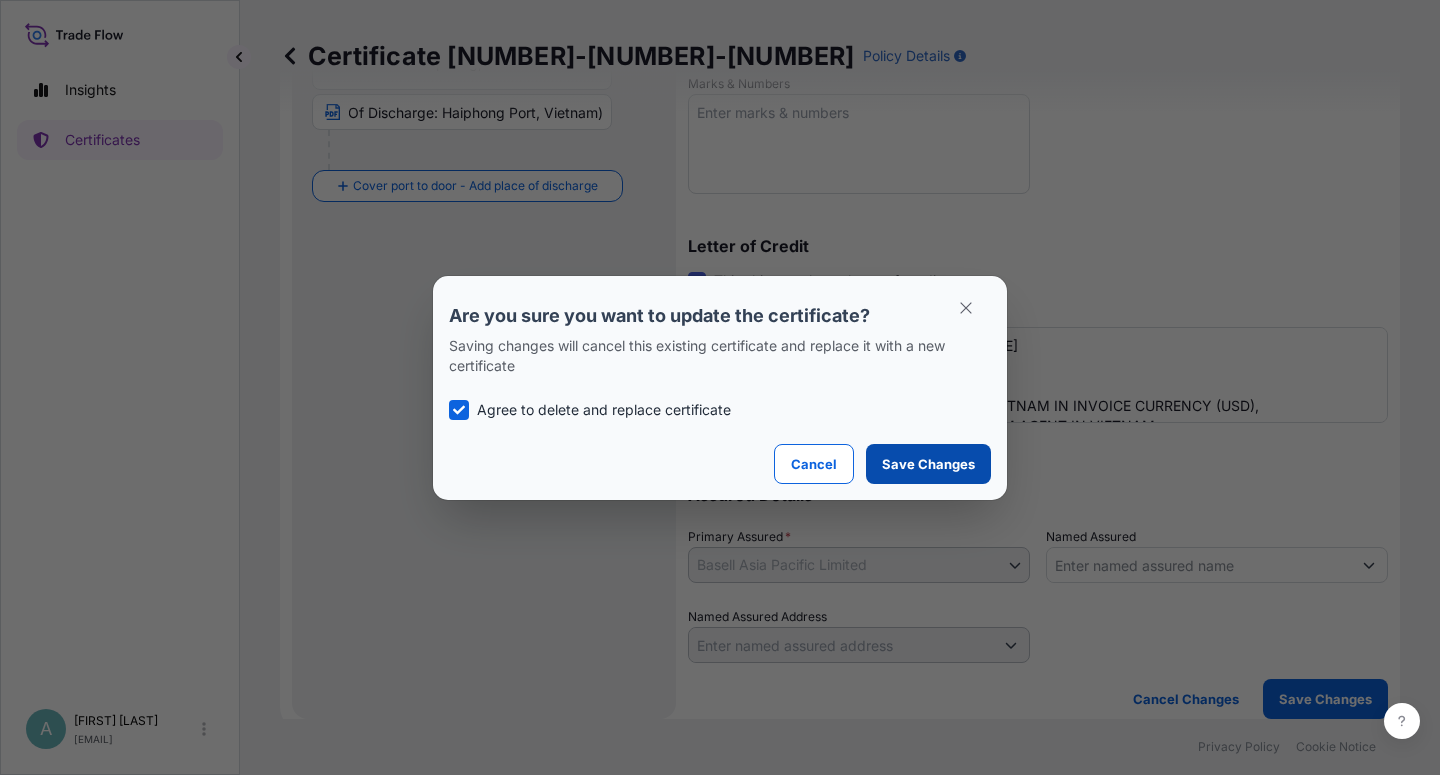 click on "Save Changes" at bounding box center (928, 464) 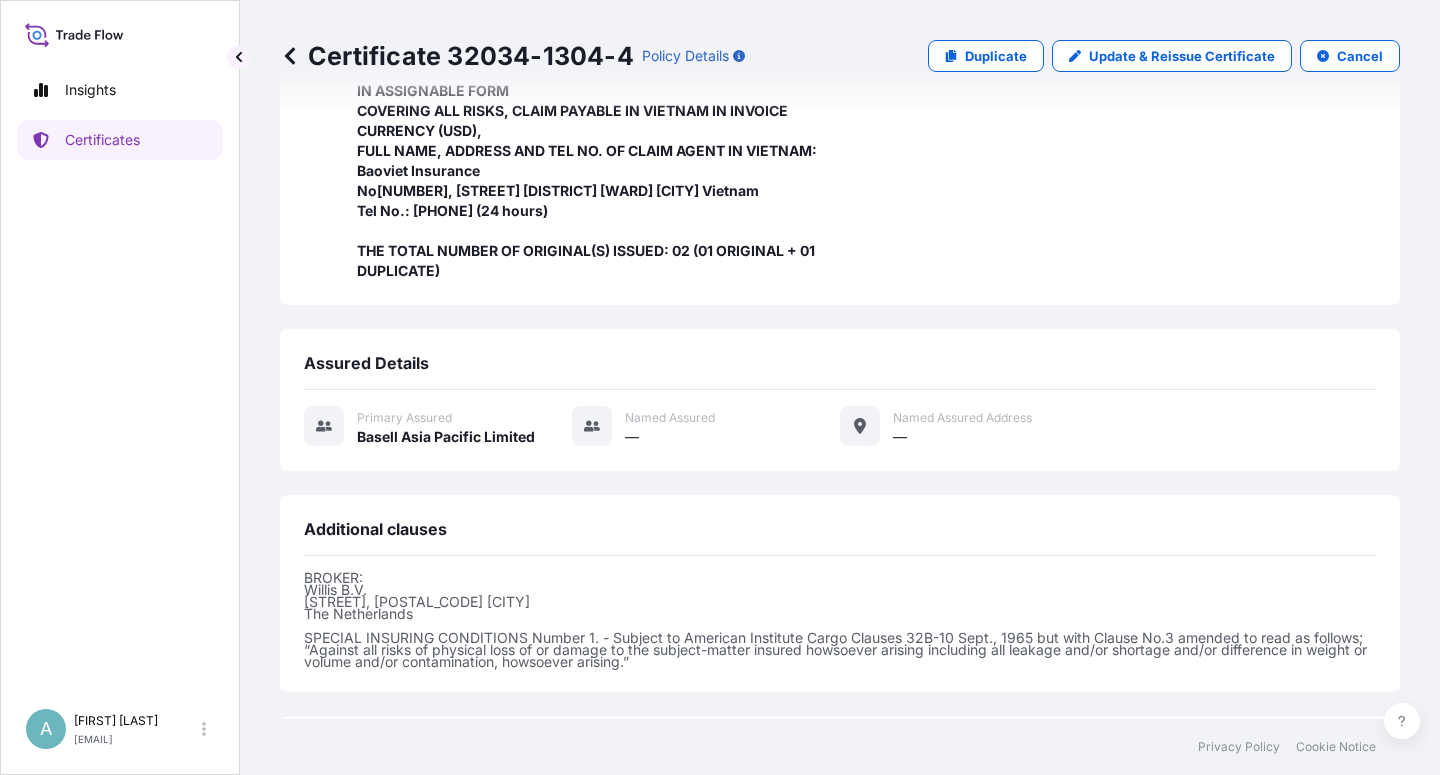 scroll, scrollTop: 694, scrollLeft: 0, axis: vertical 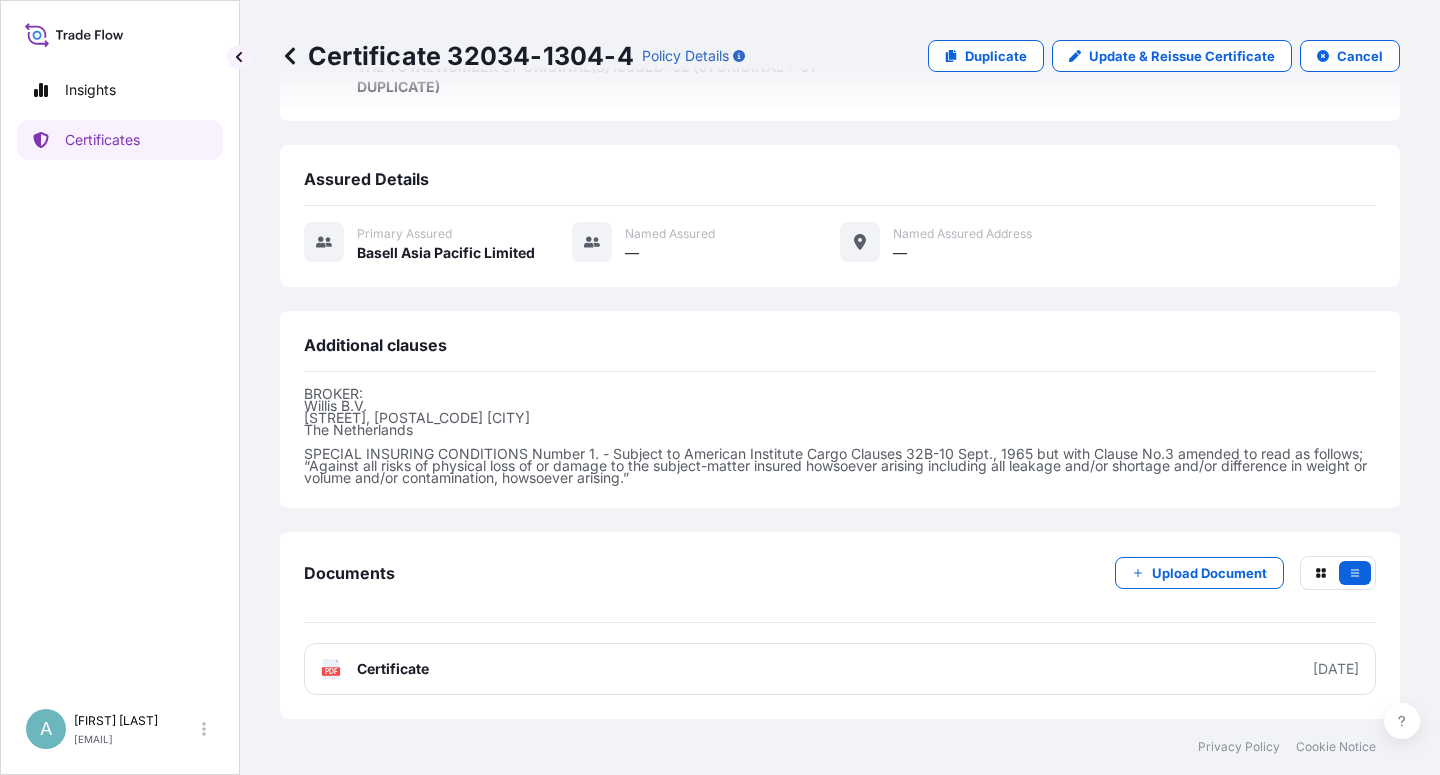click on "Certificate" at bounding box center (393, 669) 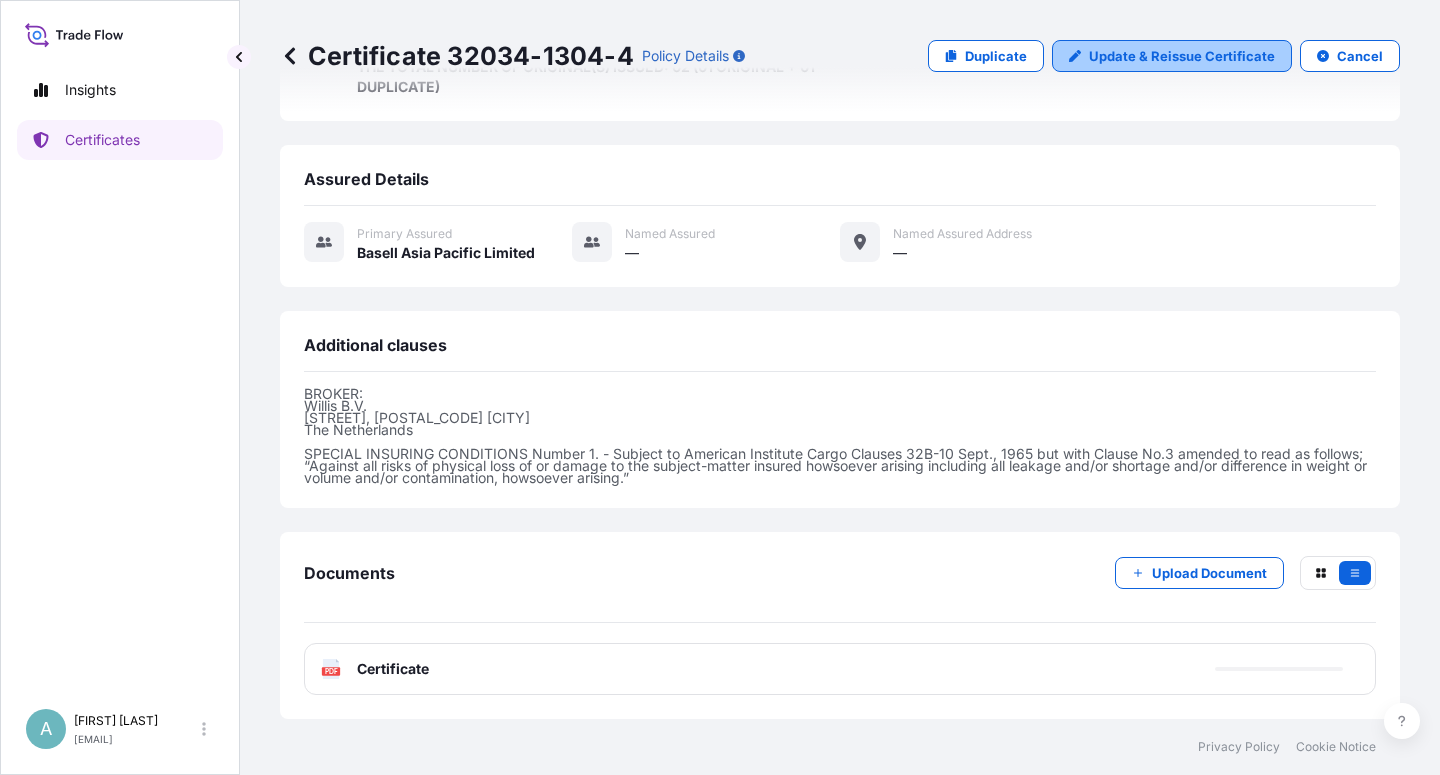 click on "Update & Reissue Certificate" at bounding box center (1182, 56) 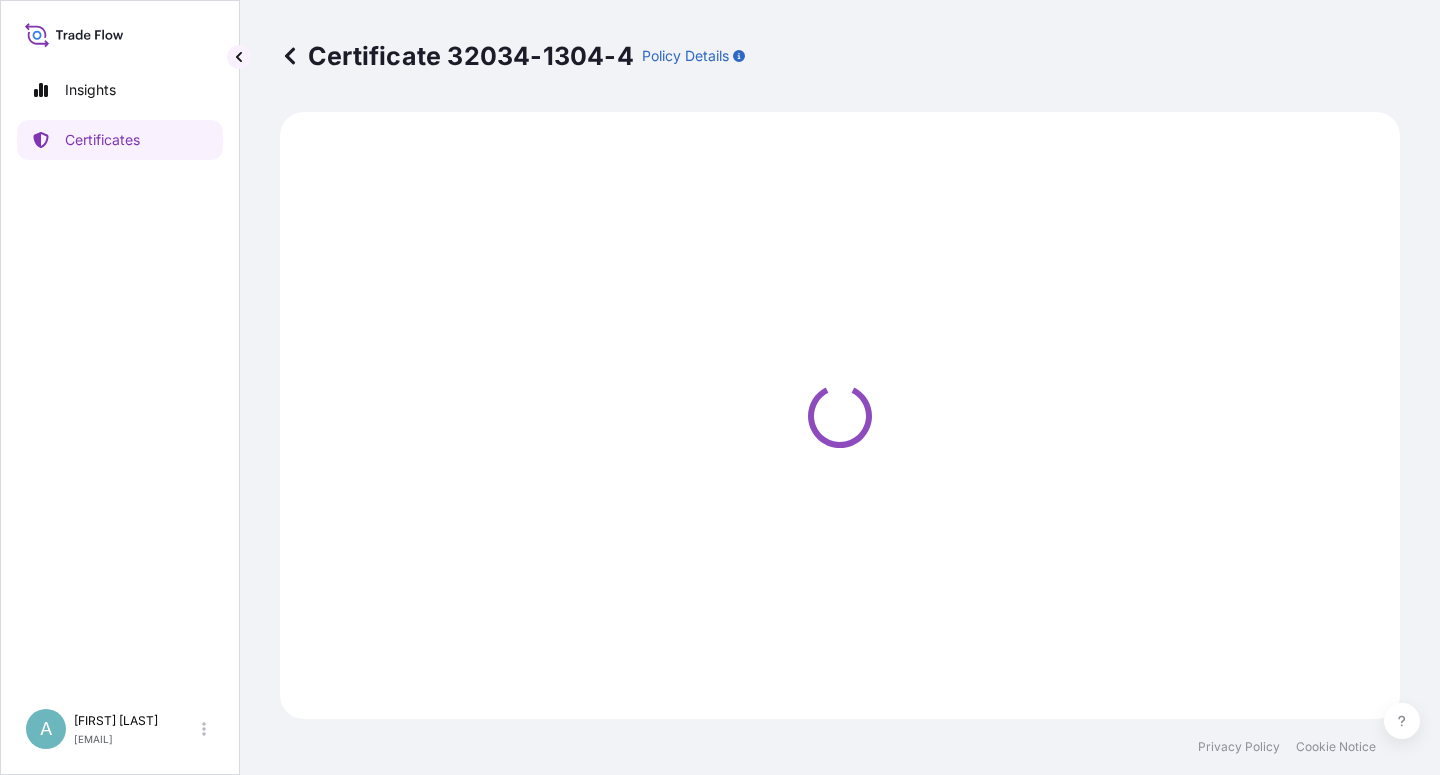 scroll, scrollTop: 0, scrollLeft: 0, axis: both 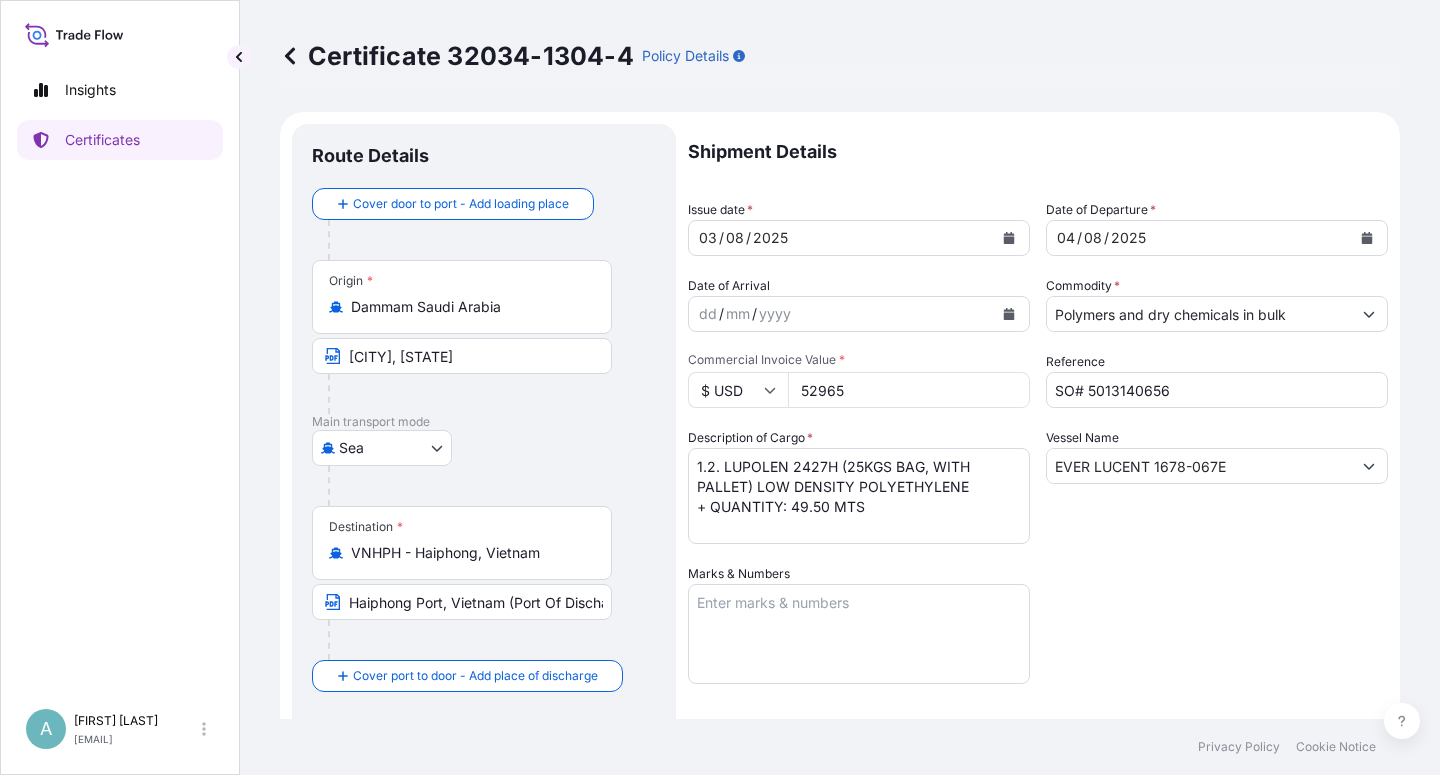 select on "32034" 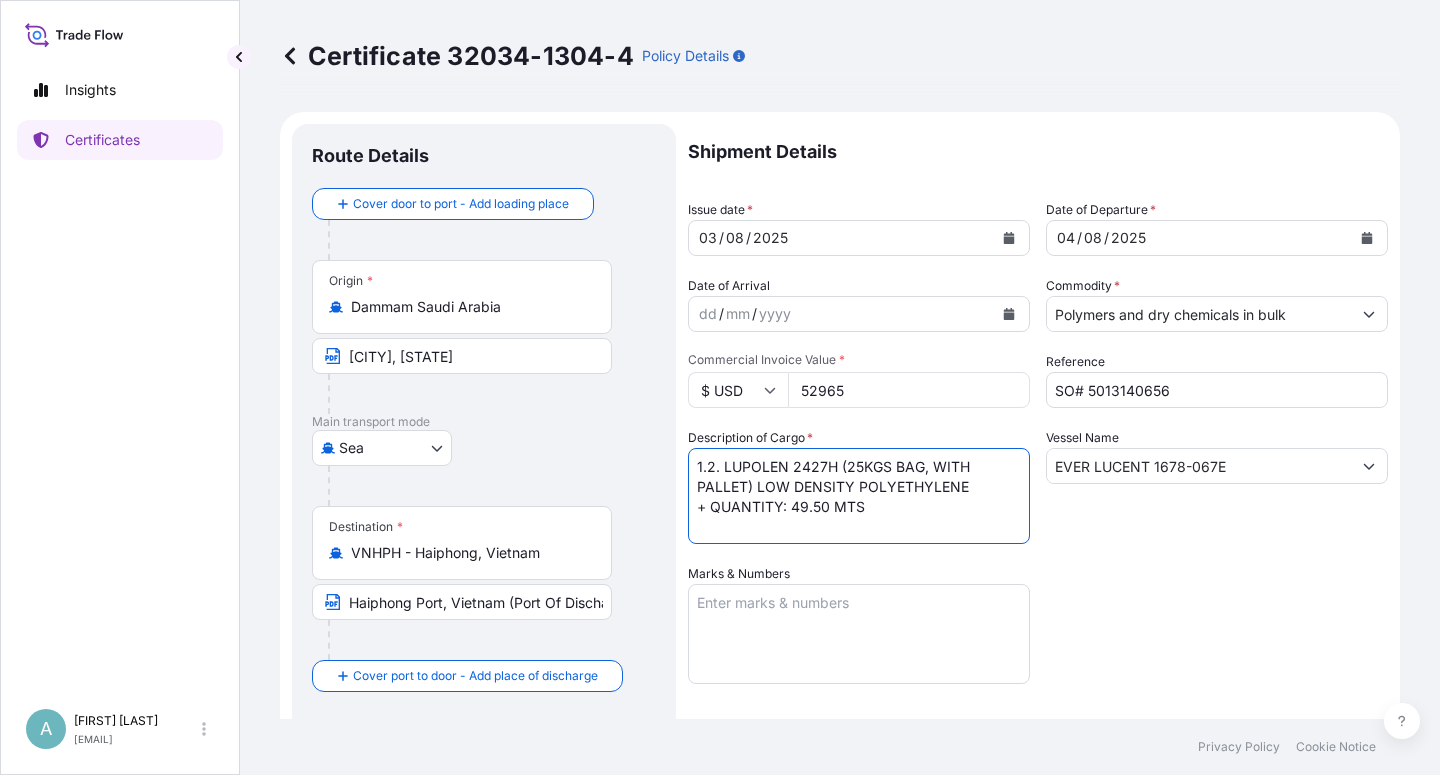 click on "1.2. LUPOLEN 2427H (25KGS BAG, WITH PALLET) LOW DENSITY POLYETHYLENE
+ QUANTITY: 49.50 MTS" at bounding box center [859, 496] 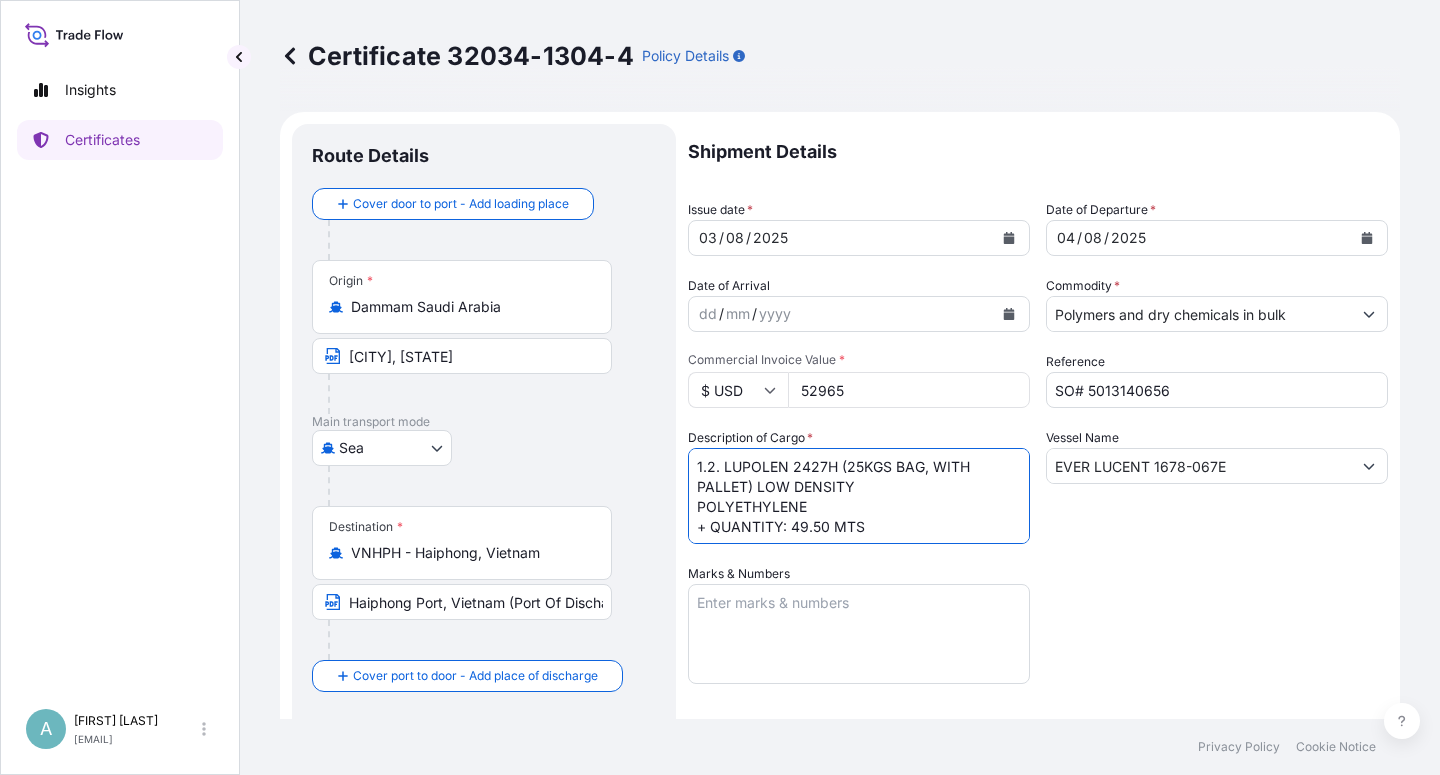 type on "1.2. LUPOLEN 2427H (25KGS BAG, WITH PALLET) LOW DENSITY
POLYETHYLENE
+ QUANTITY: 49.50 MTS" 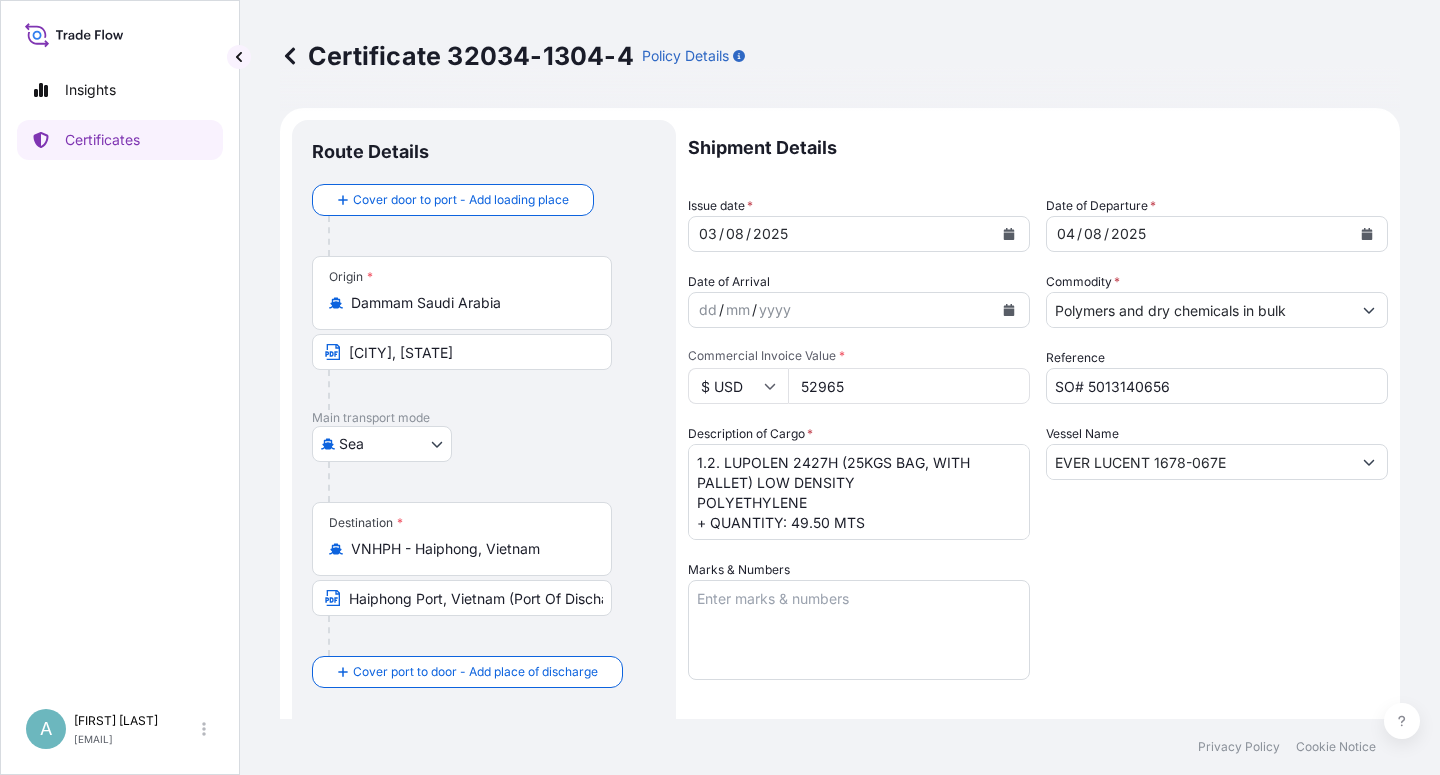 scroll, scrollTop: 0, scrollLeft: 0, axis: both 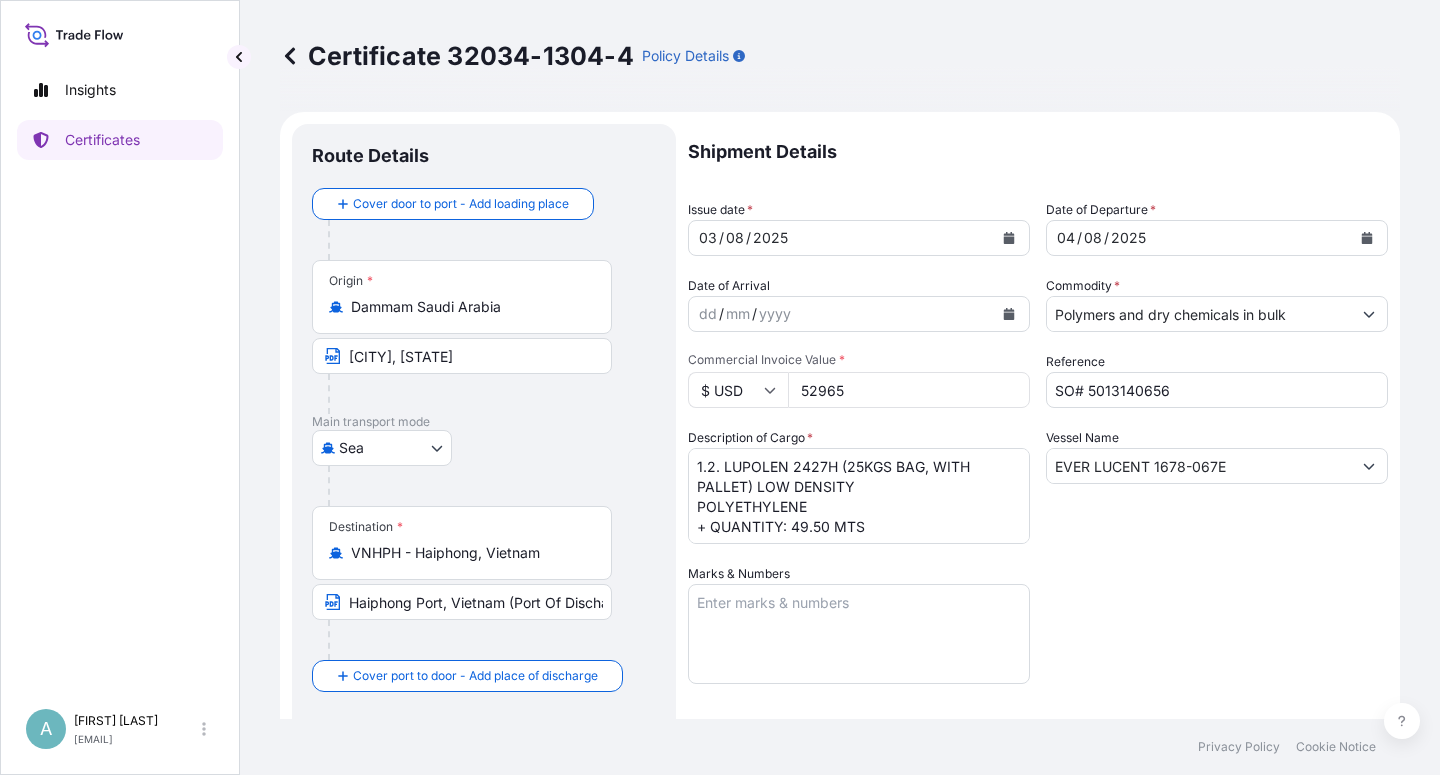 click at bounding box center [1009, 238] 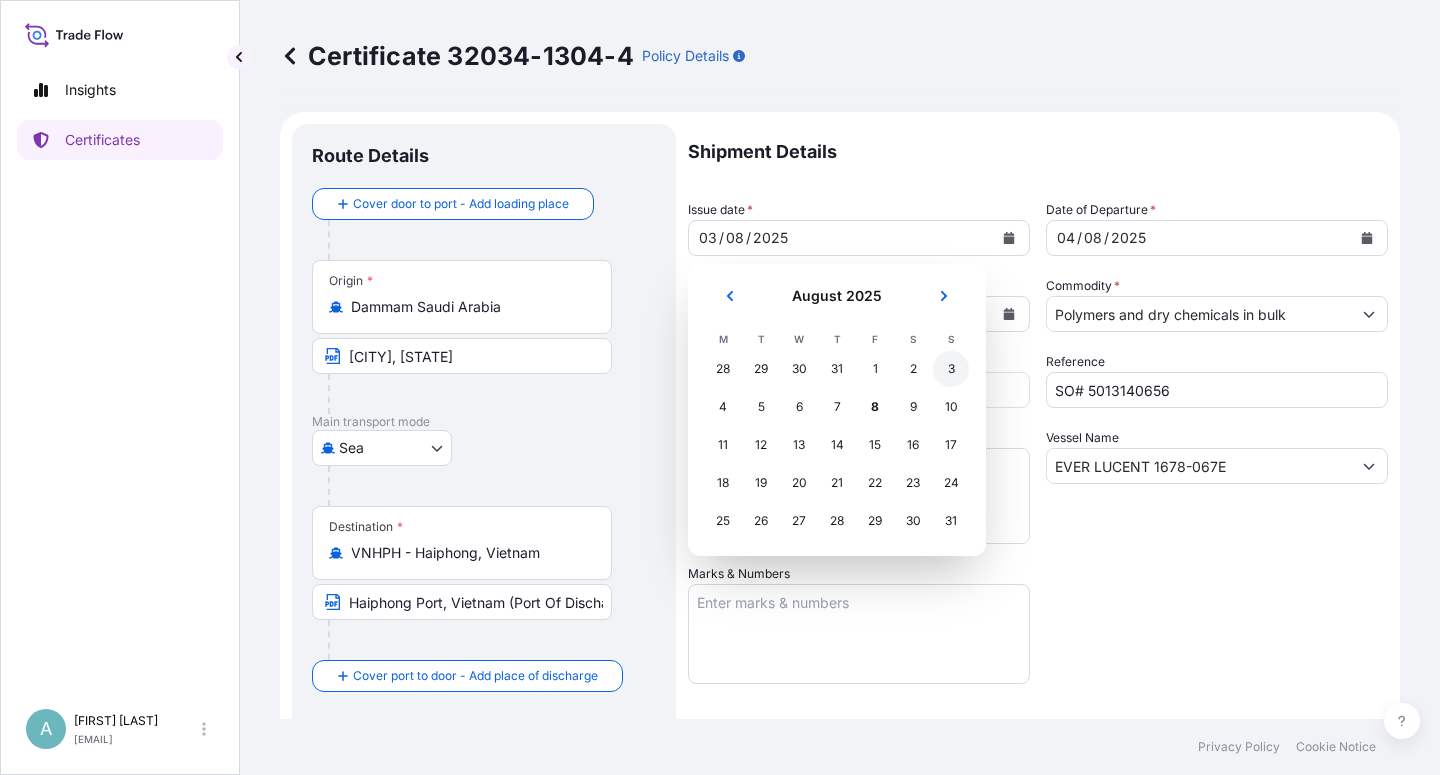 click on "3" at bounding box center (951, 369) 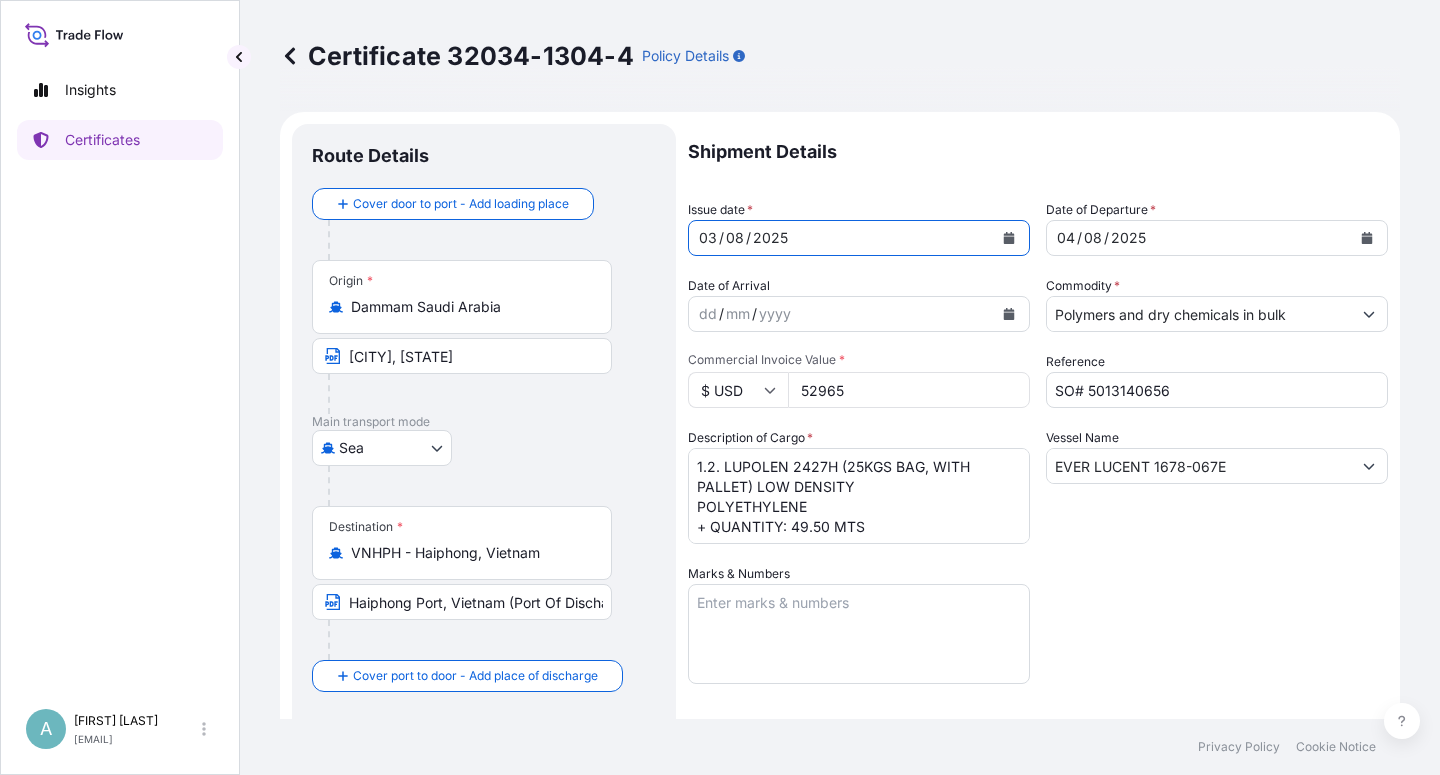drag, startPoint x: 1152, startPoint y: 566, endPoint x: 1145, endPoint y: 600, distance: 34.713108 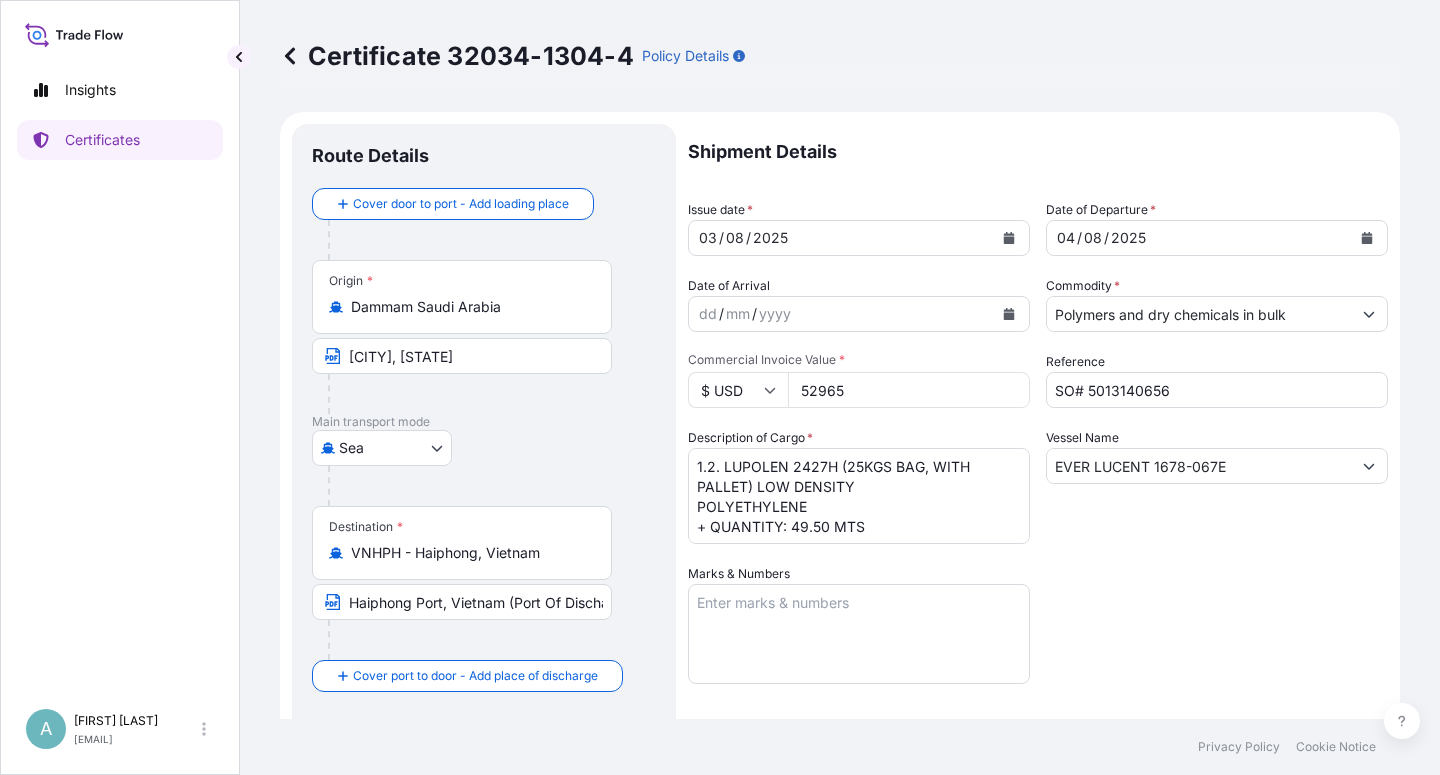 scroll, scrollTop: 490, scrollLeft: 0, axis: vertical 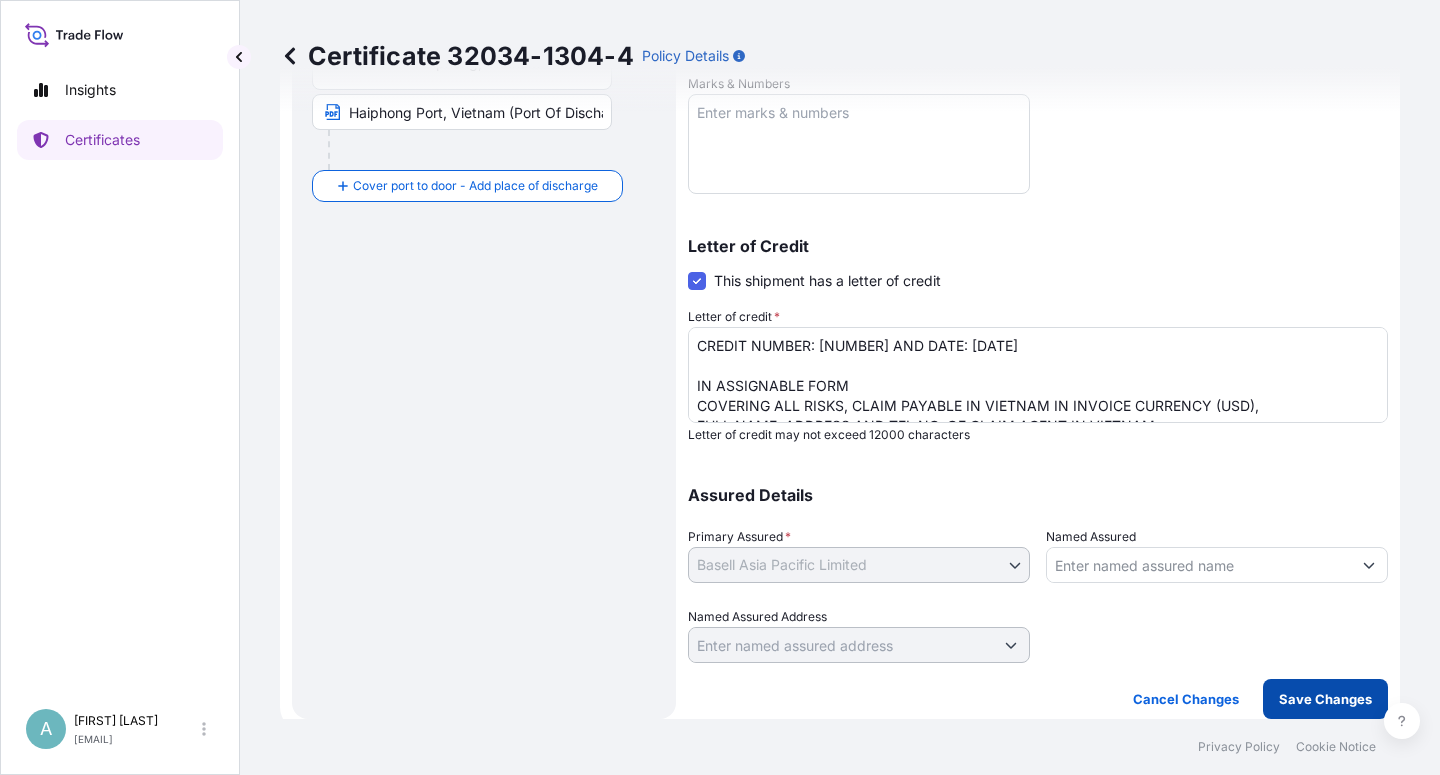 click on "Save Changes" at bounding box center [1325, 699] 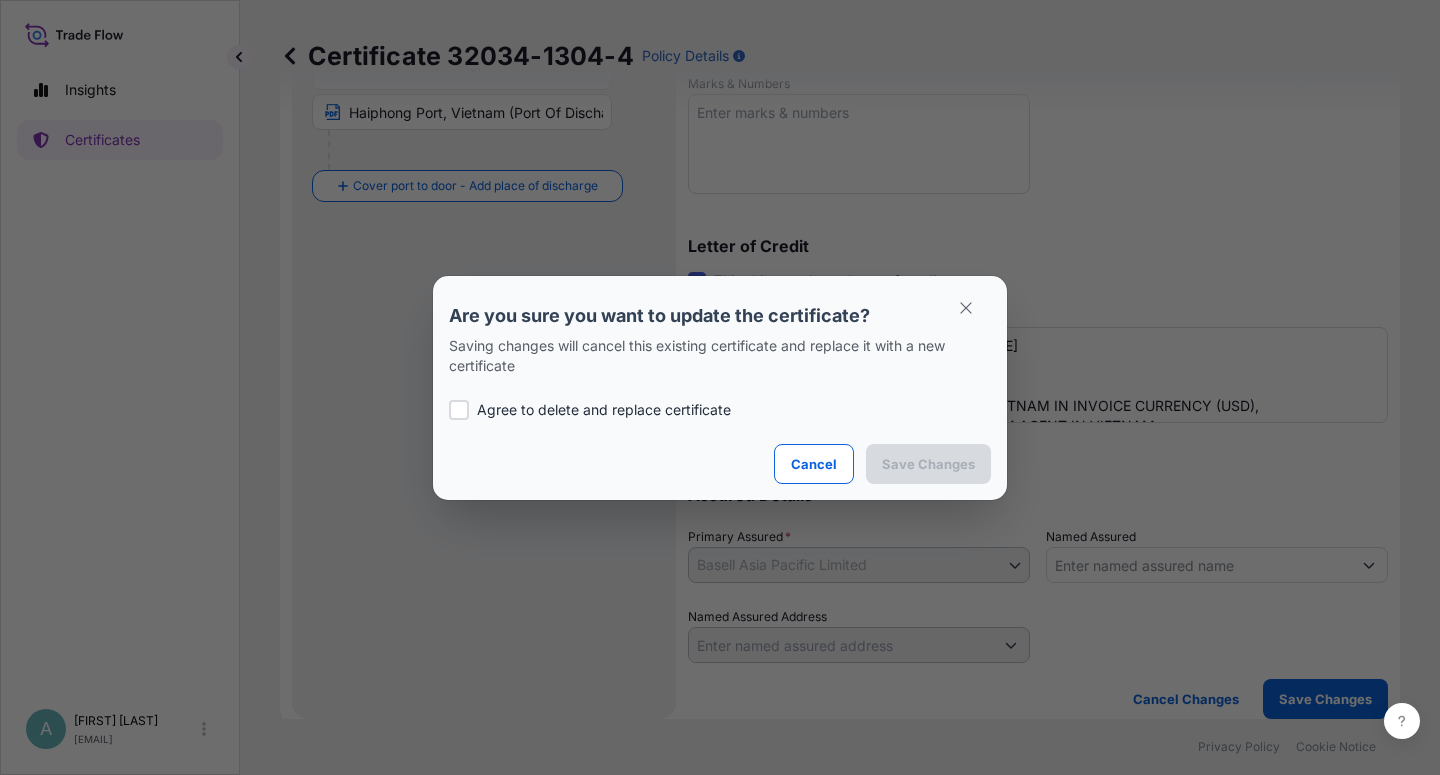 click on "Agree to delete and replace certificate" at bounding box center [604, 410] 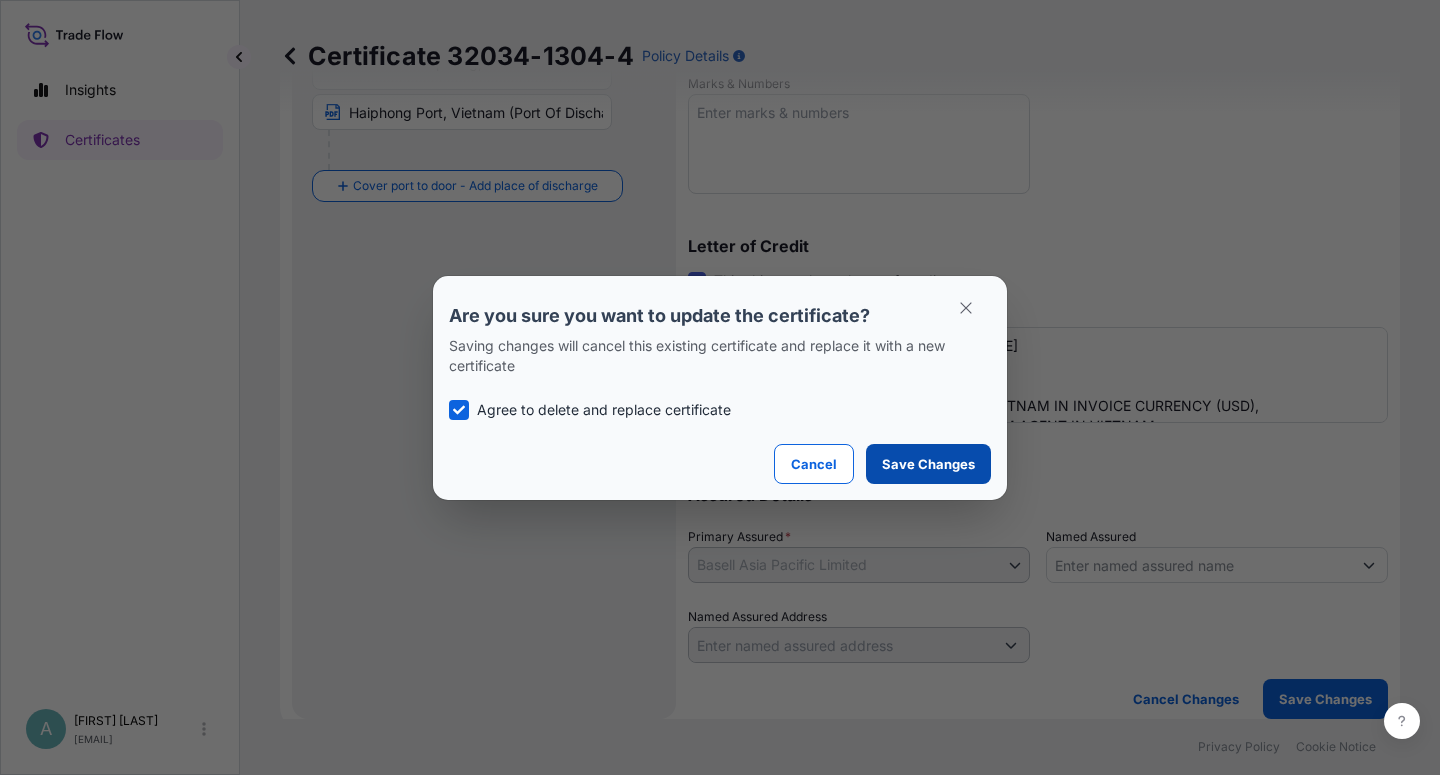 click on "Save Changes" at bounding box center [928, 464] 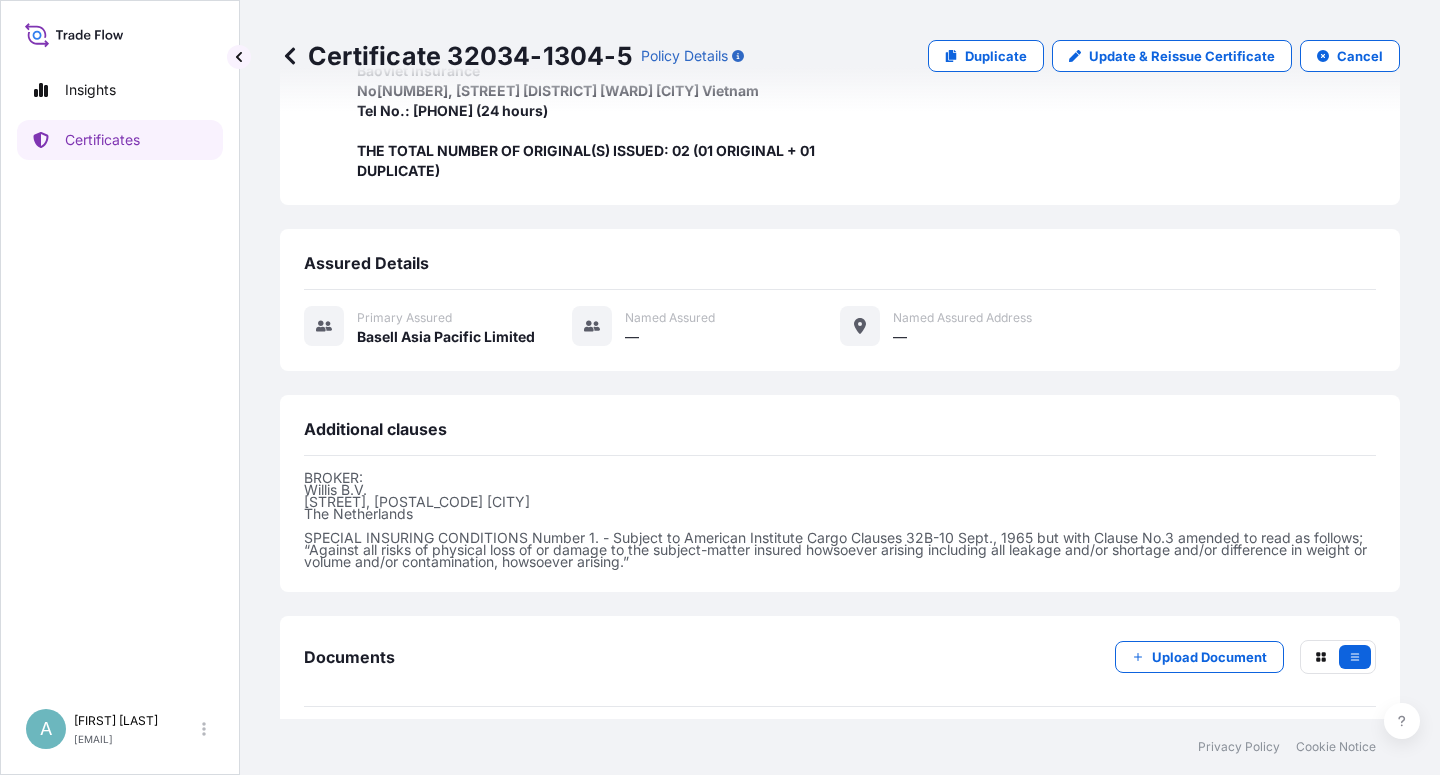 scroll, scrollTop: 714, scrollLeft: 0, axis: vertical 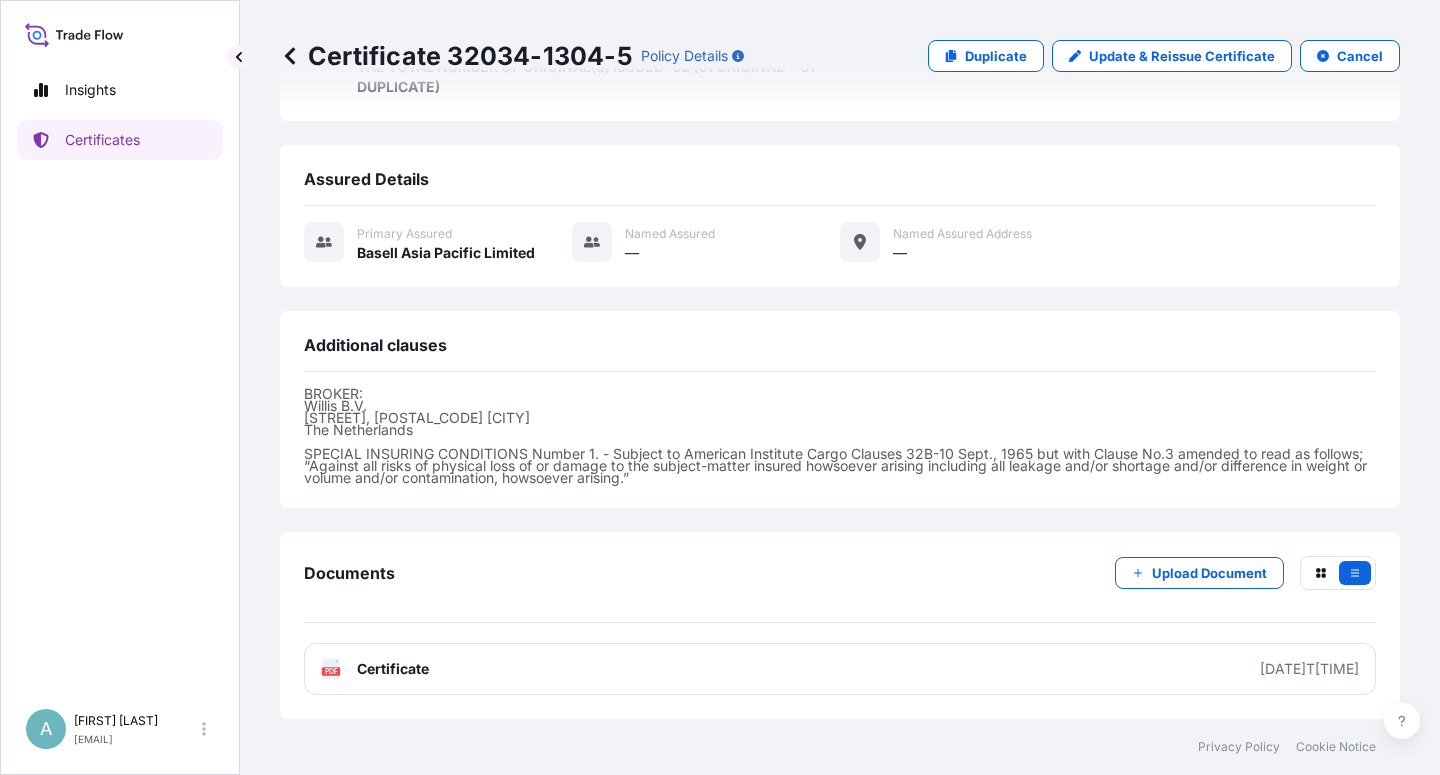 click on "Certificate" at bounding box center [393, 669] 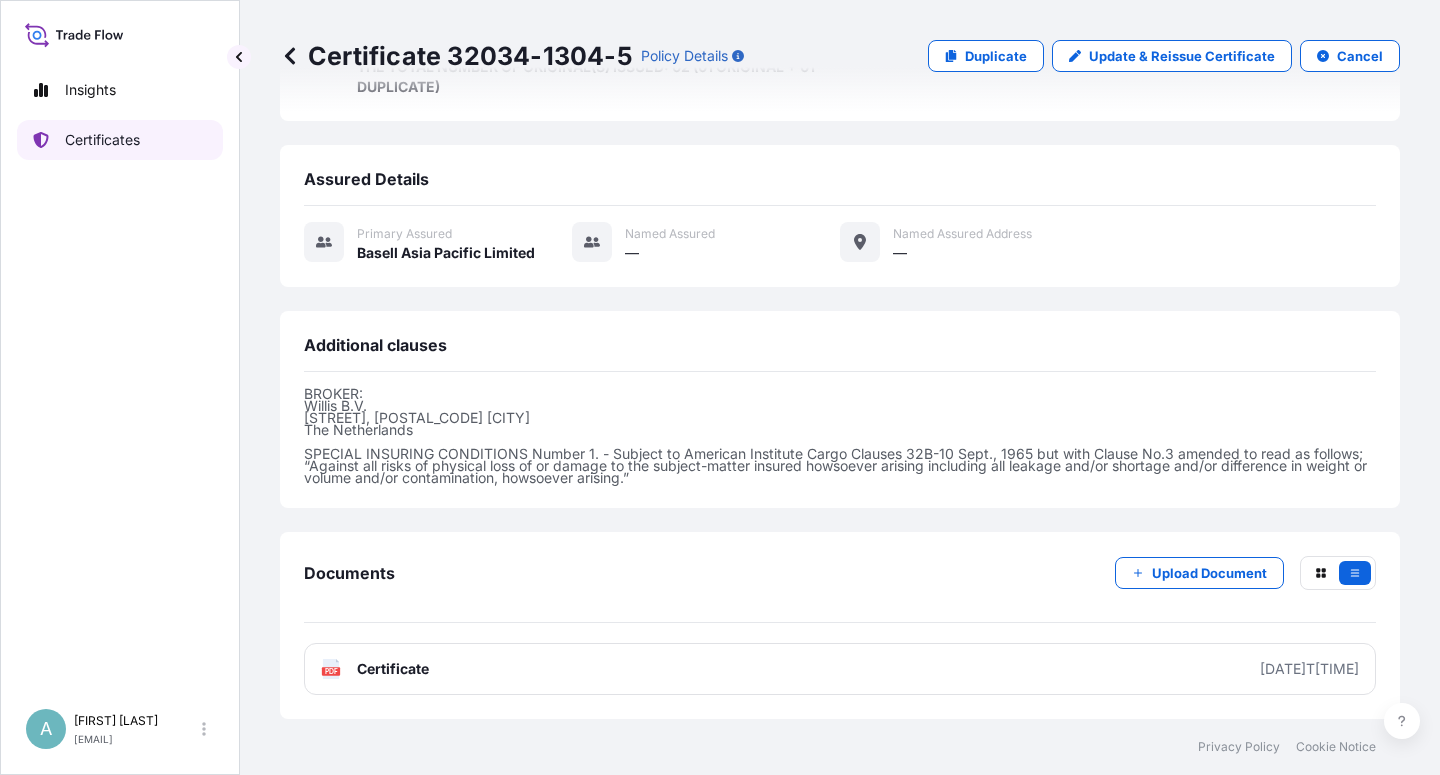 click on "Certificates" at bounding box center (102, 140) 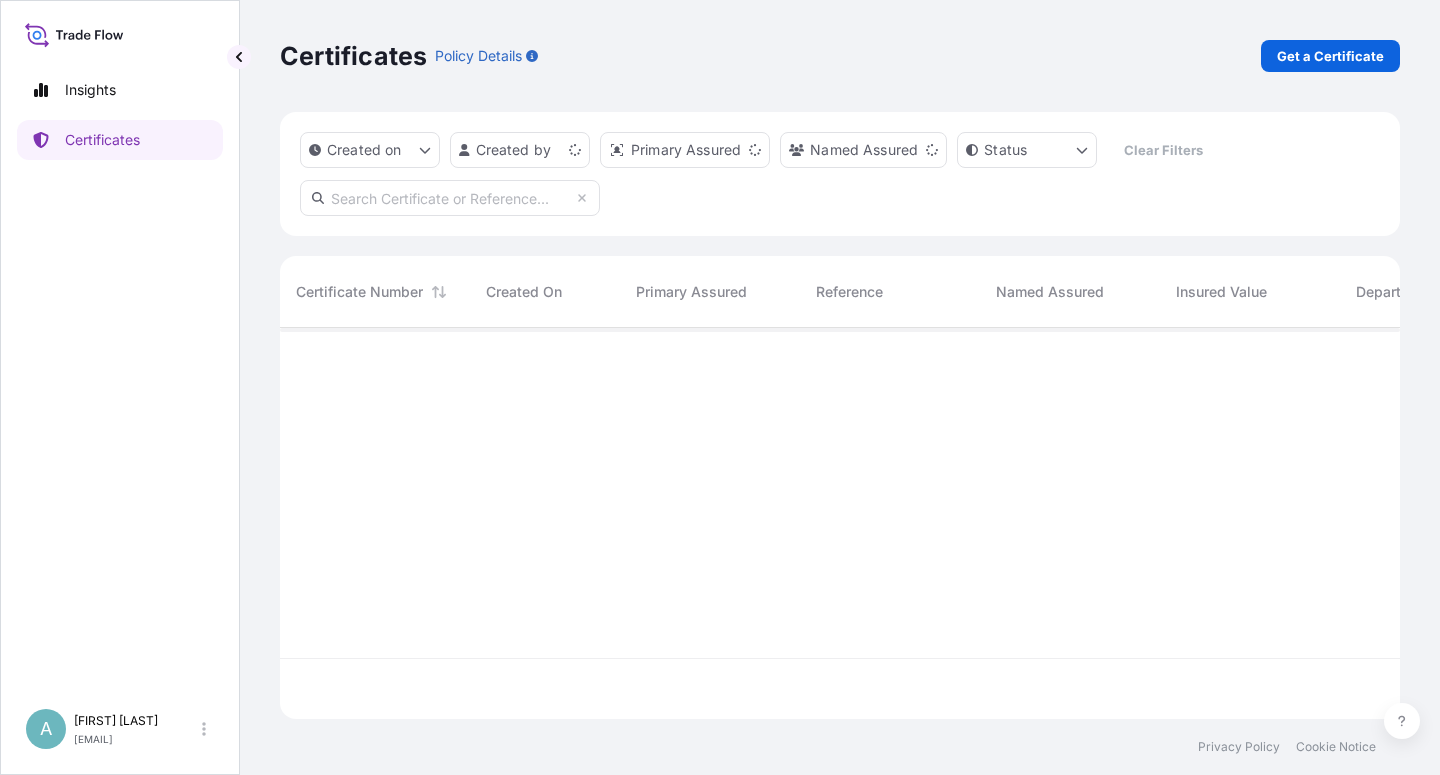 scroll, scrollTop: 18, scrollLeft: 18, axis: both 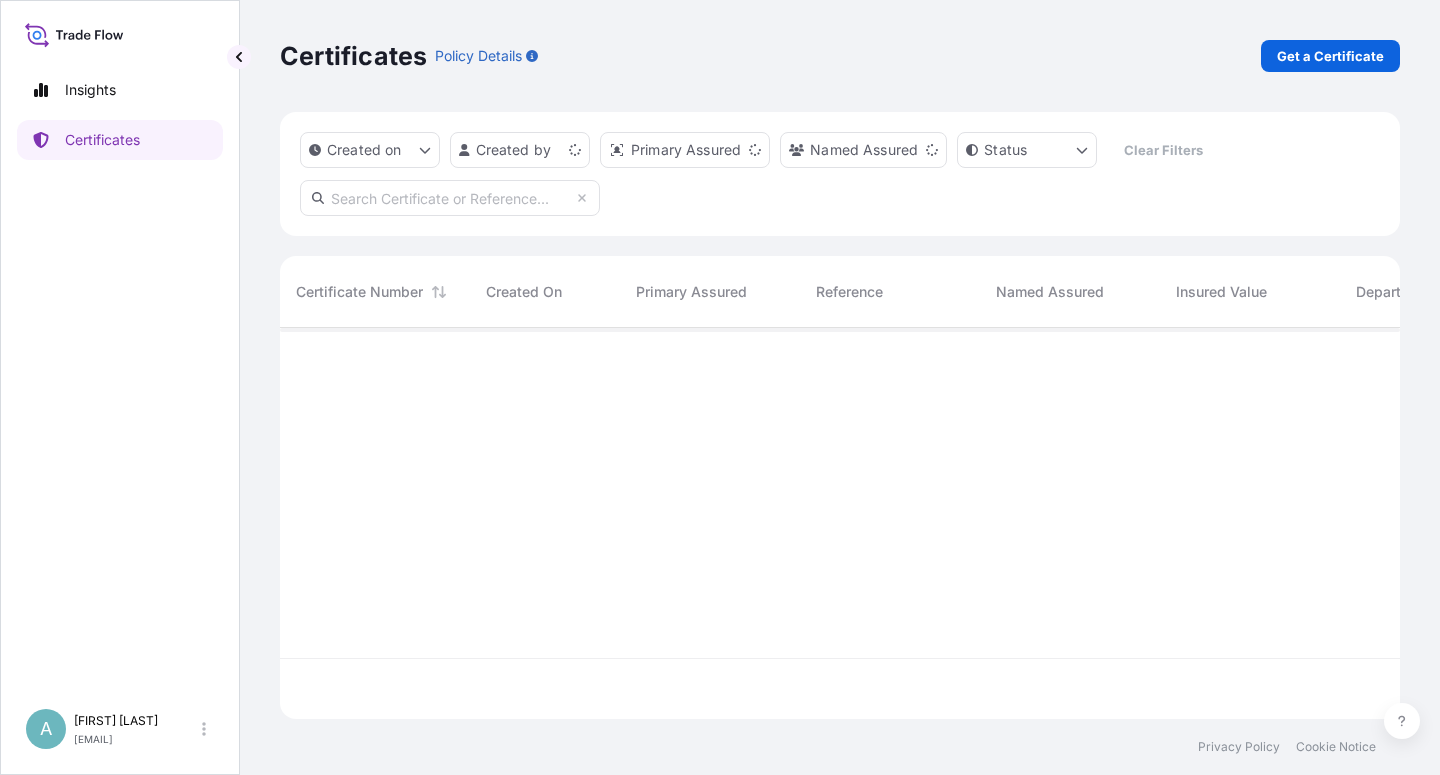 click at bounding box center [450, 198] 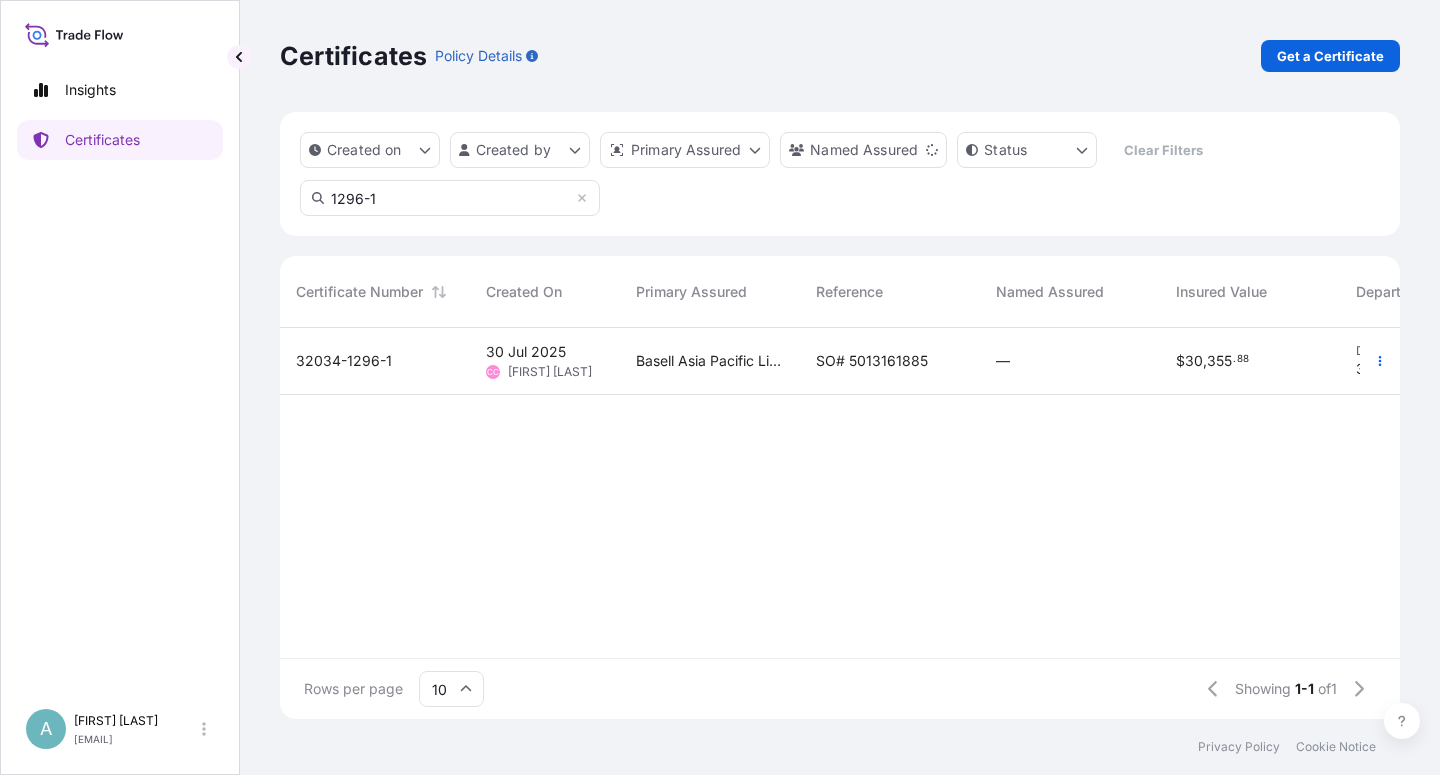 type on "1296-1" 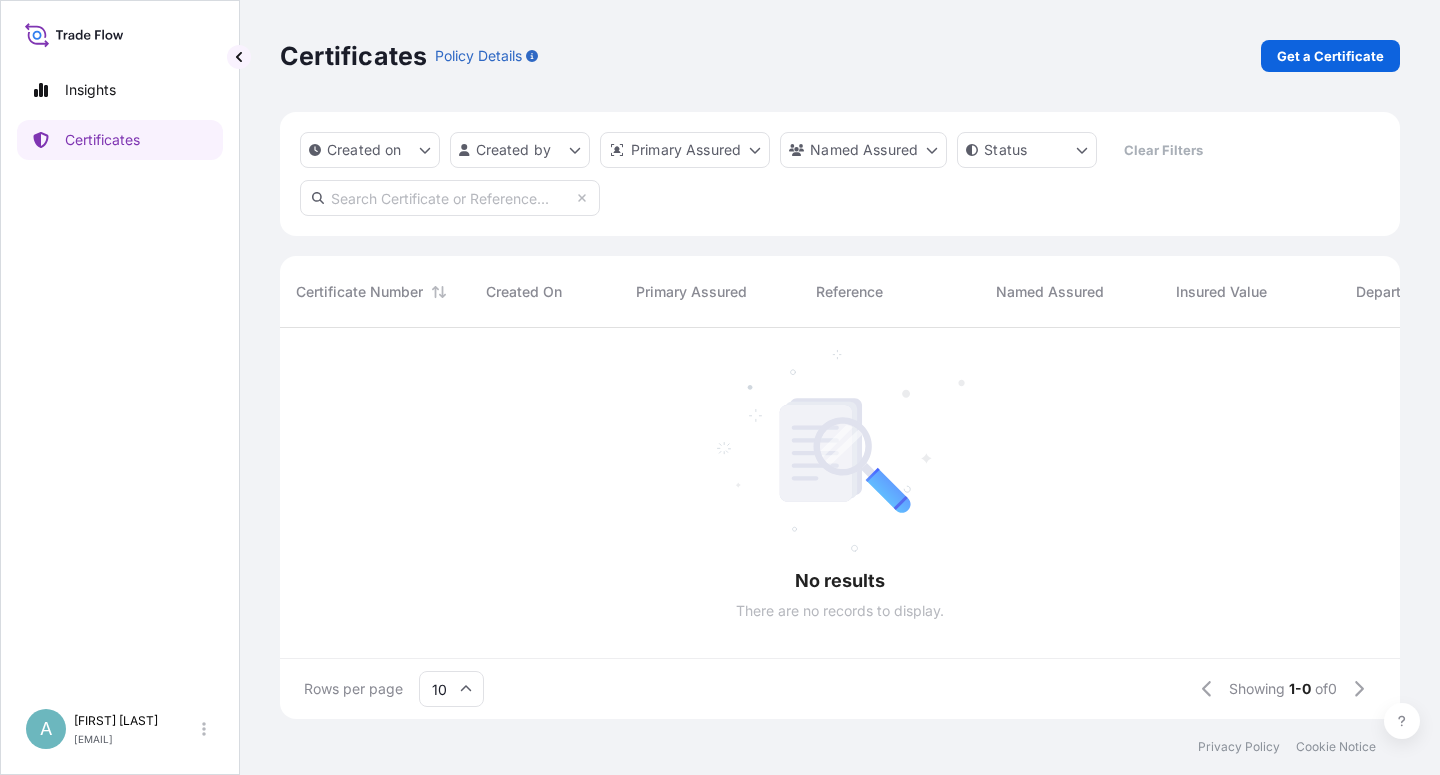 scroll, scrollTop: 18, scrollLeft: 18, axis: both 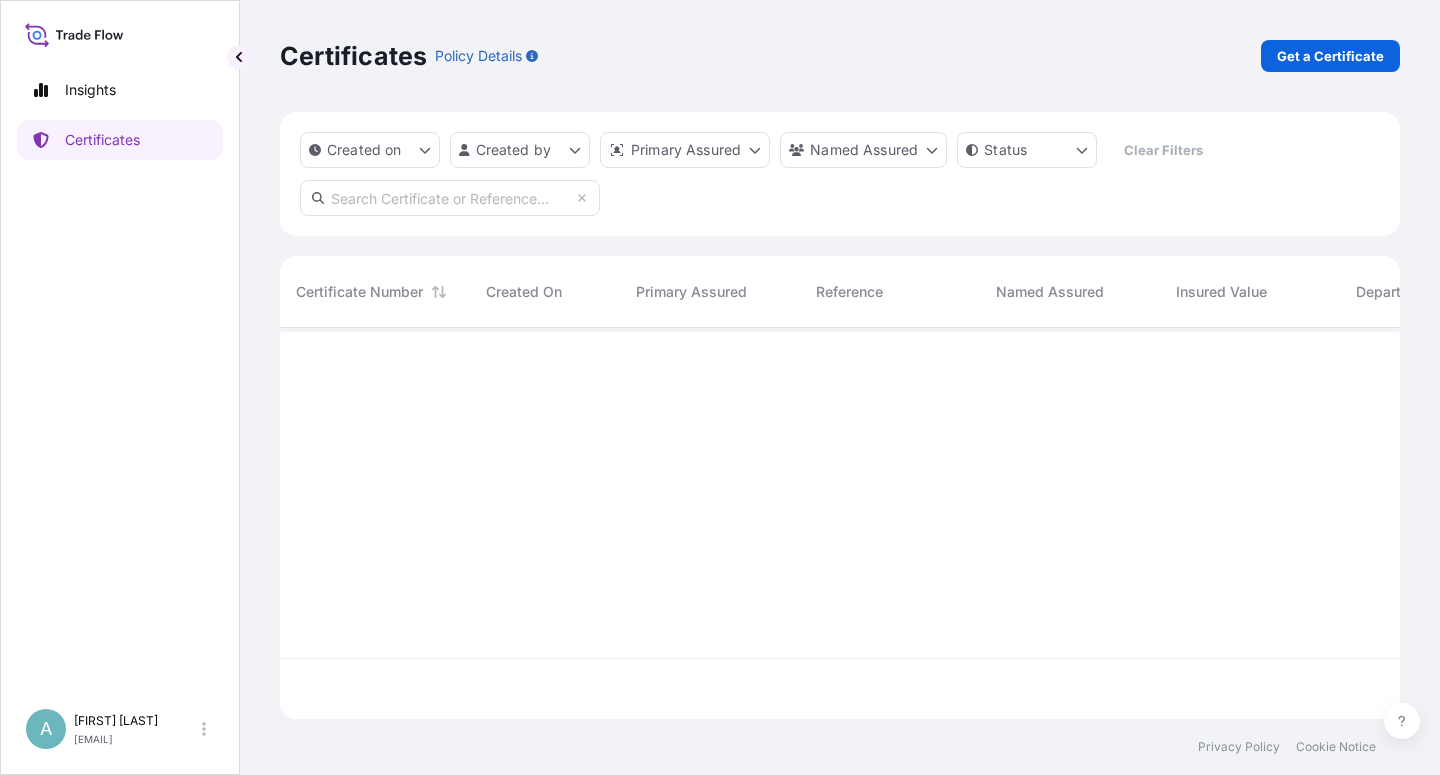 click at bounding box center [450, 198] 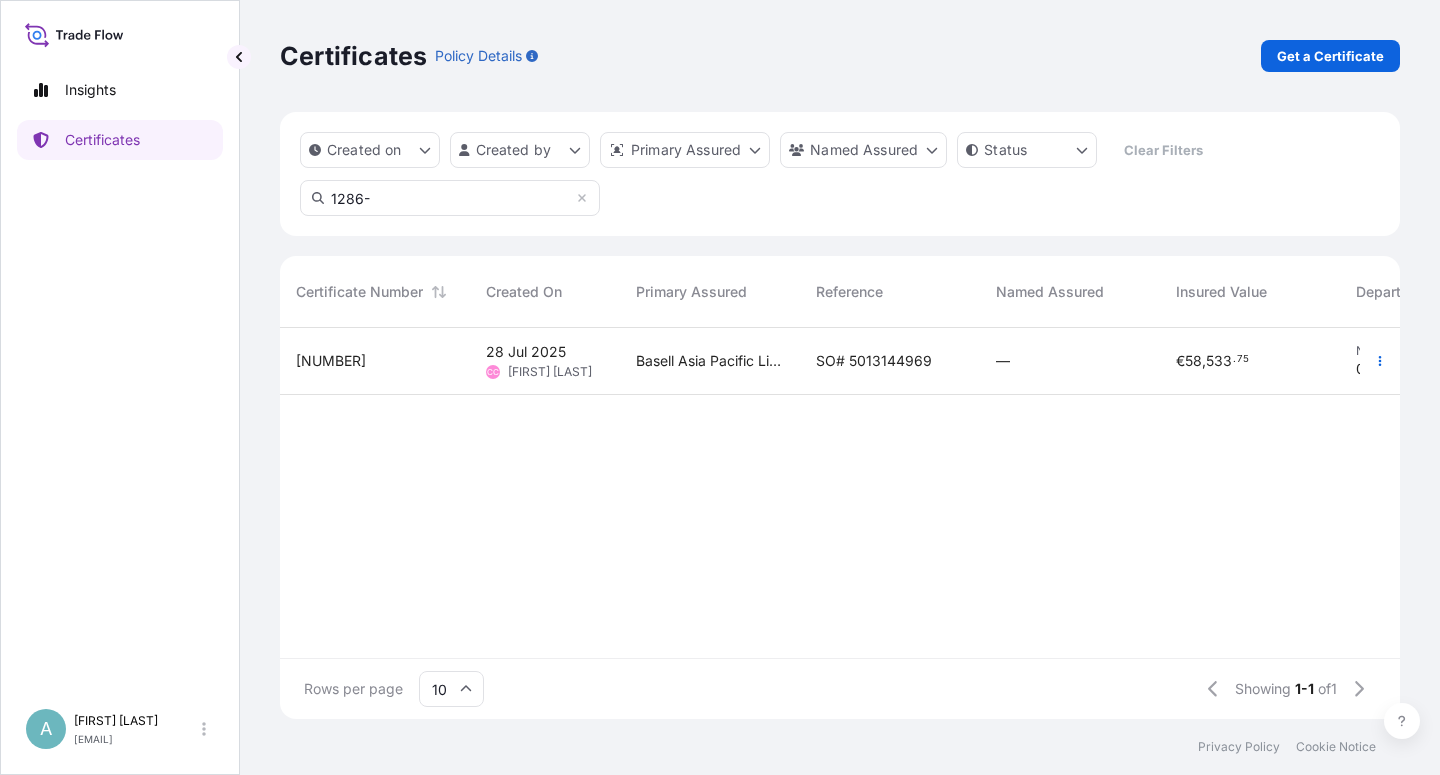 type on "1286-" 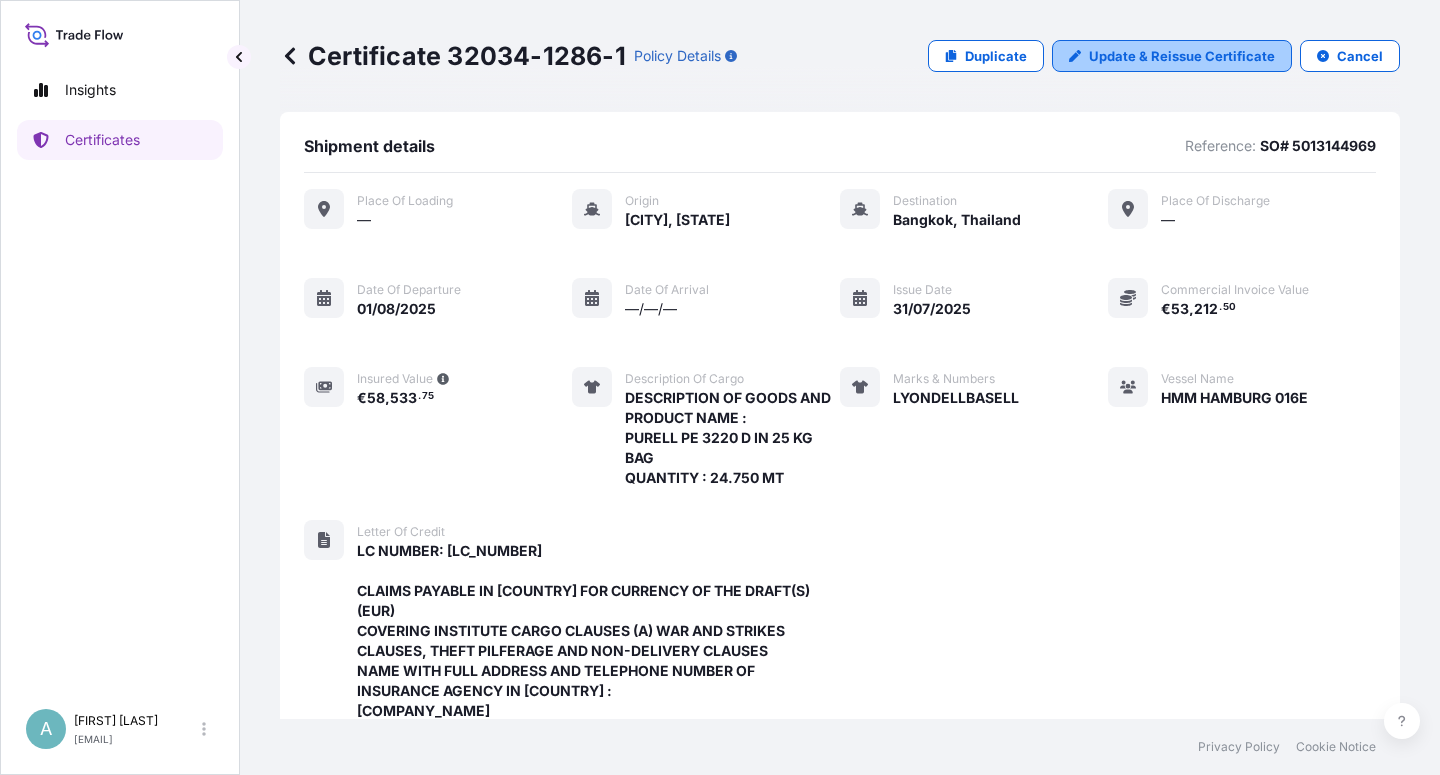 click on "Update & Reissue Certificate" at bounding box center [1182, 56] 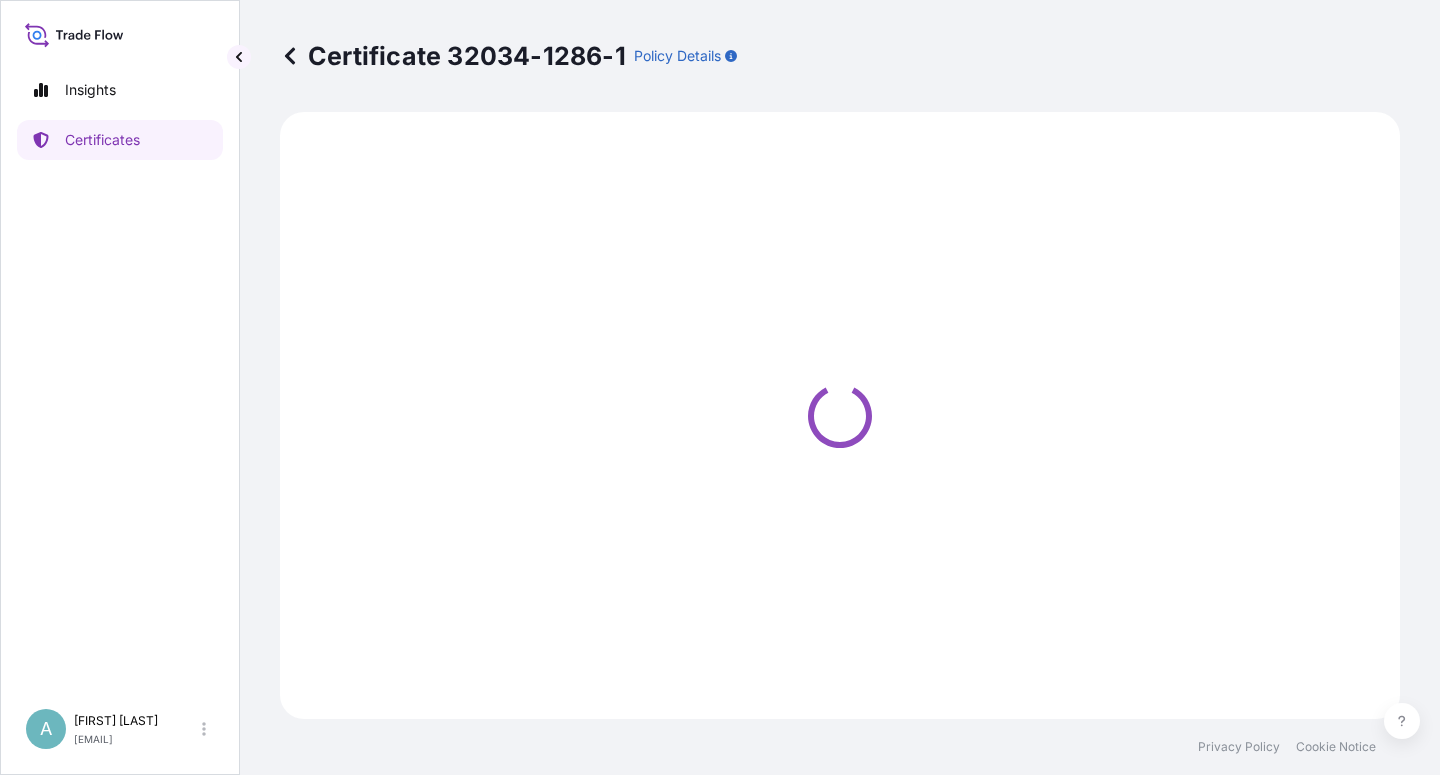 select on "Sea" 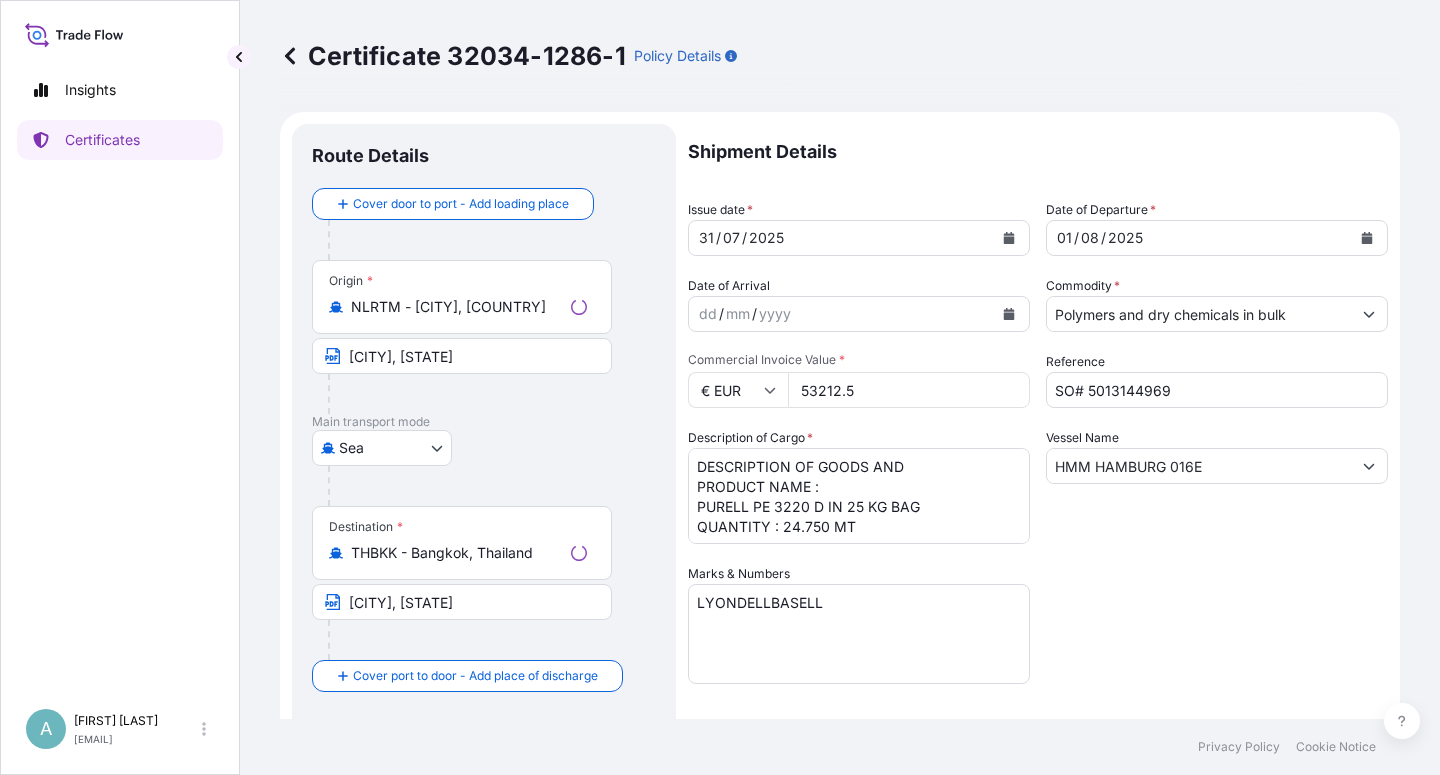 select on "32034" 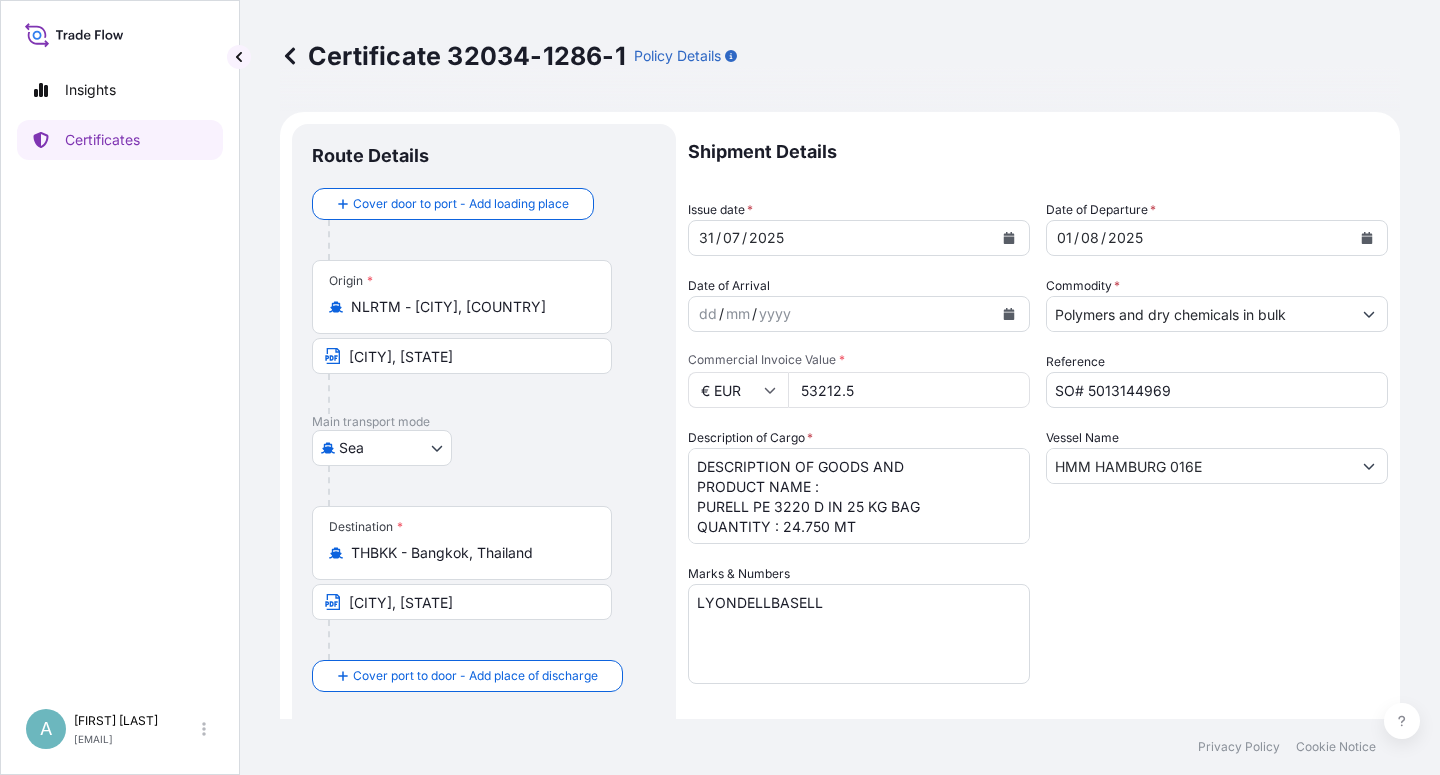 click 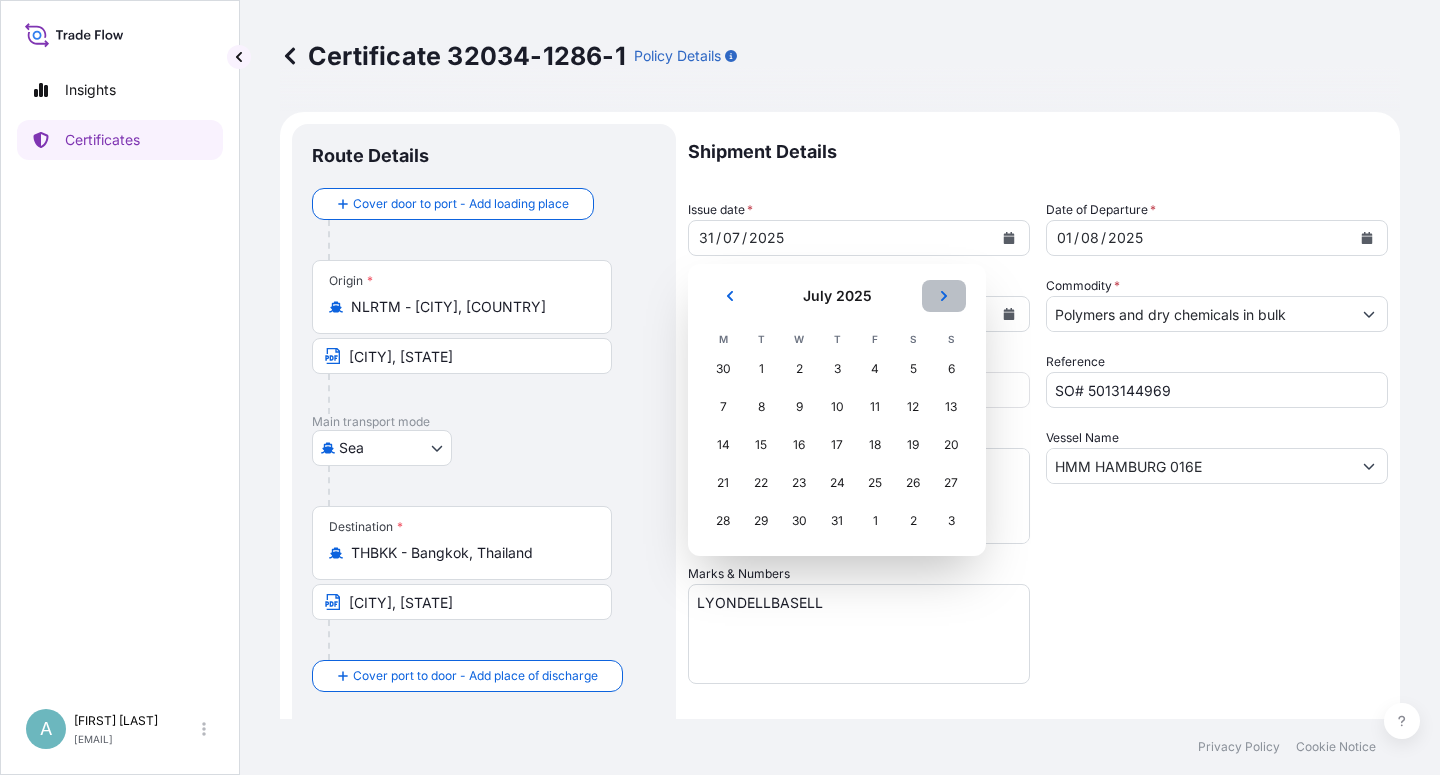 click at bounding box center [944, 296] 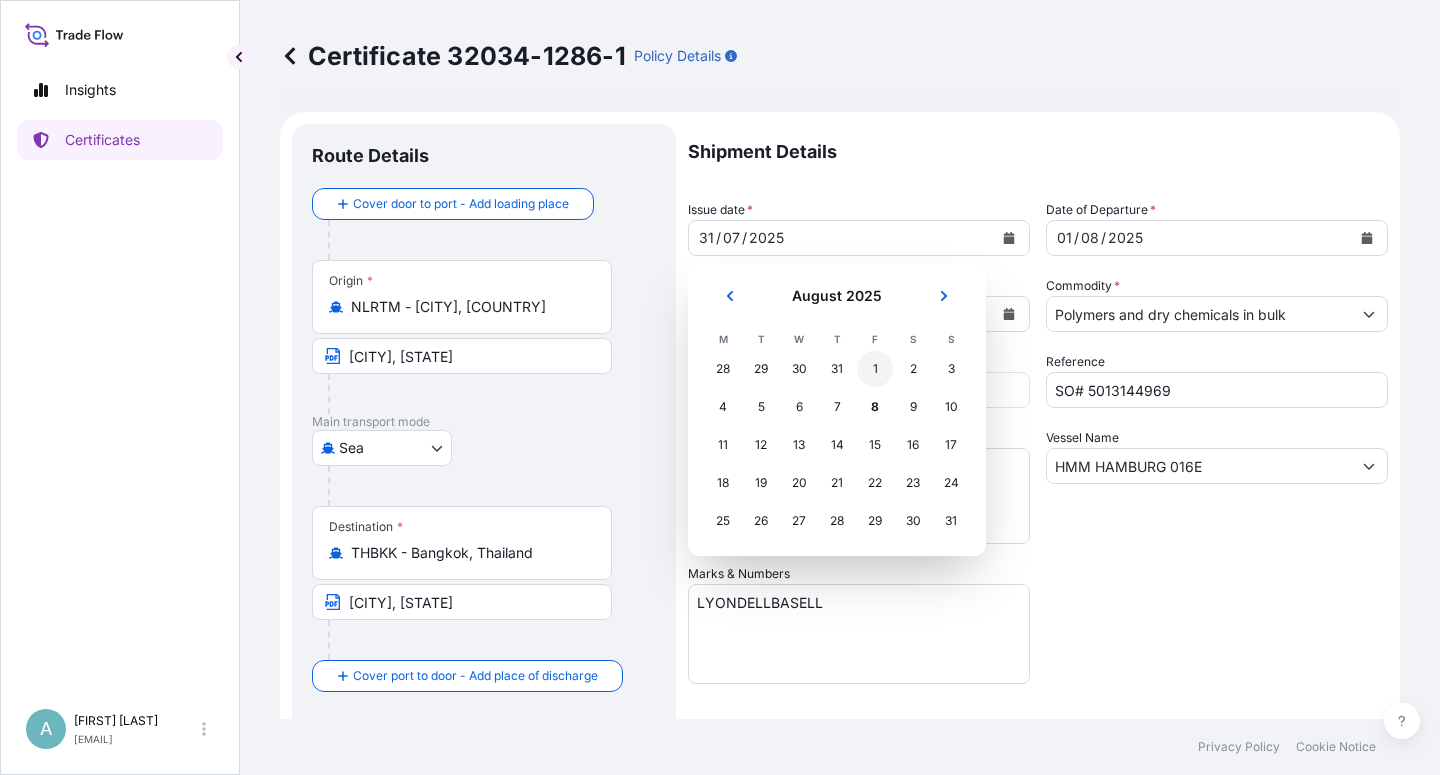 click on "1" at bounding box center [875, 369] 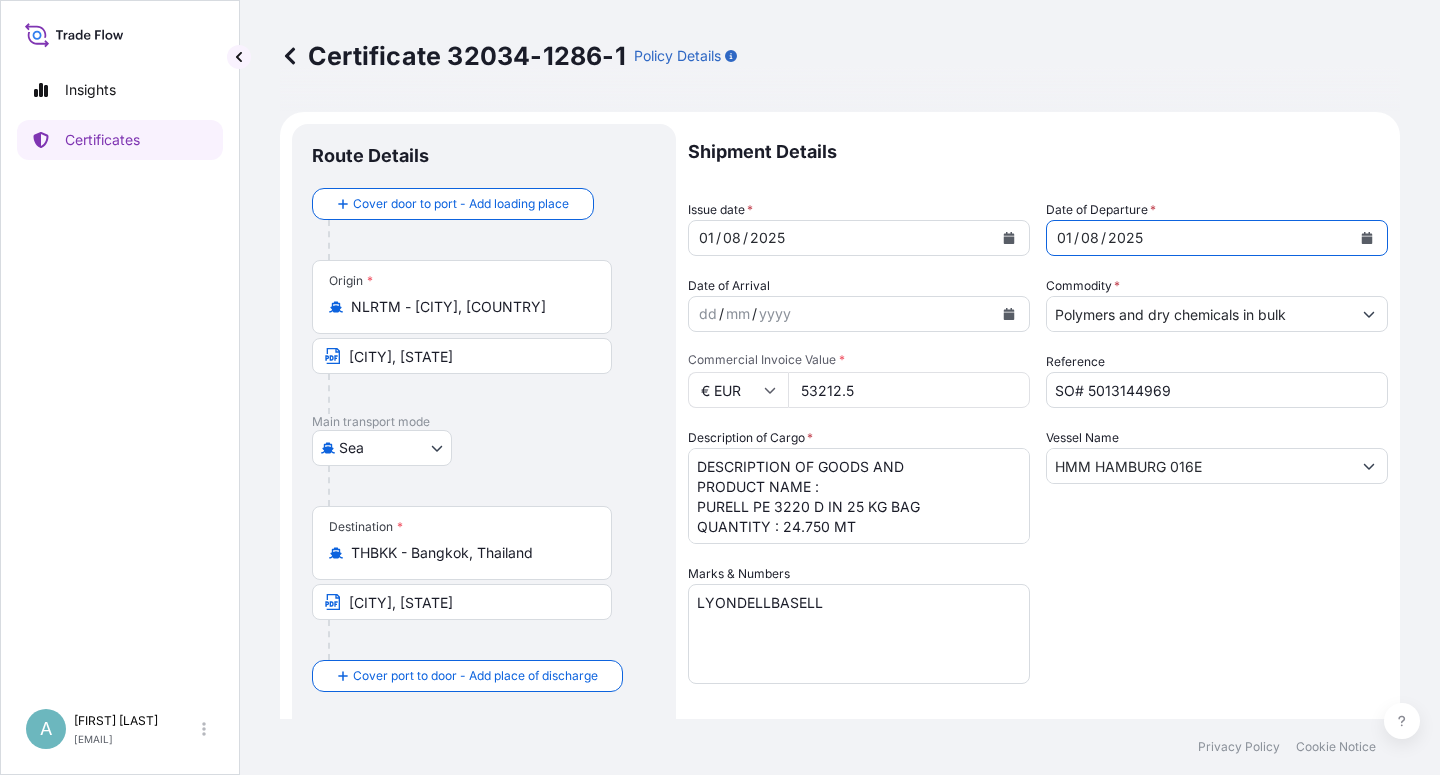 click 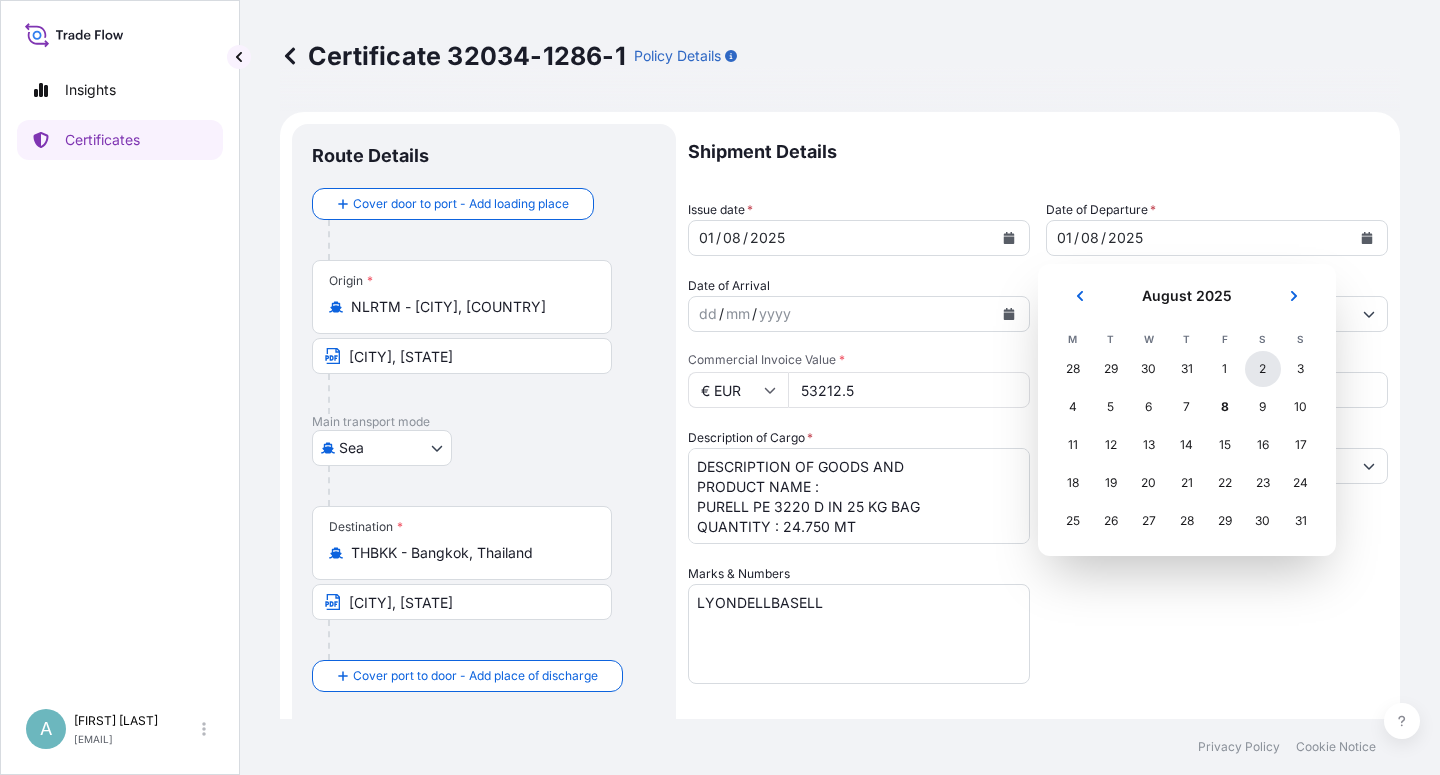 click on "2" at bounding box center (1263, 369) 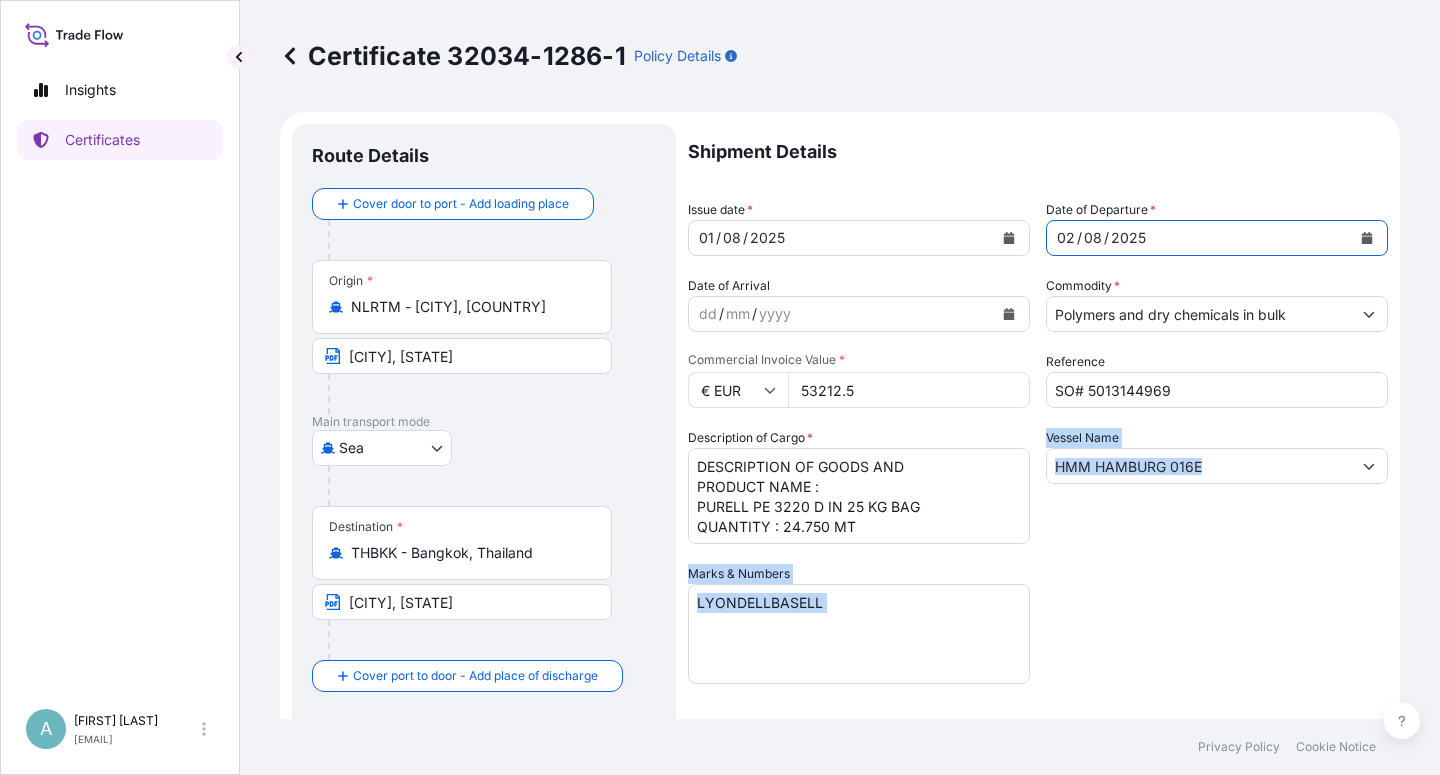 drag, startPoint x: 1219, startPoint y: 630, endPoint x: 1236, endPoint y: 616, distance: 22.022715 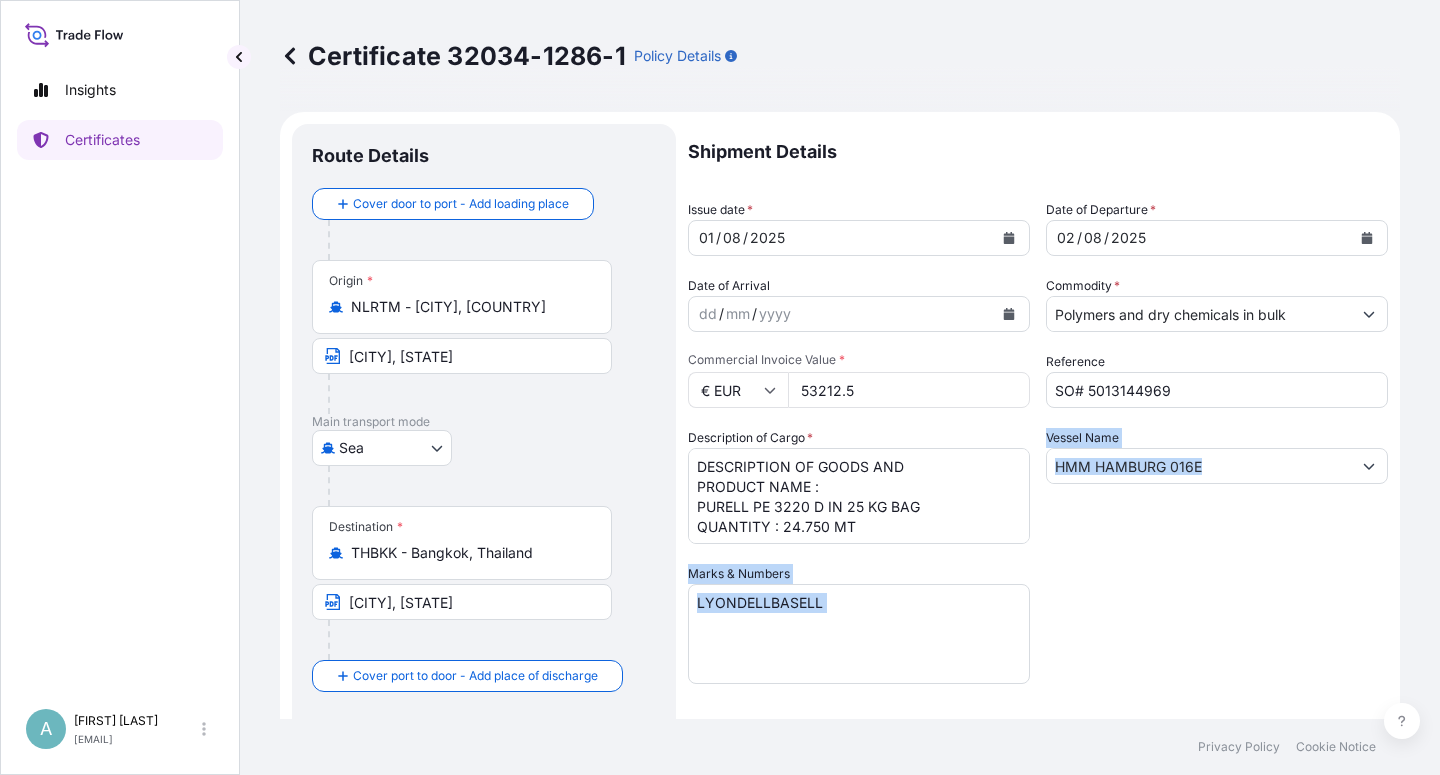 scroll, scrollTop: 2, scrollLeft: 0, axis: vertical 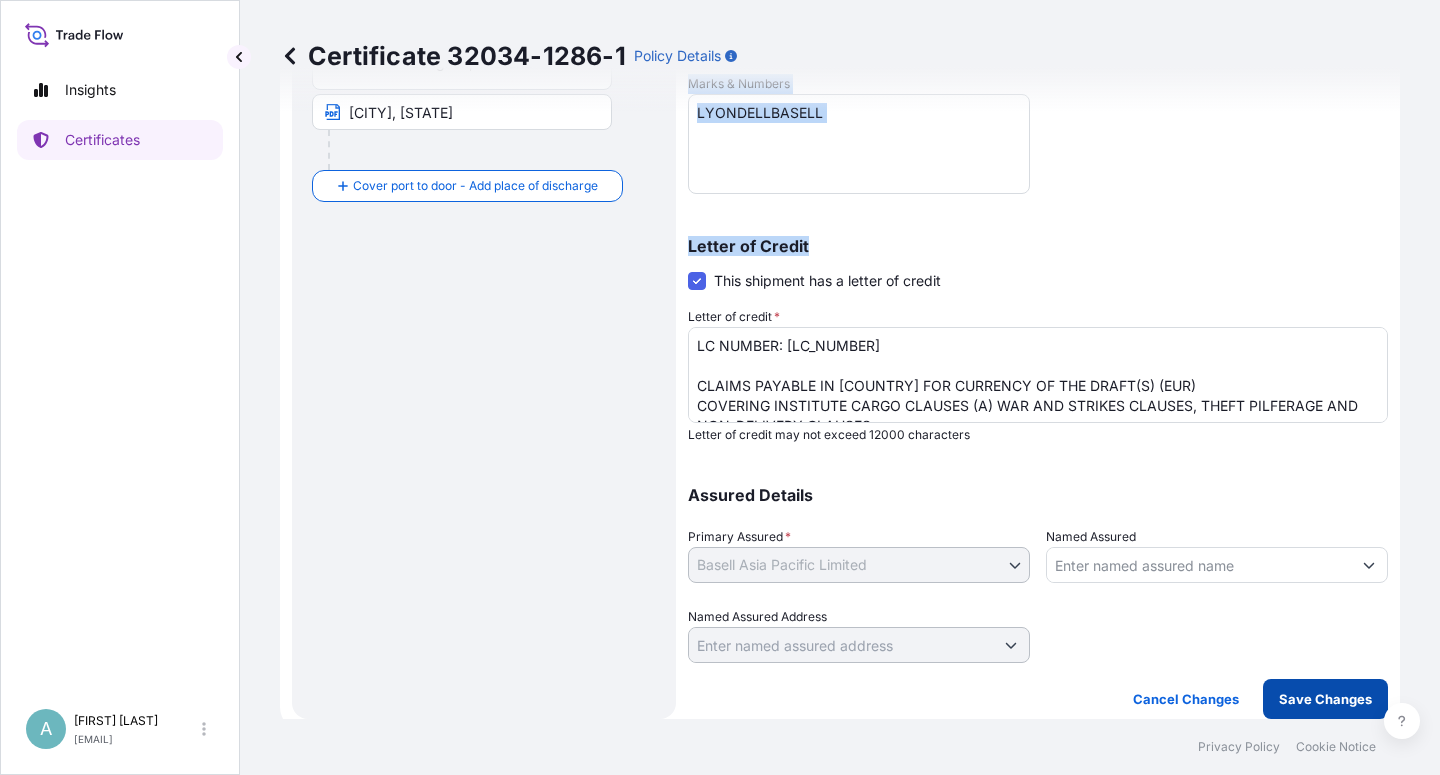 click on "Save Changes" at bounding box center [1325, 699] 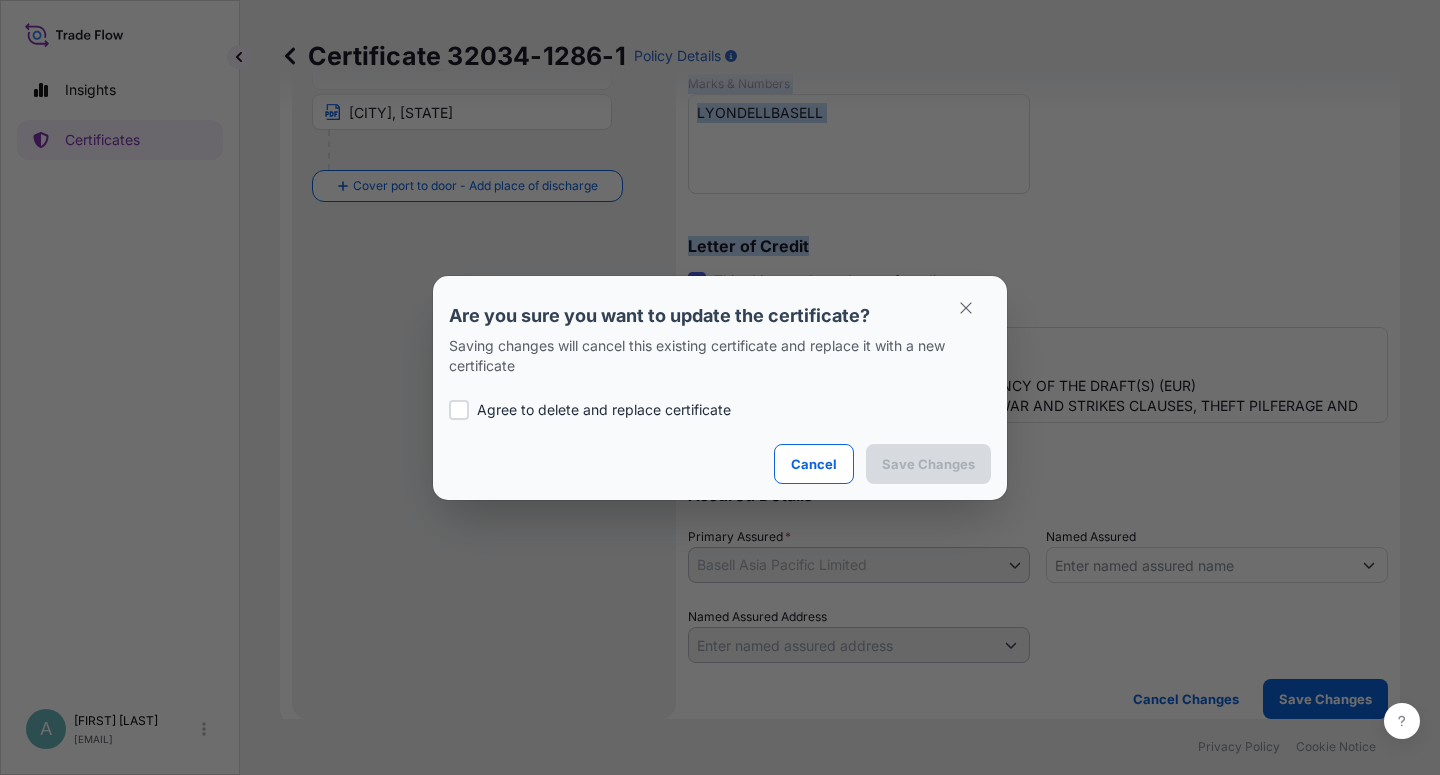 click on "Agree to delete and replace certificate" at bounding box center (604, 410) 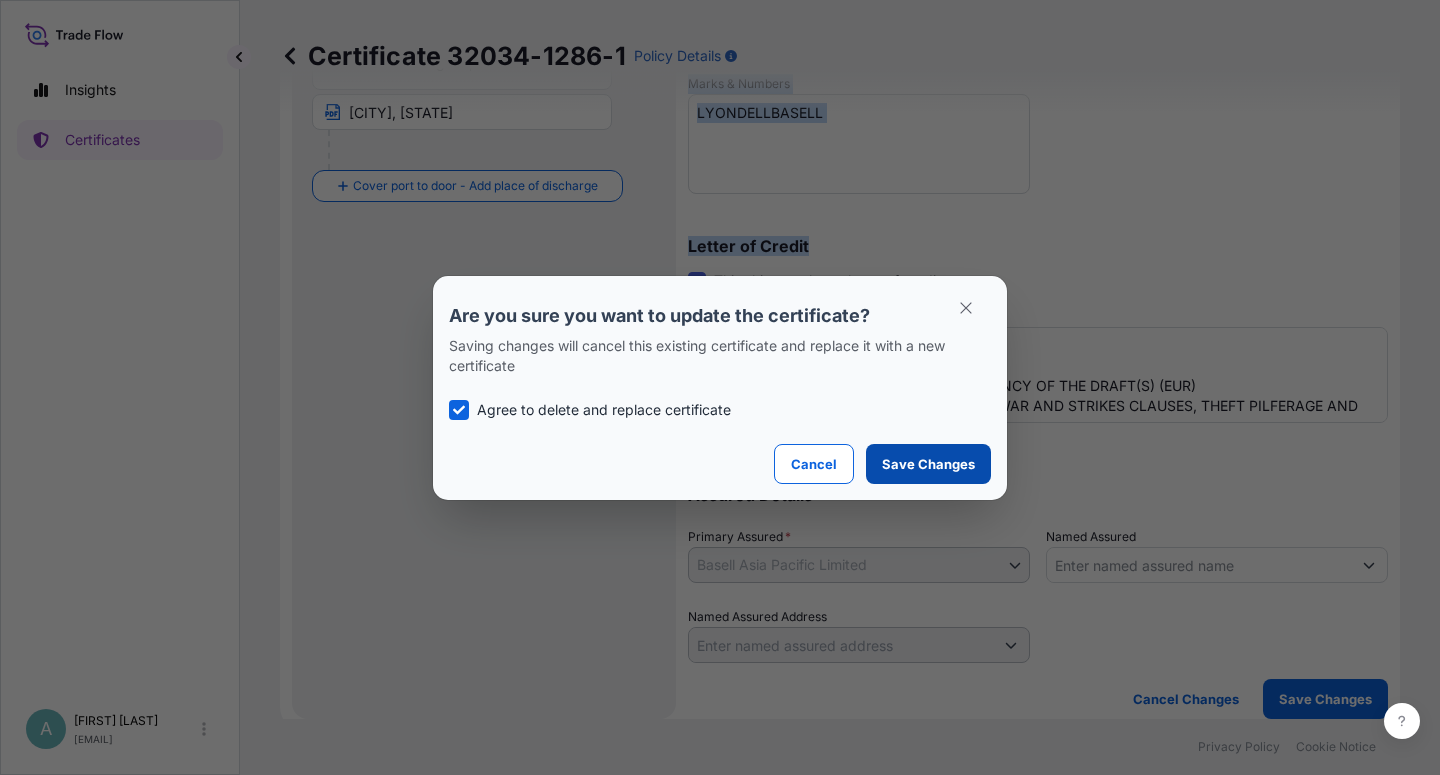 click on "Save Changes" at bounding box center [928, 464] 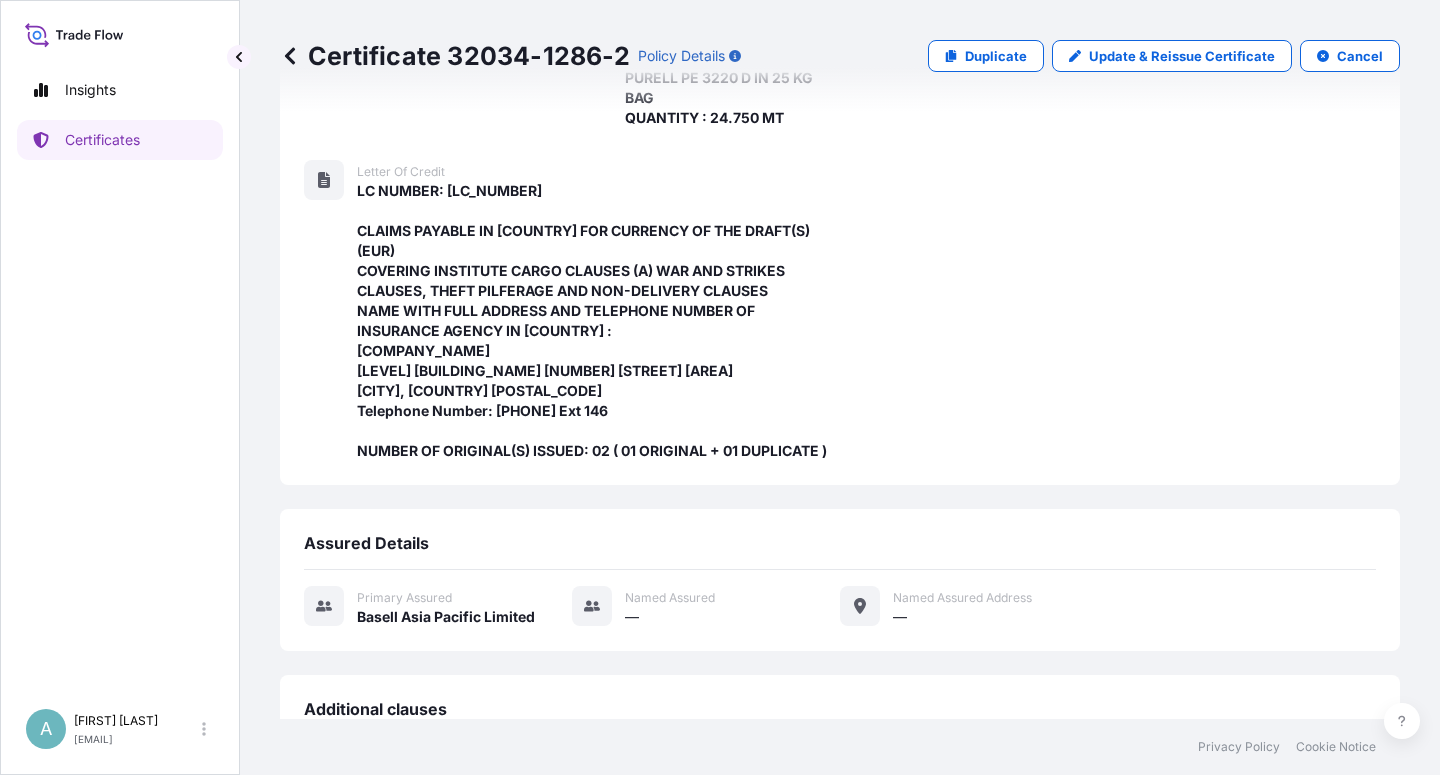 scroll, scrollTop: 734, scrollLeft: 0, axis: vertical 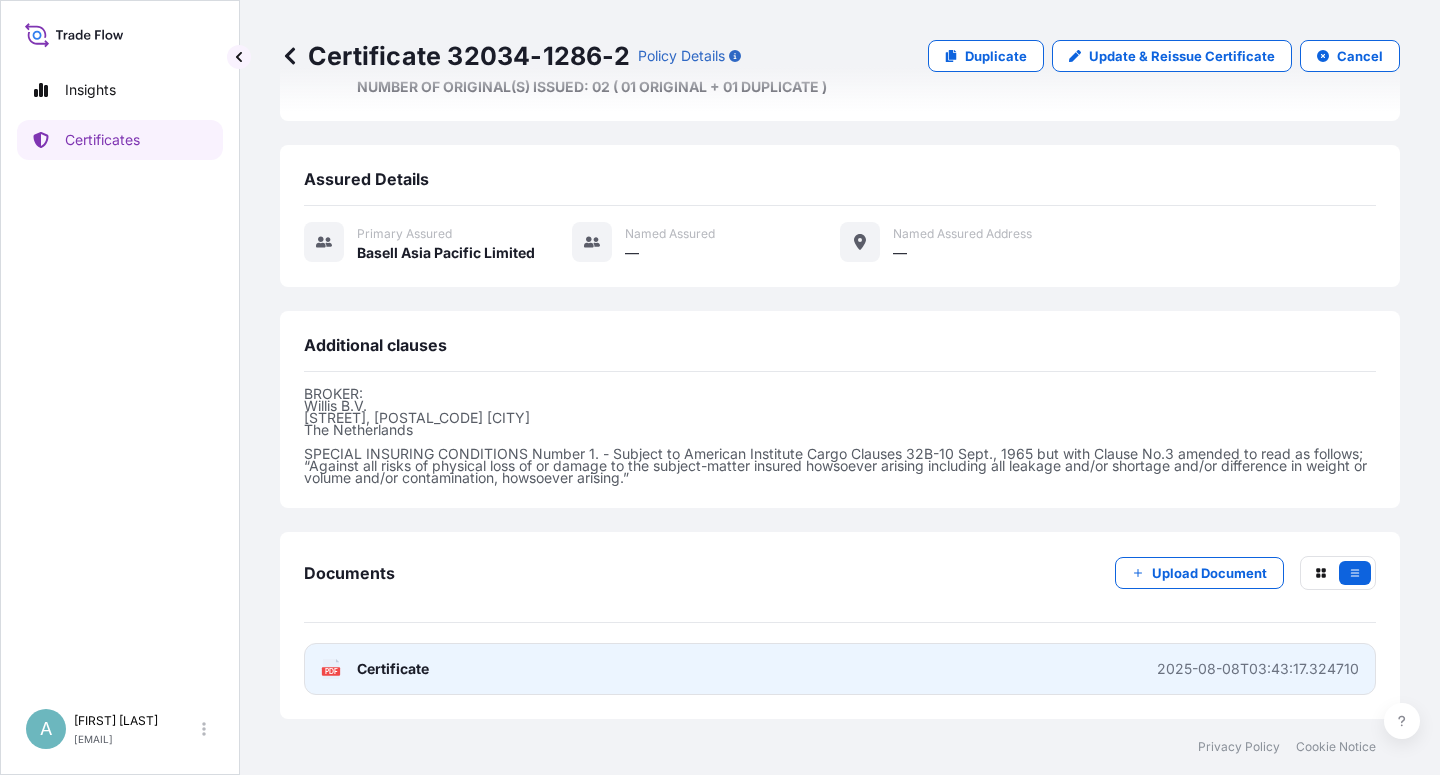 click on "Certificate" at bounding box center [393, 669] 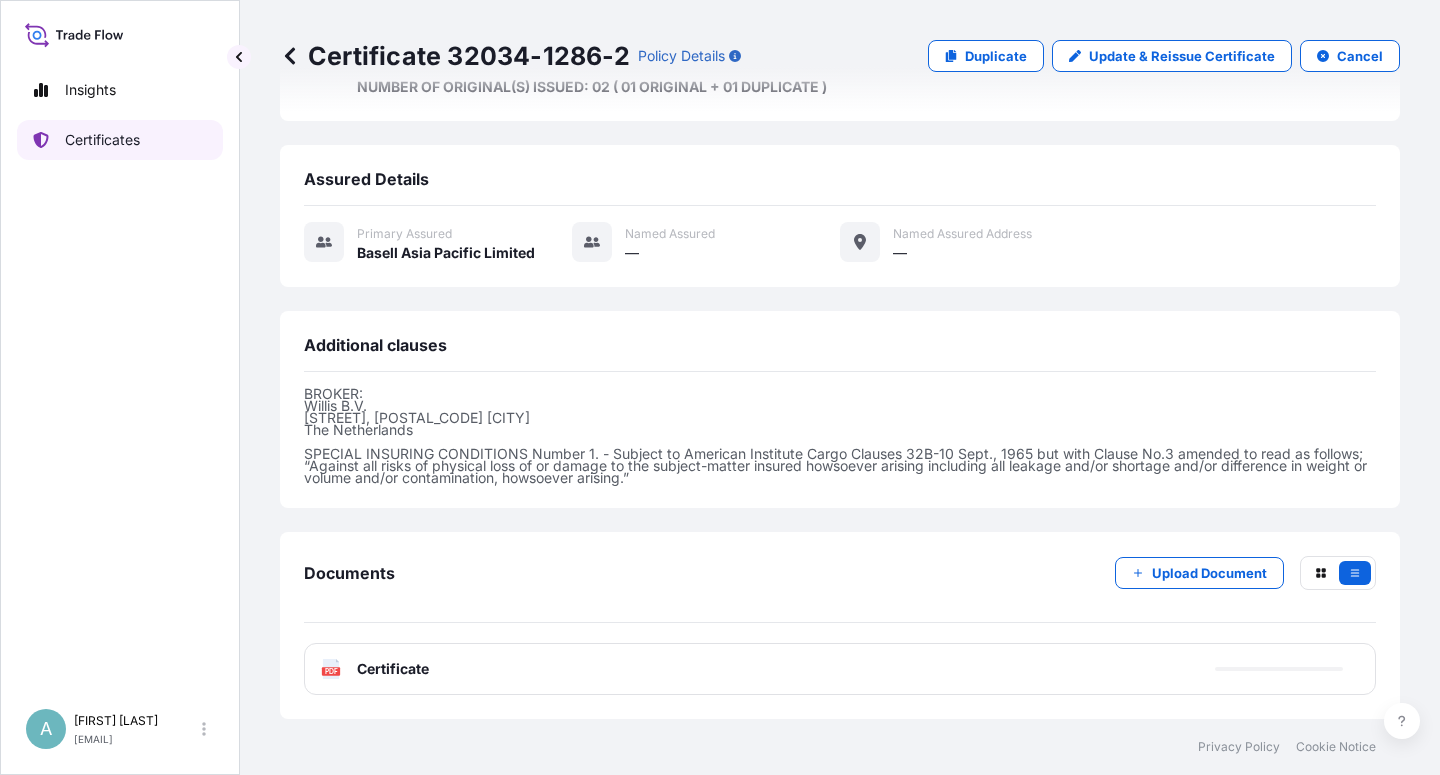 click on "Certificates" at bounding box center [102, 140] 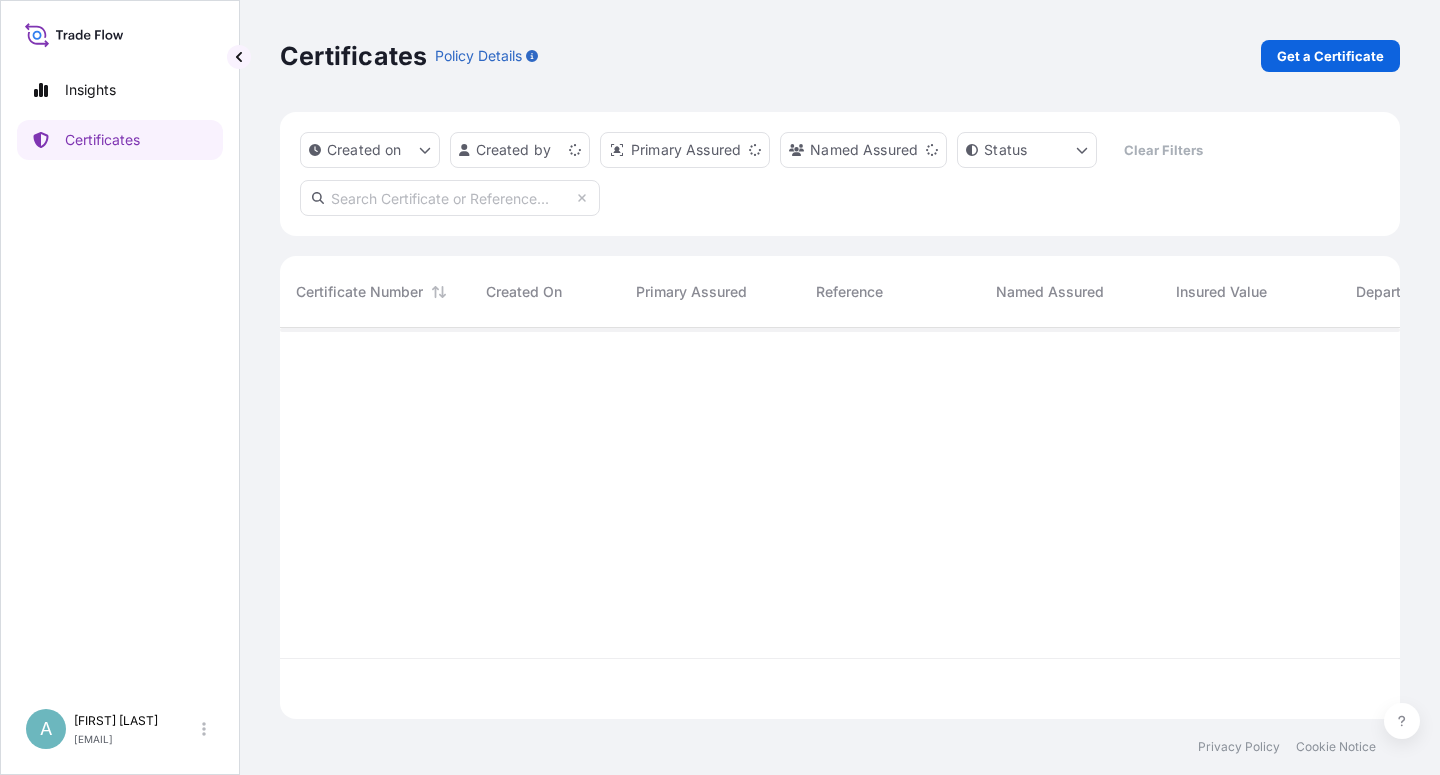 scroll, scrollTop: 0, scrollLeft: 0, axis: both 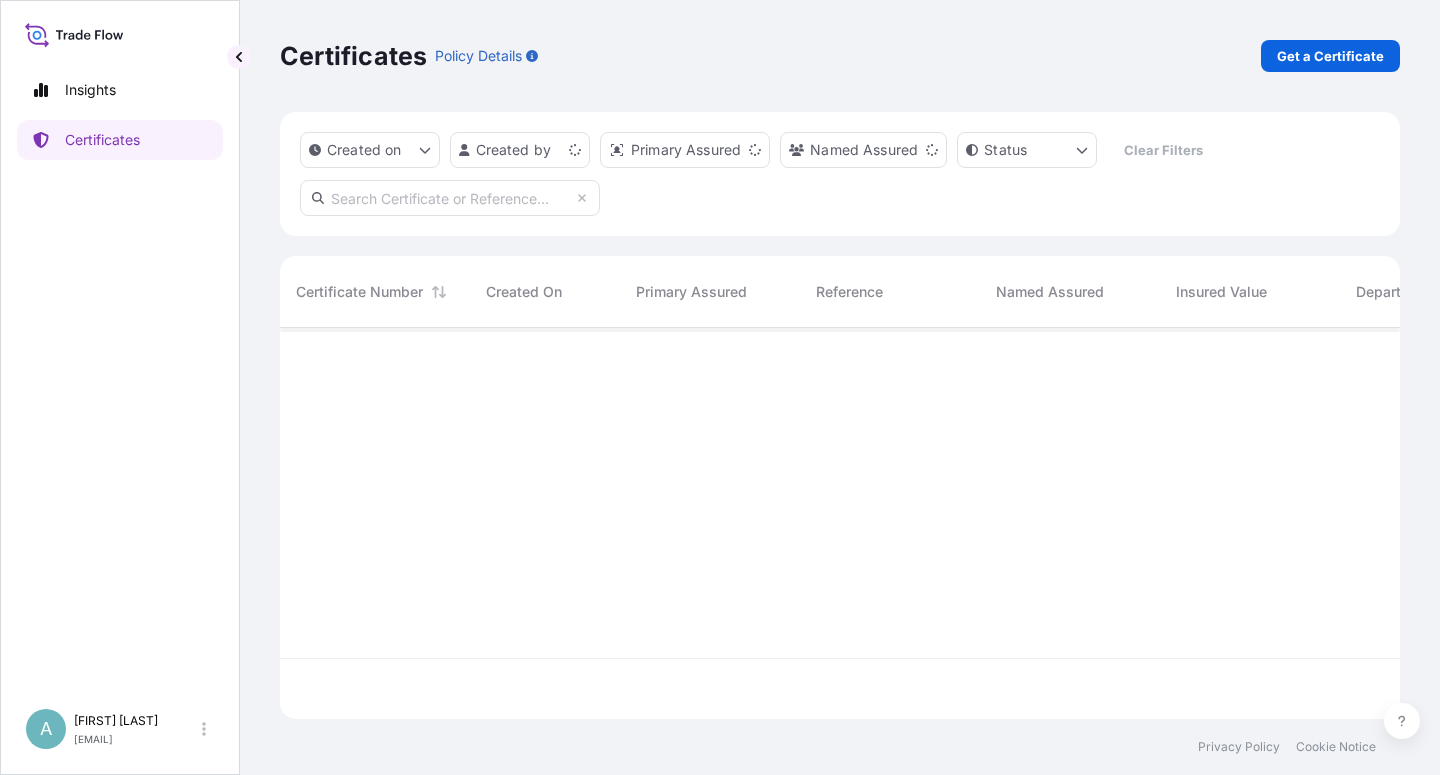 click at bounding box center [450, 198] 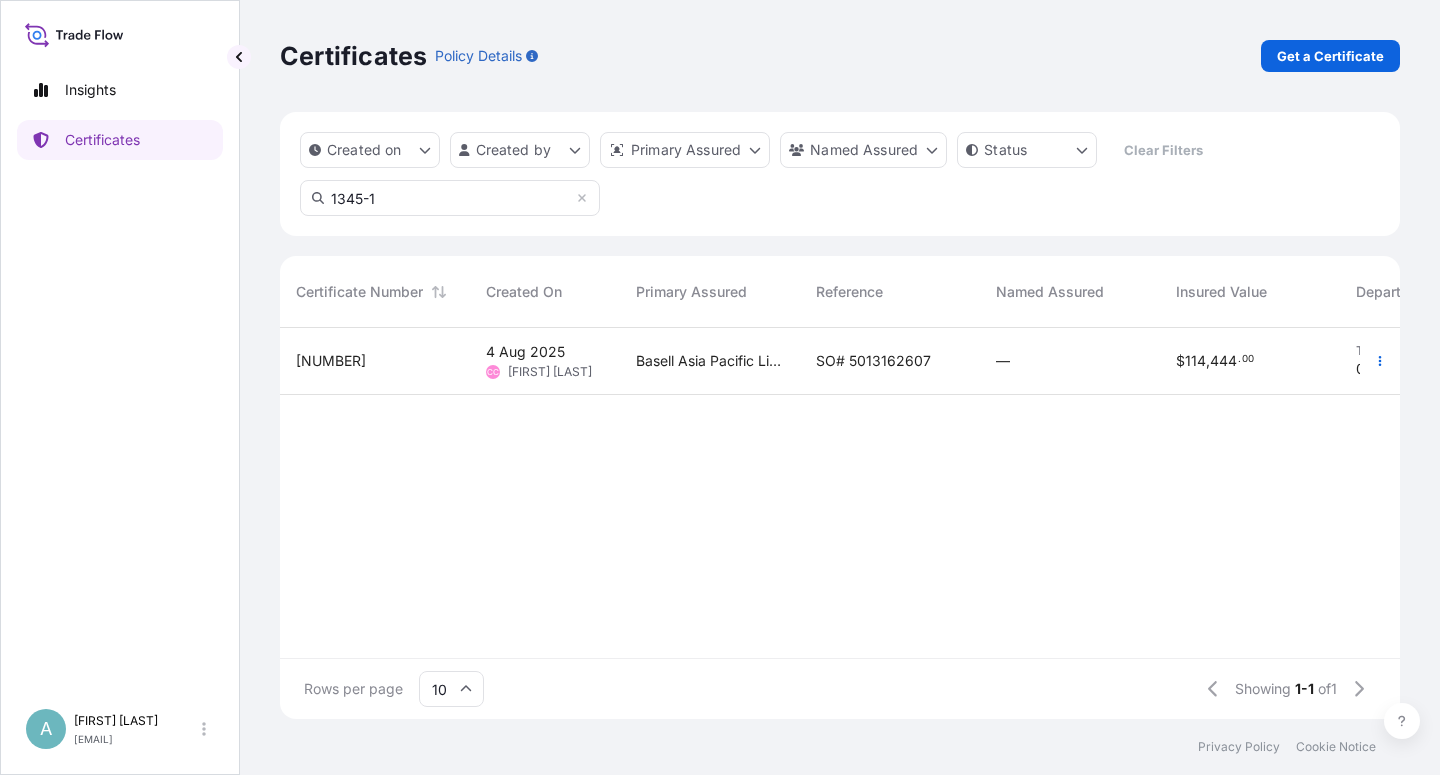 type on "1345-1" 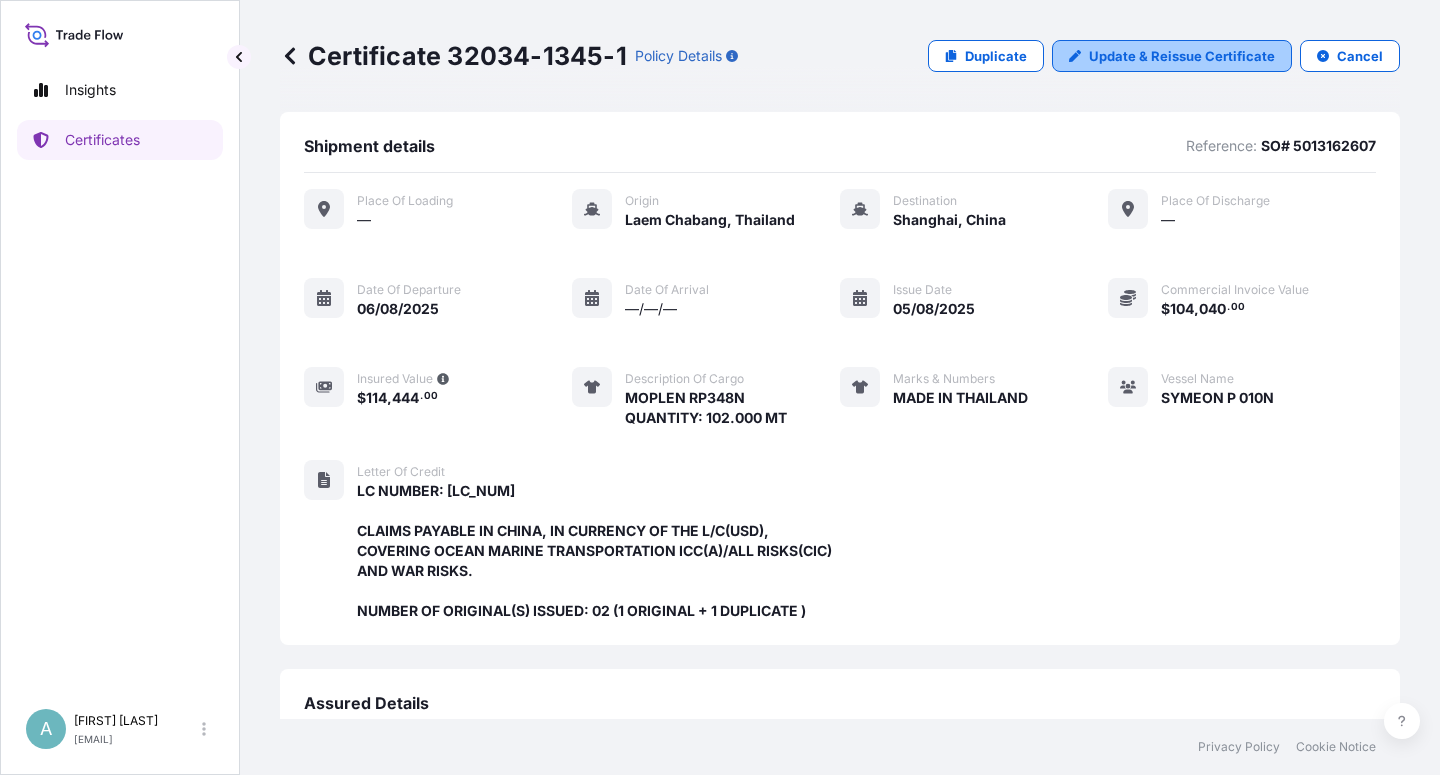 click on "Update & Reissue Certificate" at bounding box center (1182, 56) 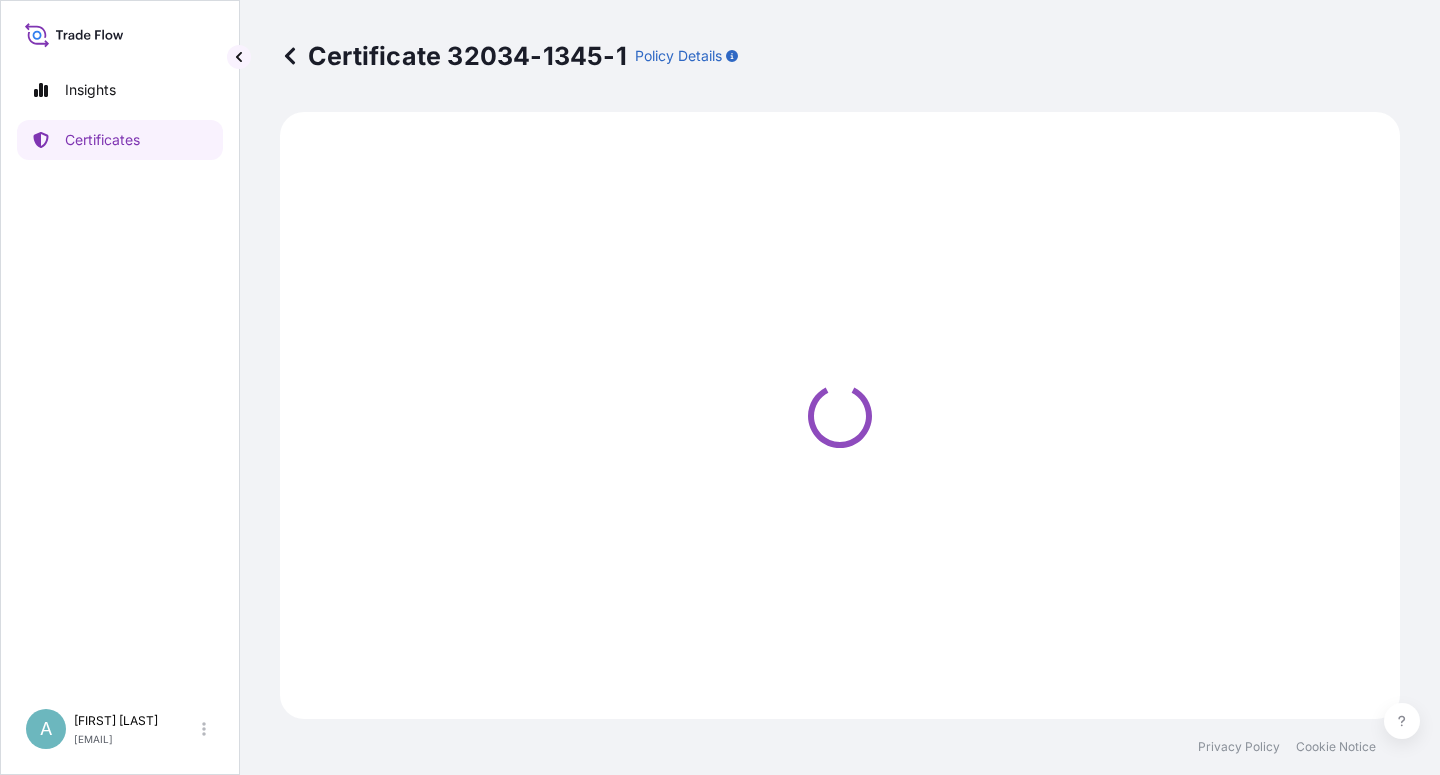 select on "Sea" 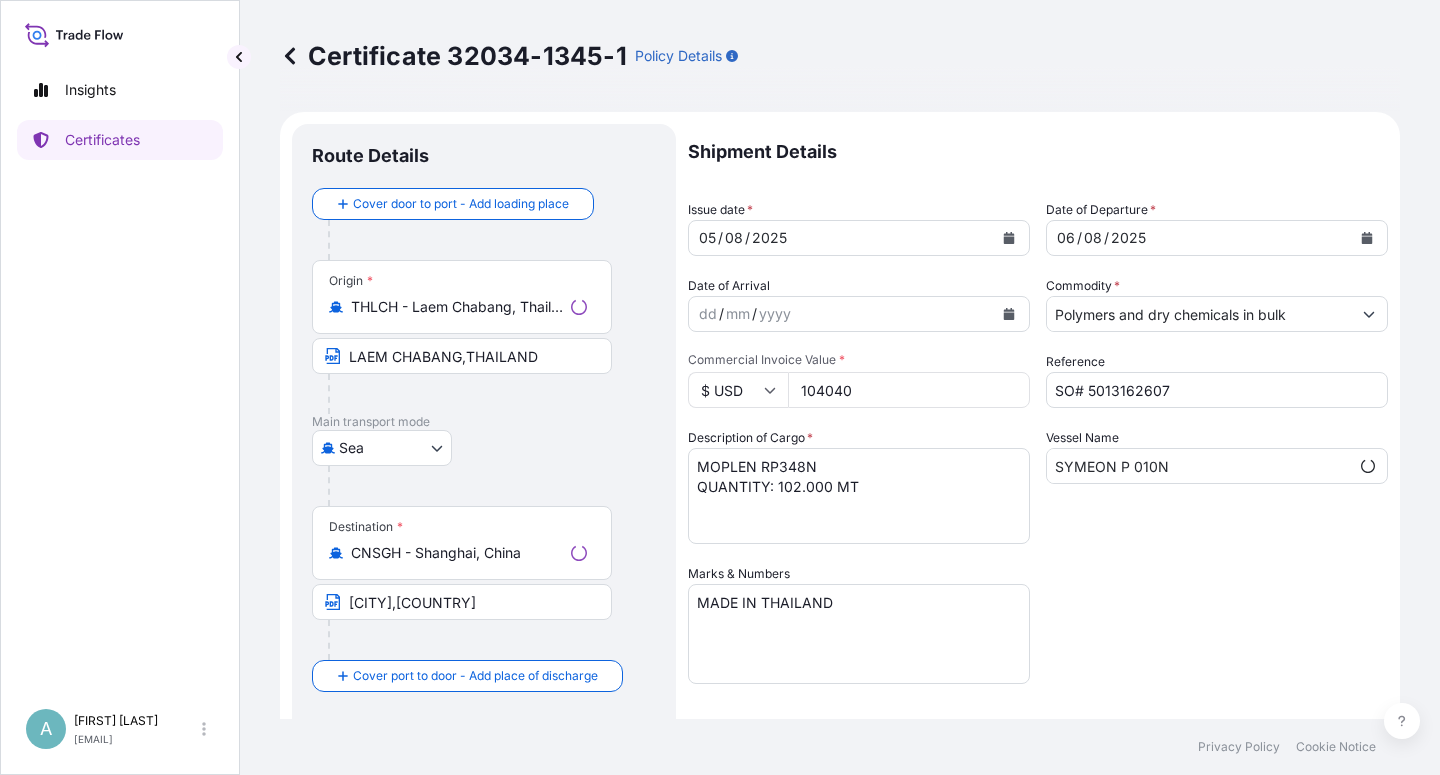 select on "32034" 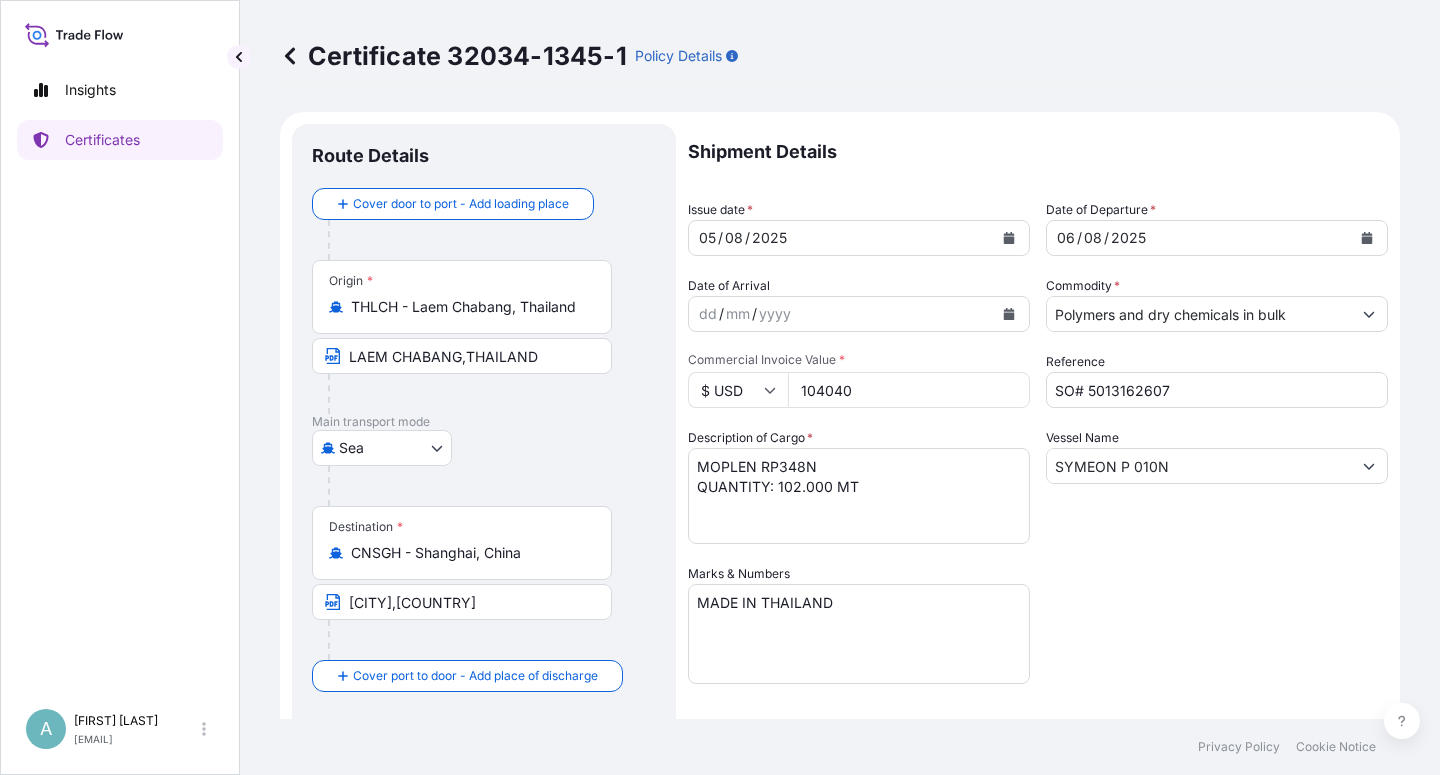 click 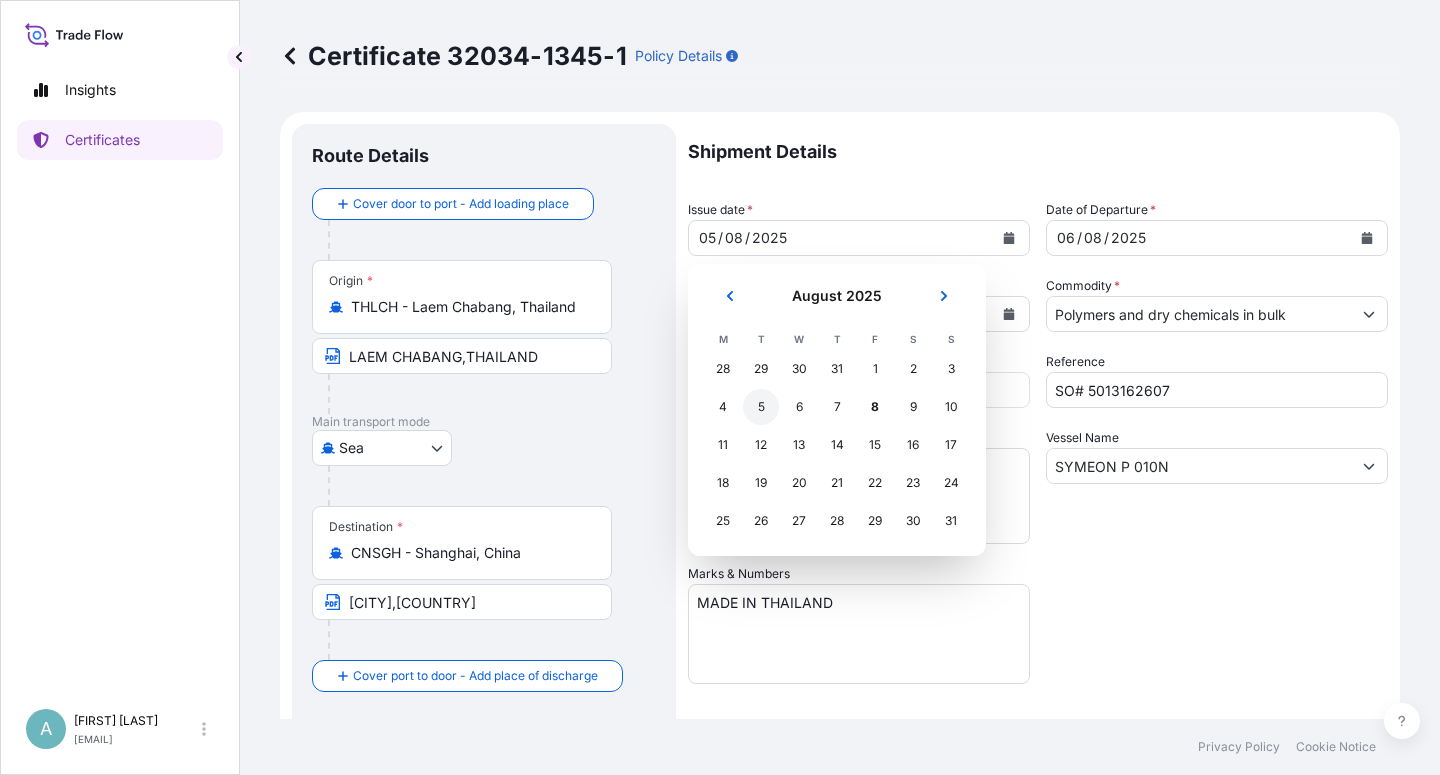 click on "5" at bounding box center (761, 407) 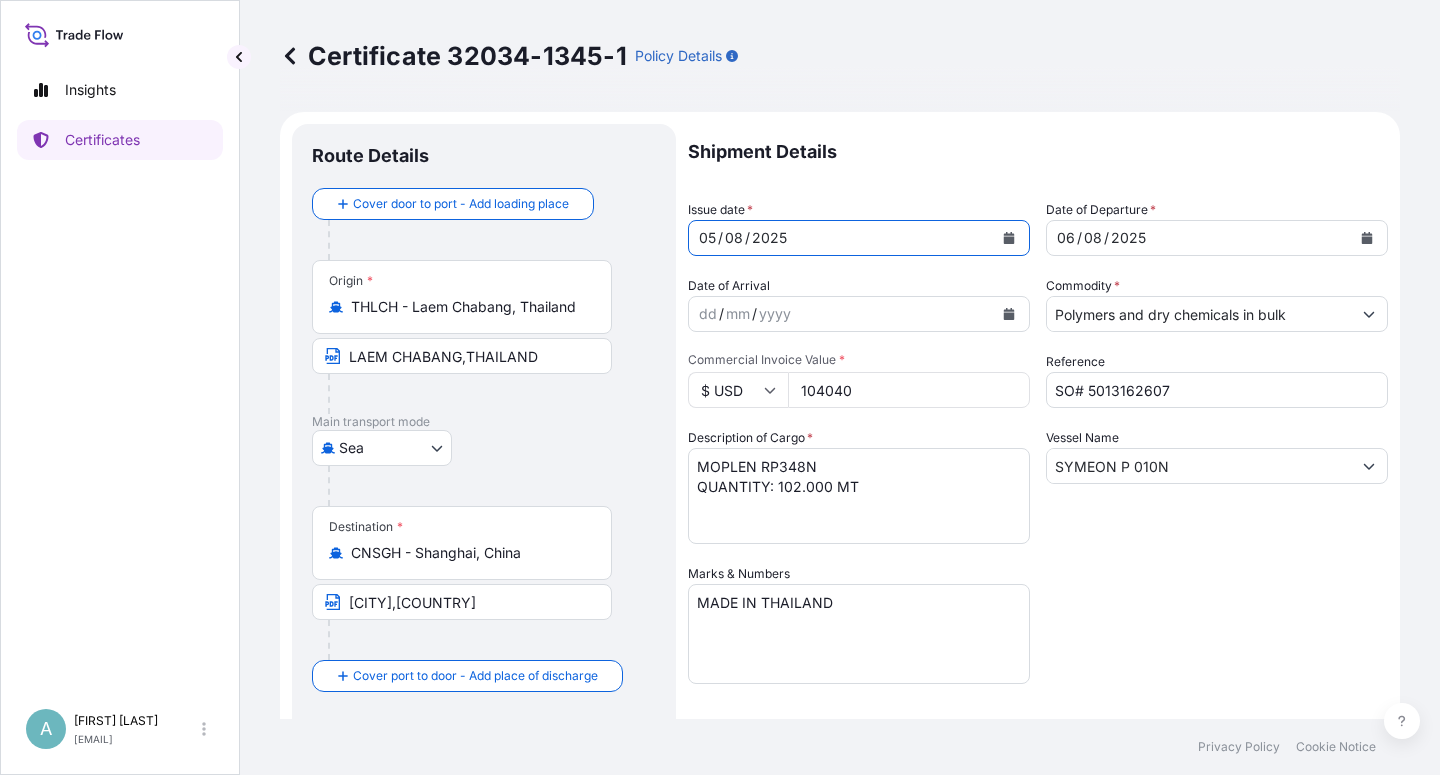 click on "Shipment Details Issue date * [DATE] Date of Departure * [DATE] Date of Arrival dd / mm / yyyy Commodity * Polymers and dry chemicals in bulk Packing Category Commercial Invoice Value    * $ USD 104040 Reference SO# 5013162607 Description of Cargo * MOPLEN RP348N
QUANTITY: 102.000 MT Vessel Name SYMEON P 010N Marks & Numbers MADE IN [STATE] Letter of Credit This shipment has a letter of credit Letter of credit * LC NUMBER: [LC_NUM]
CLAIMS PAYABLE IN CHINA, IN CURRENCY OF THE L/C(USD),
COVERING OCEAN MARINE TRANSPORTATION ICC(A)/ALL RISKS(CIC) AND WAR RISKS.
NUMBER OF ORIGINAL(S) ISSUED: 02 (1 ORIGINAL + 1 DUPLICATE ) Letter of credit may not exceed 12000 characters Assured Details Primary Assured * Basell Asia Pacific Limited Basell Asia Pacific Limited Named Assured Named Assured Address" at bounding box center [1038, 638] 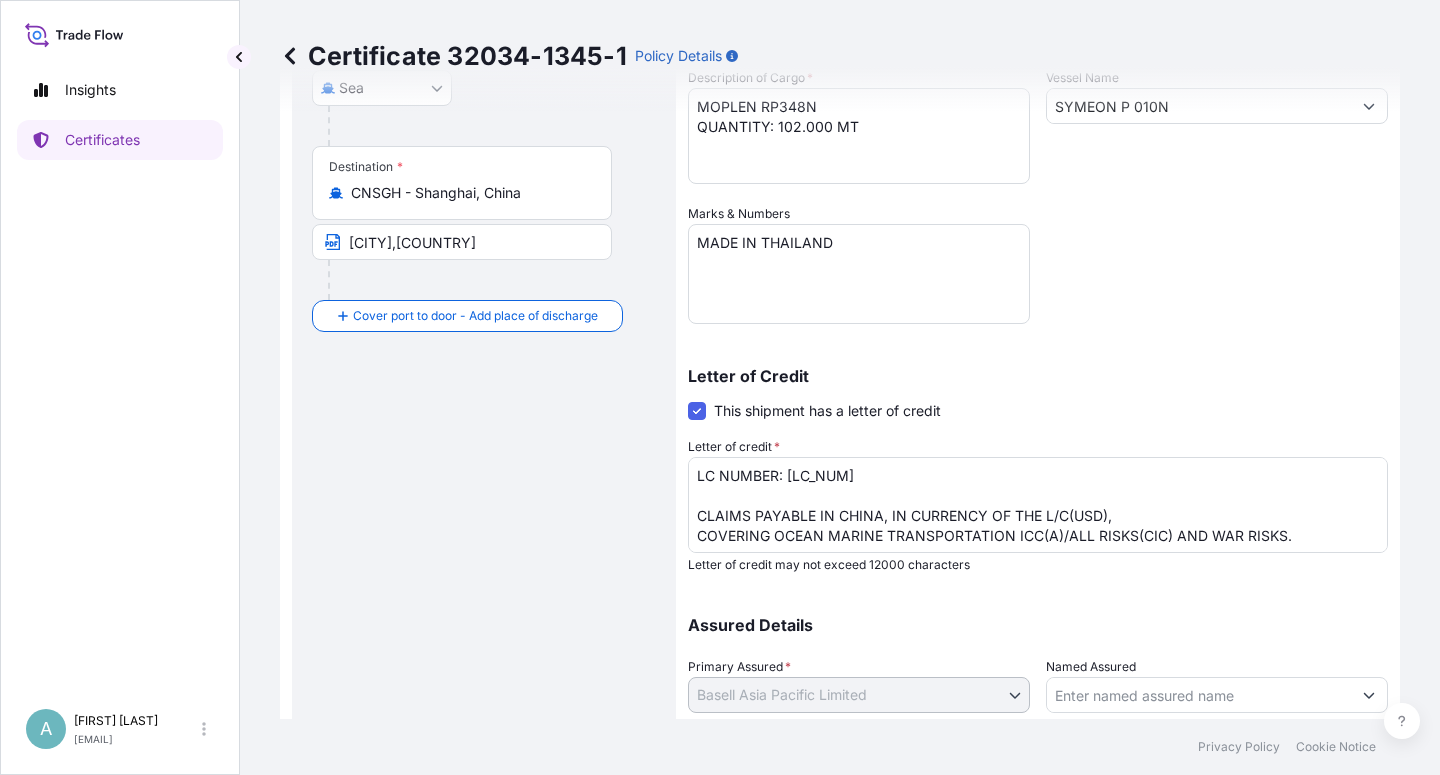 scroll, scrollTop: 490, scrollLeft: 0, axis: vertical 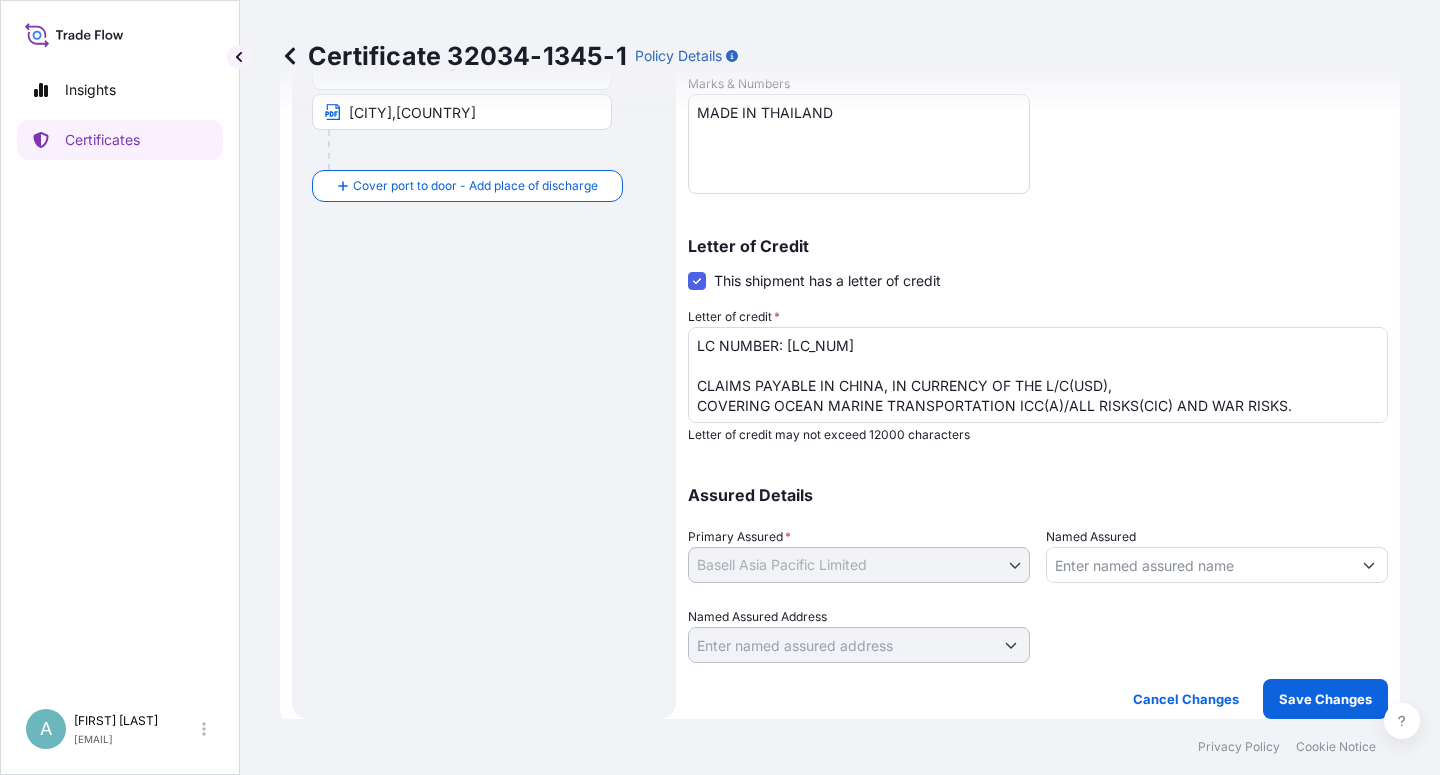 click on "LC NUMBER: [LC_NUM]
CLAIMS PAYABLE IN CHINA, IN CURRENCY OF THE L/C(USD),
COVERING OCEAN MARINE TRANSPORTATION ICC(A)/ALL RISKS(CIC) AND WAR RISKS.
NUMBER OF ORIGINAL(S) ISSUED: 02 (1 ORIGINAL + 1 DUPLICATE )" at bounding box center [1038, 375] 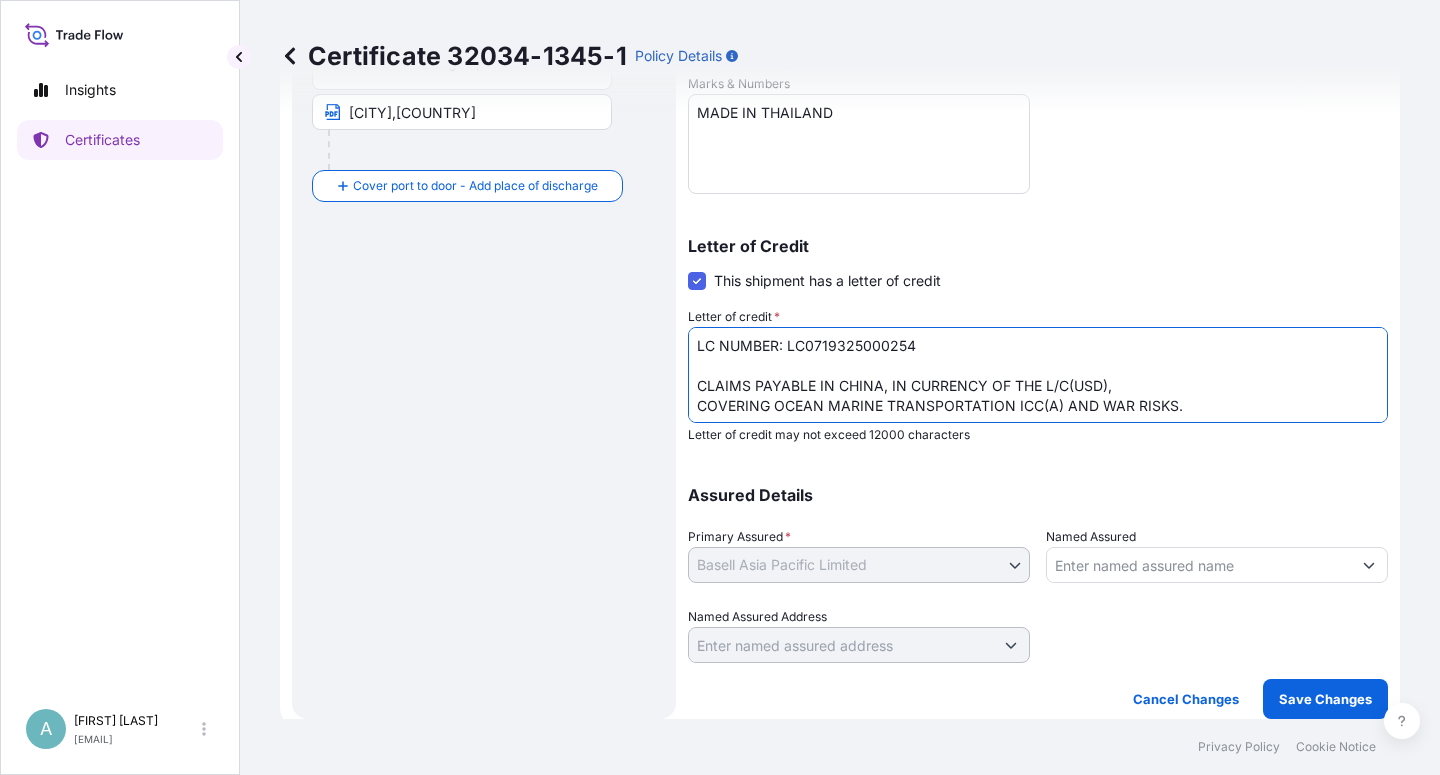 click on "LC NUMBER: [LC_NUM]
CLAIMS PAYABLE IN CHINA, IN CURRENCY OF THE L/C(USD),
COVERING OCEAN MARINE TRANSPORTATION ICC(A)/ALL RISKS(CIC) AND WAR RISKS.
NUMBER OF ORIGINAL(S) ISSUED: 02 (1 ORIGINAL + 1 DUPLICATE )" at bounding box center [1038, 375] 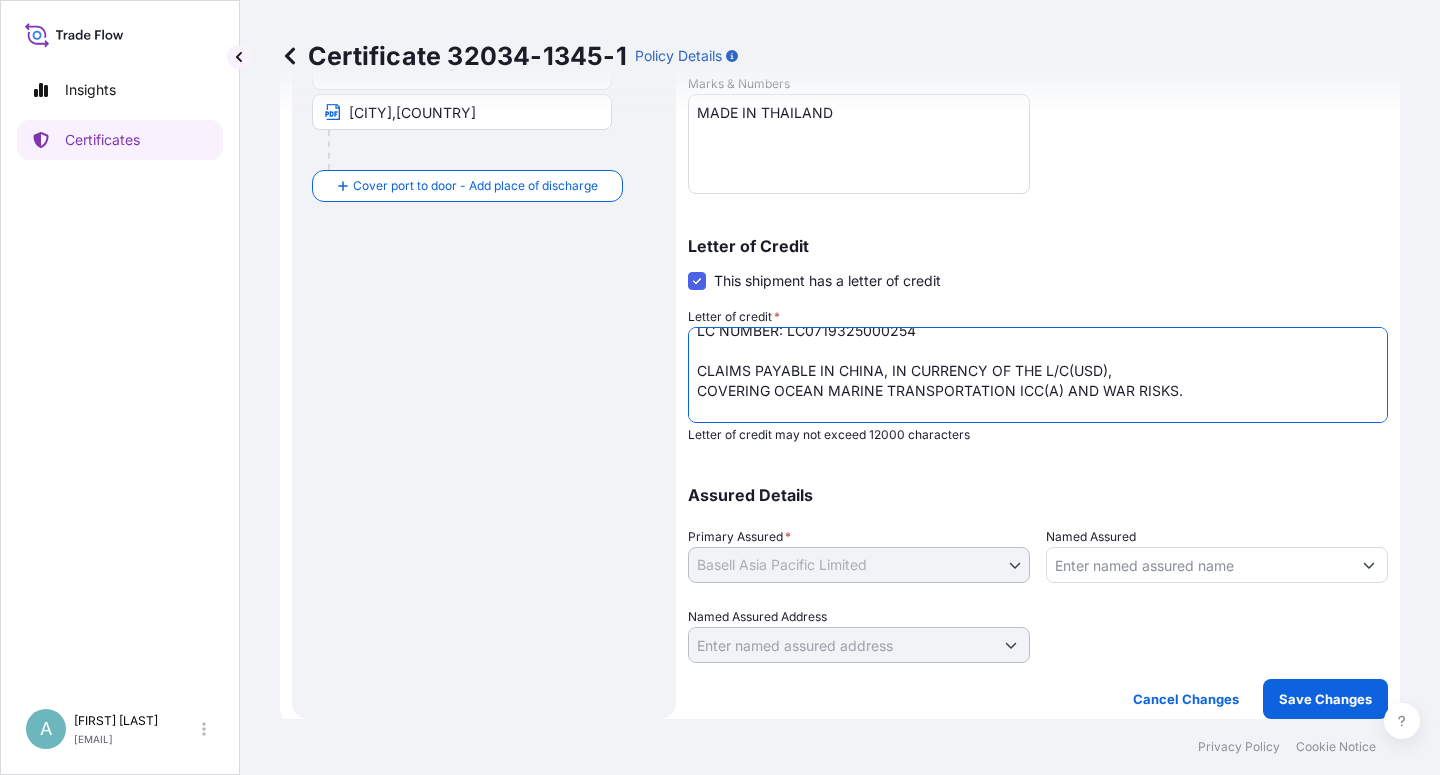 scroll, scrollTop: 19, scrollLeft: 0, axis: vertical 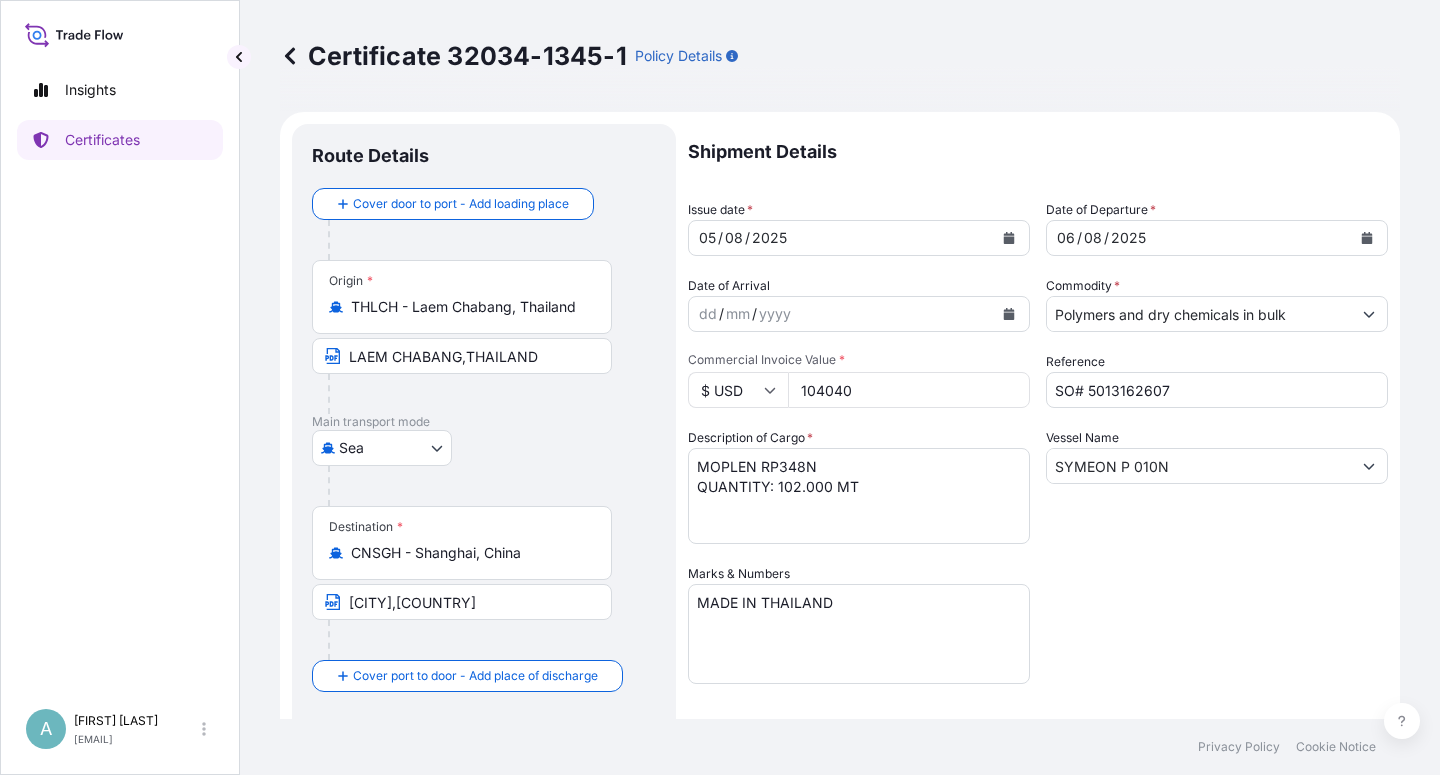 type on "LC NUMBER: LC0719325000254
CLAIMS PAYABLE IN CHINA, IN CURRENCY OF THE L/C(USD),
COVERING OCEAN MARINE TRANSPORTATION ICC(A) AND WAR RISKS.
NUMBER OF ORIGINAL(S) ISSUED: 02 (1 ORIGINAL + 1 DUPLICATE )" 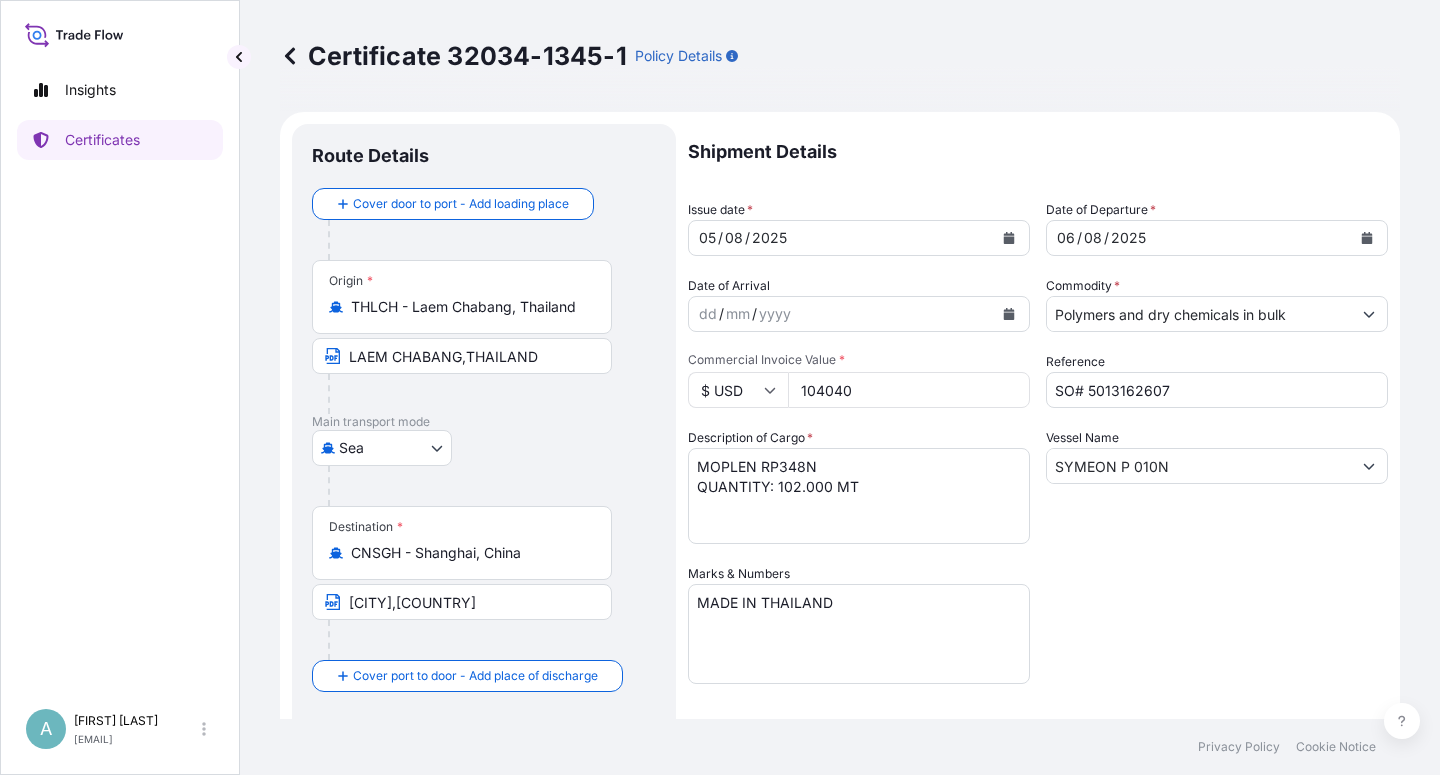 click 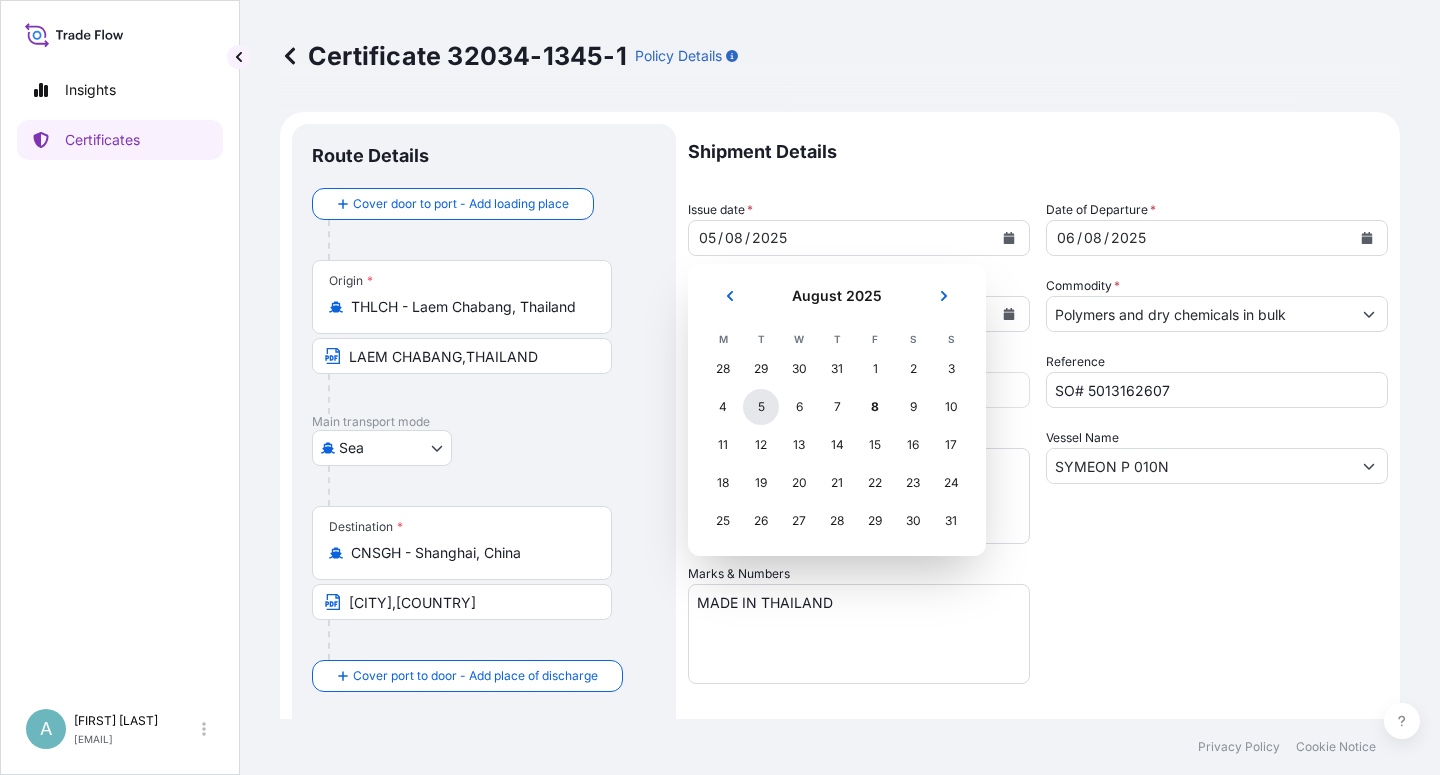 click on "5" at bounding box center (761, 407) 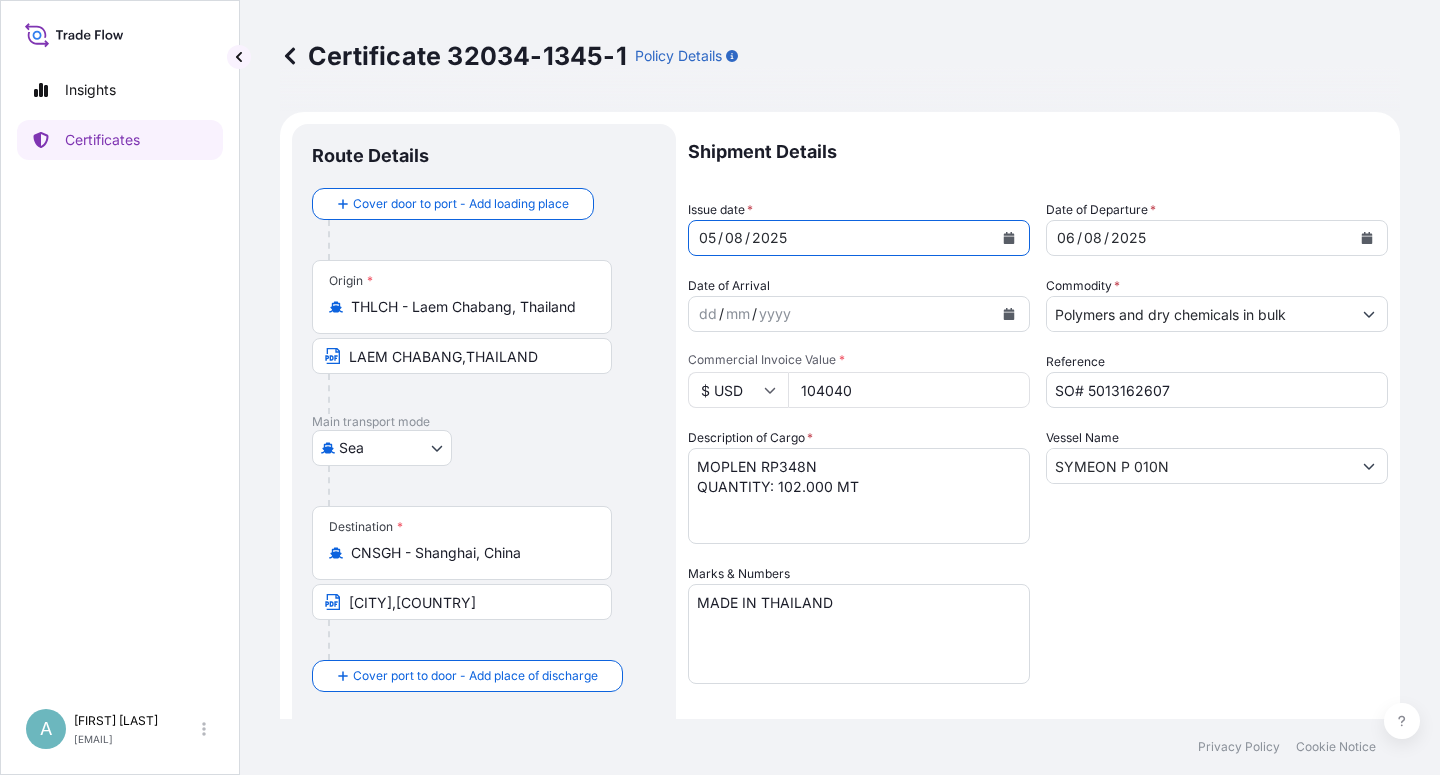 click on "Shipment Details Issue date * [DATE] Date of Departure * [DATE] Date of Arrival dd / mm / yyyy Commodity * Polymers and dry chemicals in bulk Packing Category Commercial Invoice Value    * $ USD 104040 Reference SO# 5013162607 Description of Cargo * MOPLEN RP348N
QUANTITY: 102.000 MT Vessel Name SYMEON P 010N Marks & Numbers MADE IN [STATE] Letter of Credit This shipment has a letter of credit Letter of credit * LC NUMBER: [LC_NUM]
CLAIMS PAYABLE IN CHINA, IN CURRENCY OF THE L/C(USD),
COVERING OCEAN MARINE TRANSPORTATION ICC(A)/ALL RISKS(CIC) AND WAR RISKS.
NUMBER OF ORIGINAL(S) ISSUED: 02 (1 ORIGINAL + 1 DUPLICATE ) Letter of credit may not exceed 12000 characters Assured Details Primary Assured * Basell Asia Pacific Limited Basell Asia Pacific Limited Named Assured Named Assured Address" at bounding box center [1038, 638] 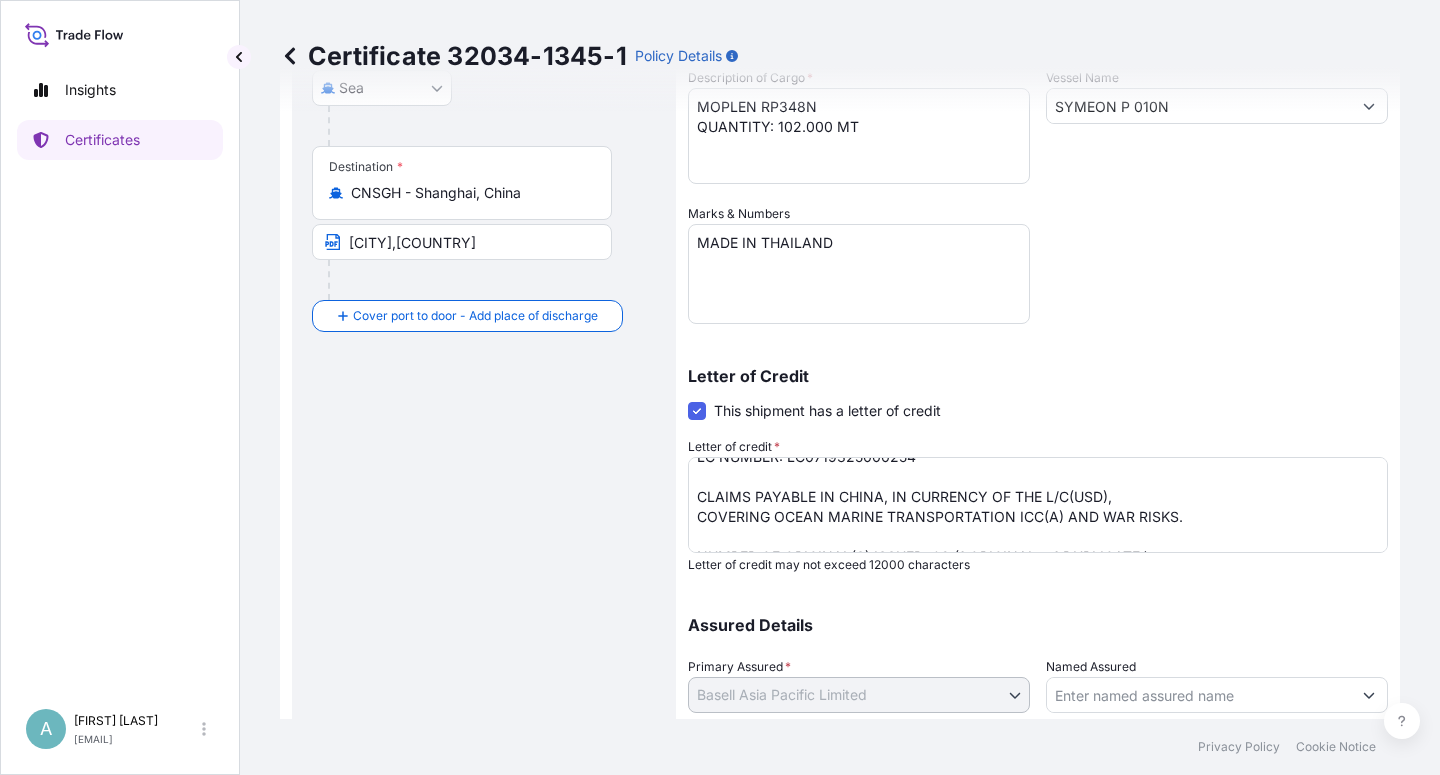 scroll, scrollTop: 490, scrollLeft: 0, axis: vertical 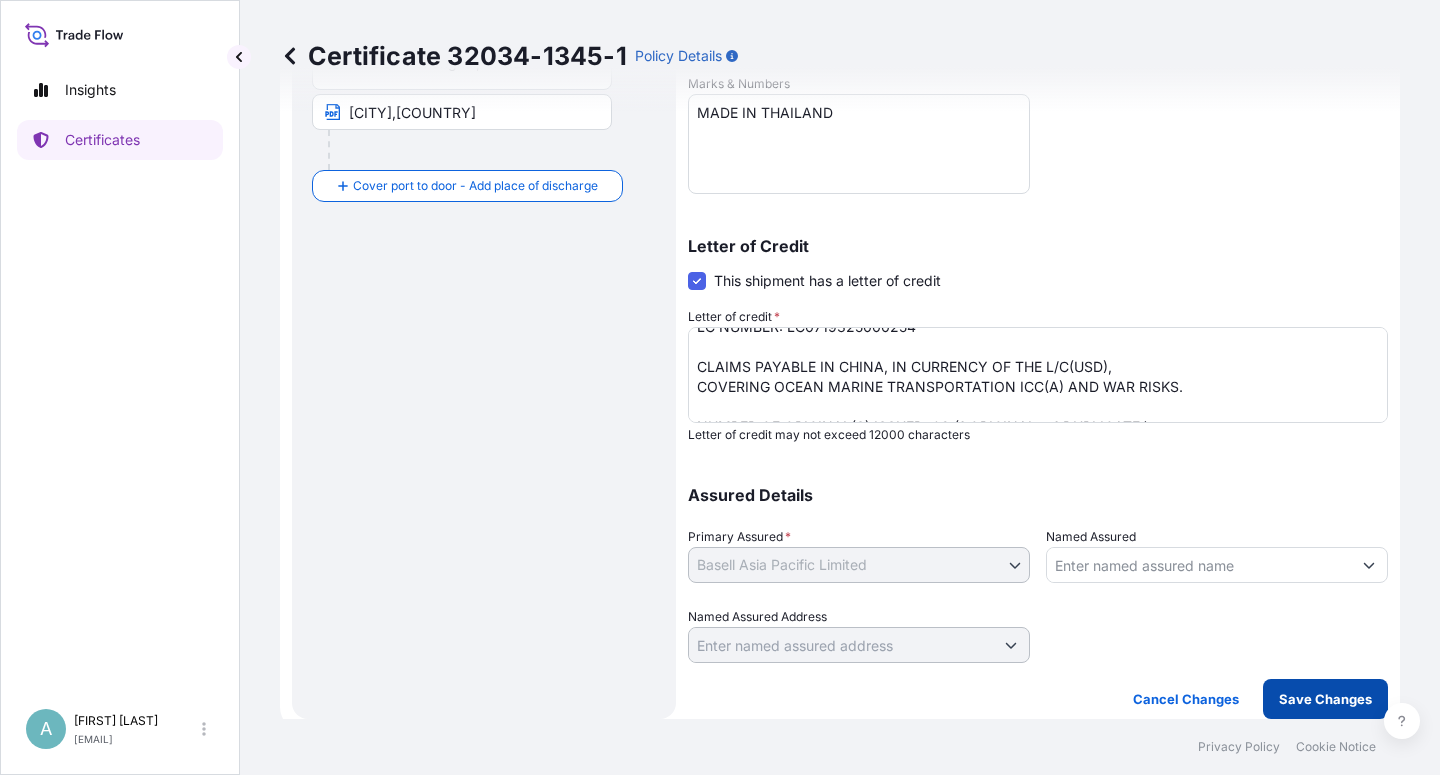 click on "Save Changes" at bounding box center (1325, 699) 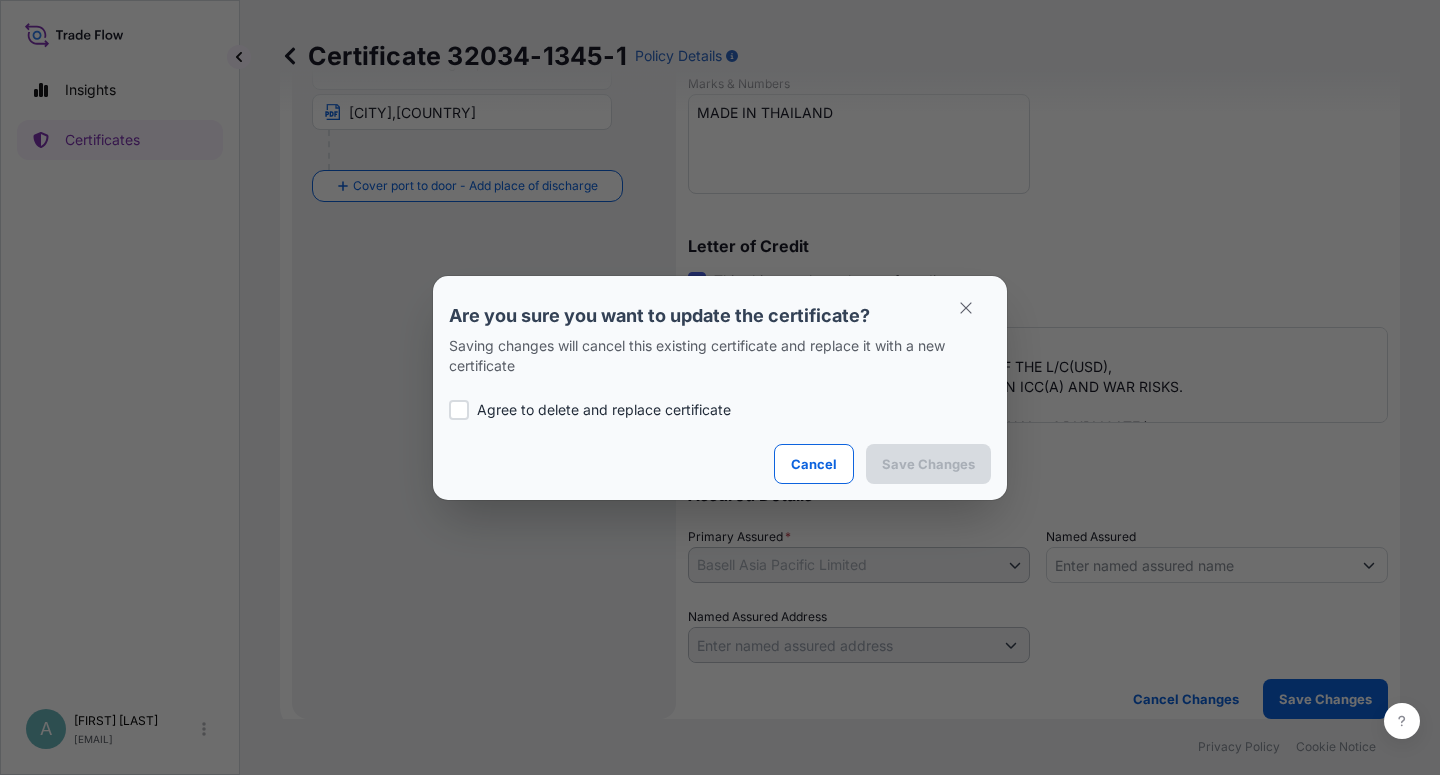 click on "Agree to delete and replace certificate" at bounding box center [604, 410] 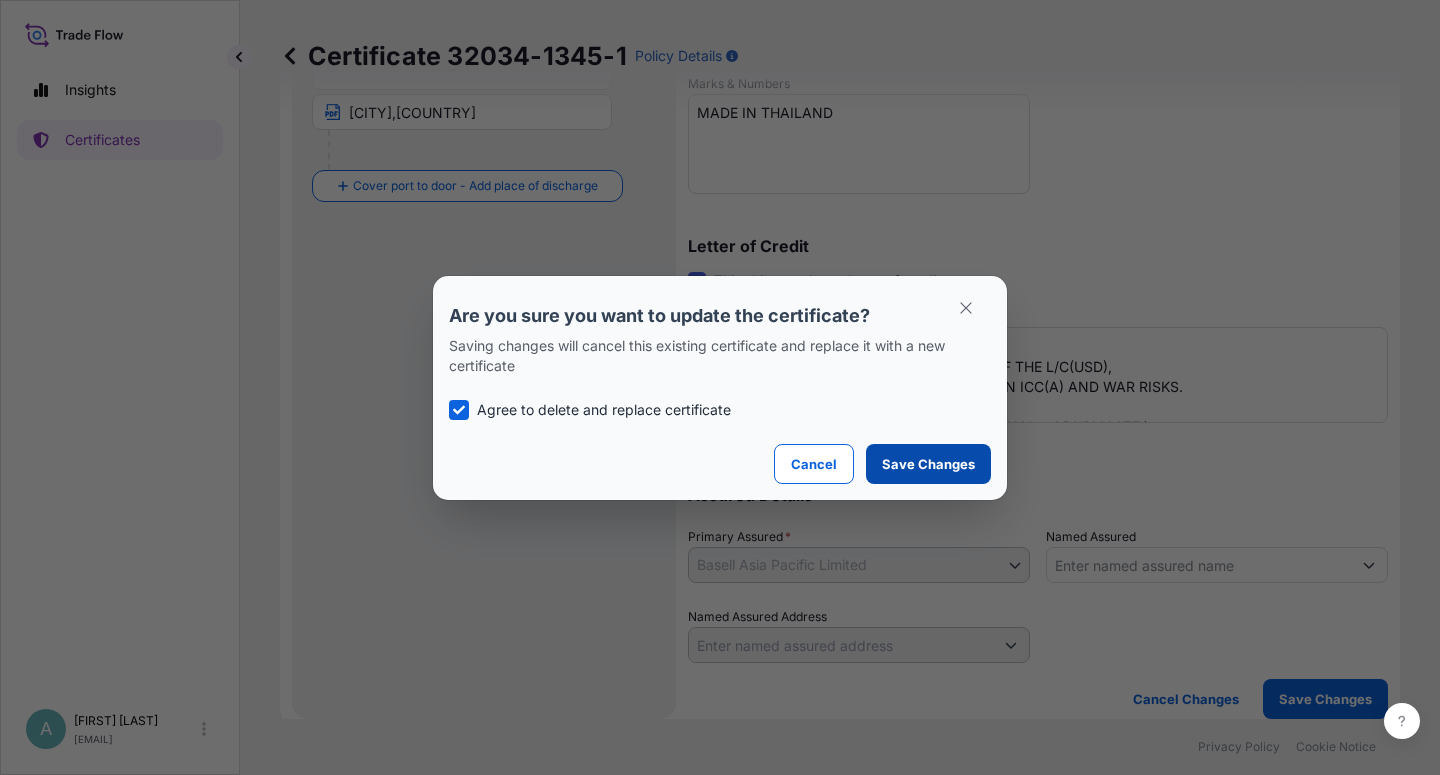 click on "Save Changes" at bounding box center (928, 464) 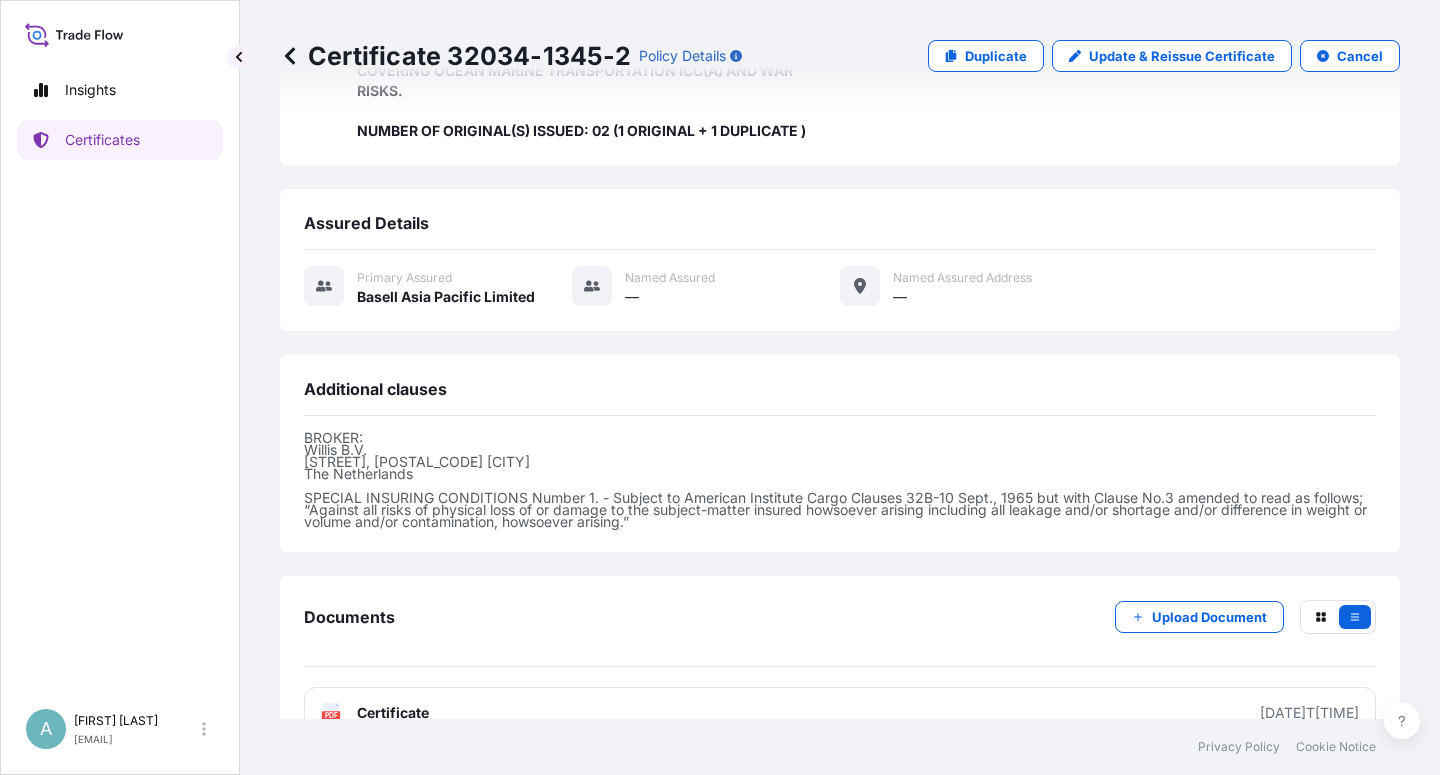 scroll, scrollTop: 534, scrollLeft: 0, axis: vertical 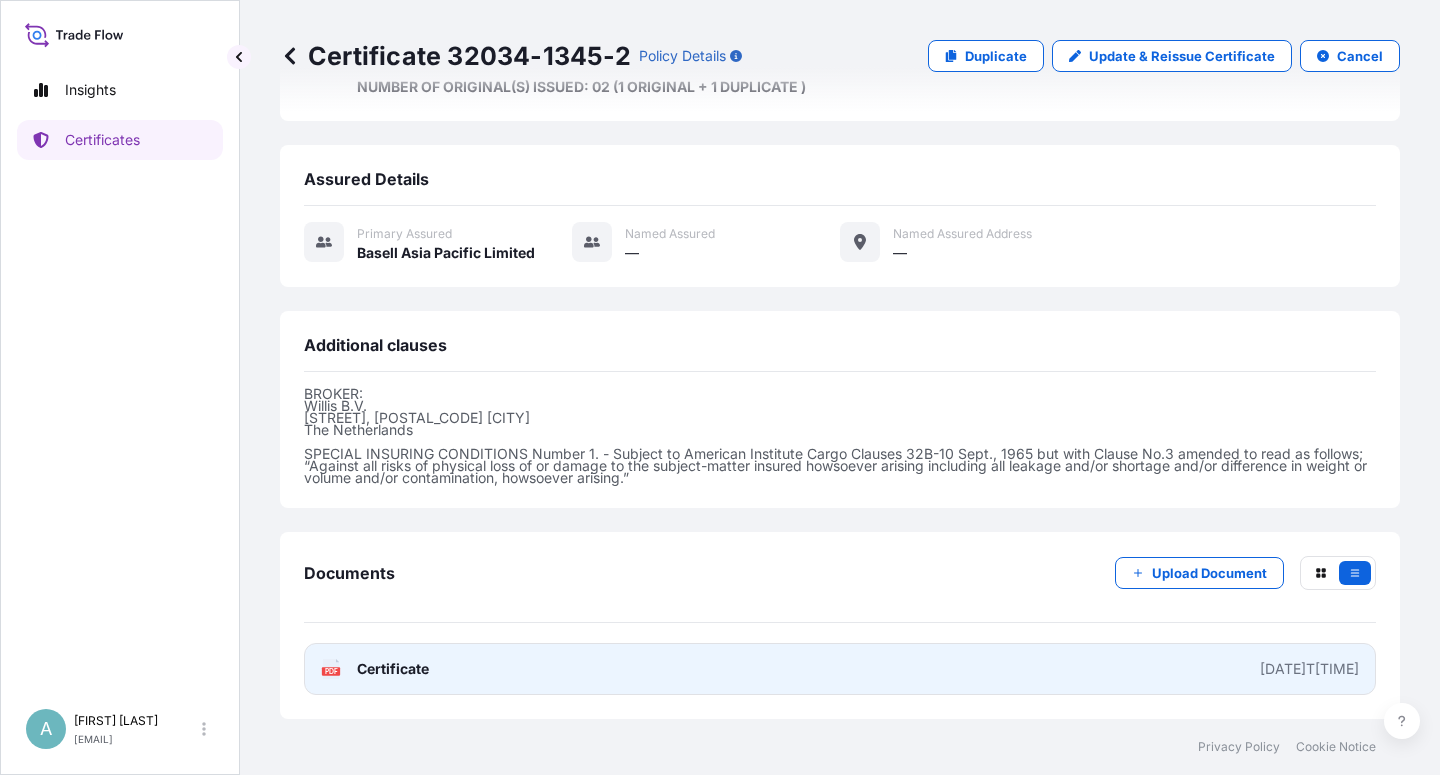 click on "Certificate" at bounding box center (393, 669) 